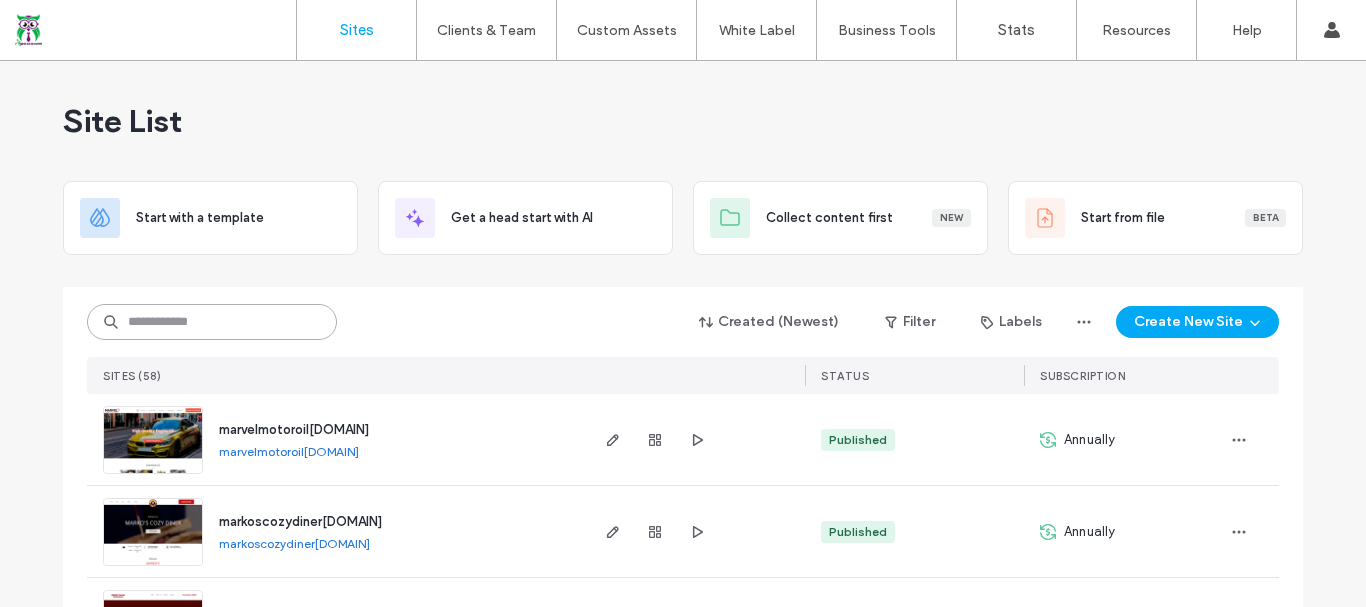 click at bounding box center [212, 322] 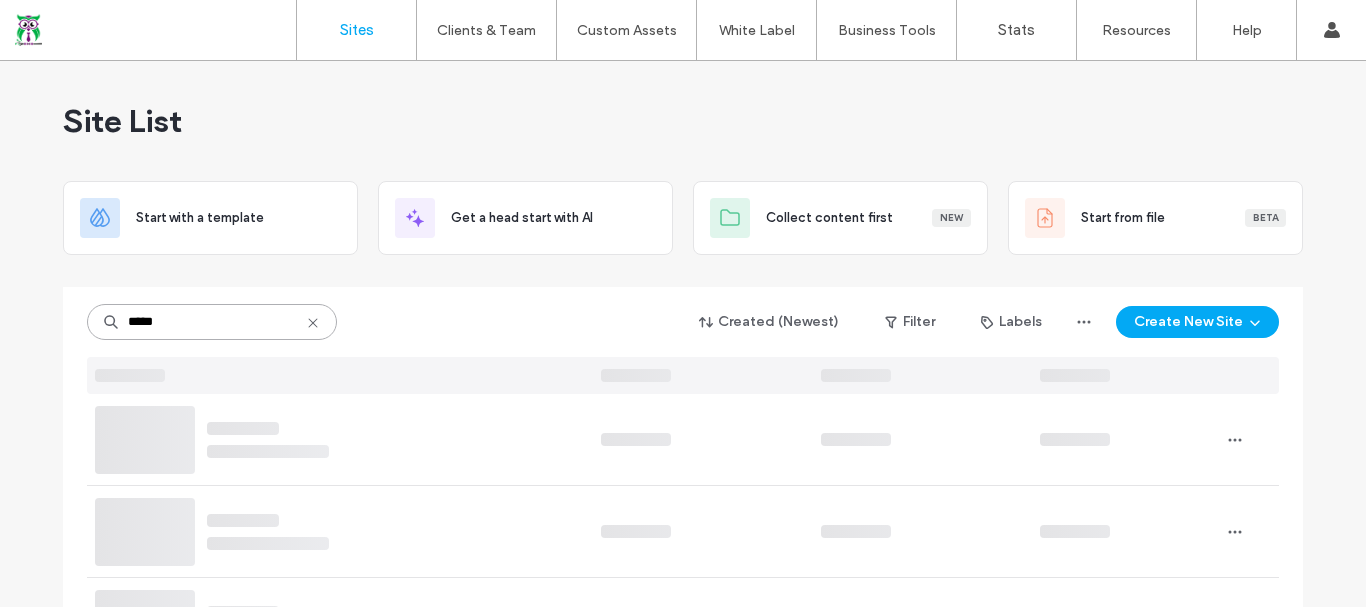type on "*****" 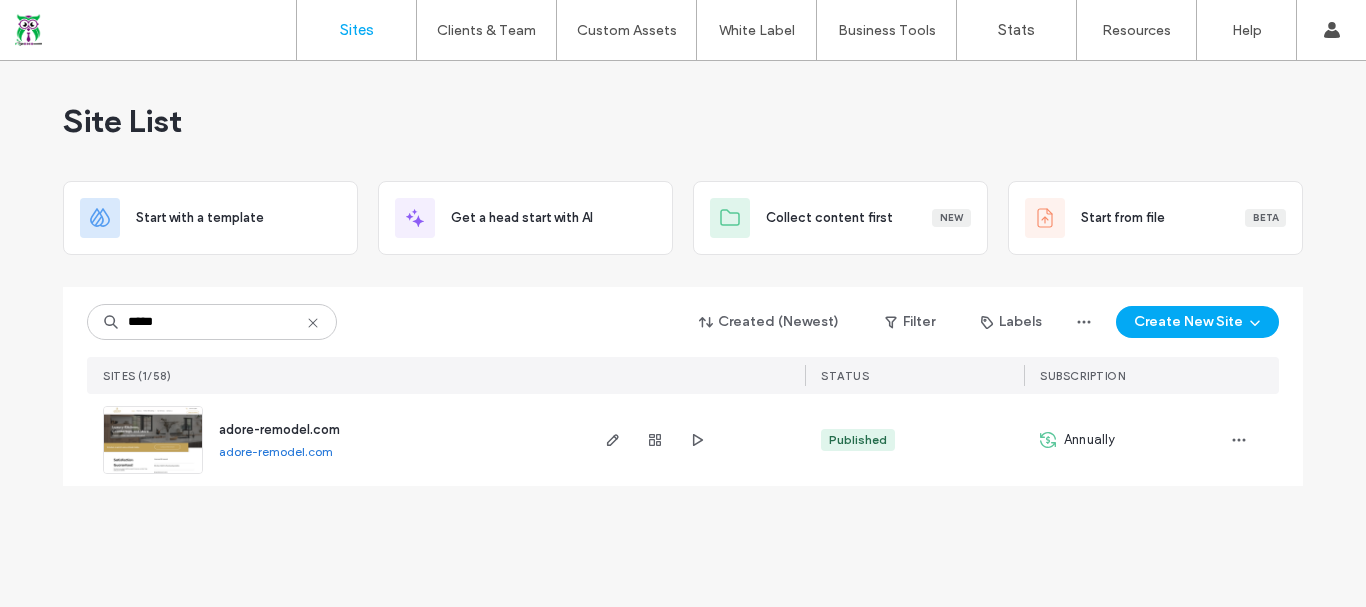 click on "adore-remodel.com" at bounding box center [279, 430] 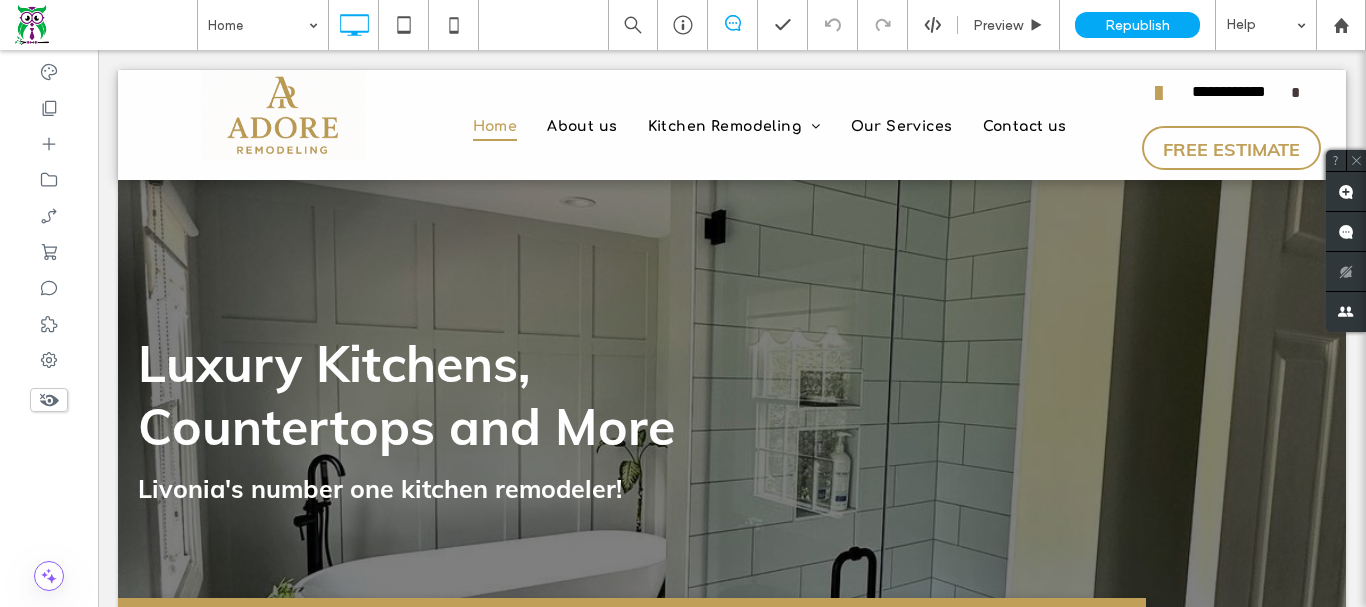 scroll, scrollTop: 0, scrollLeft: 0, axis: both 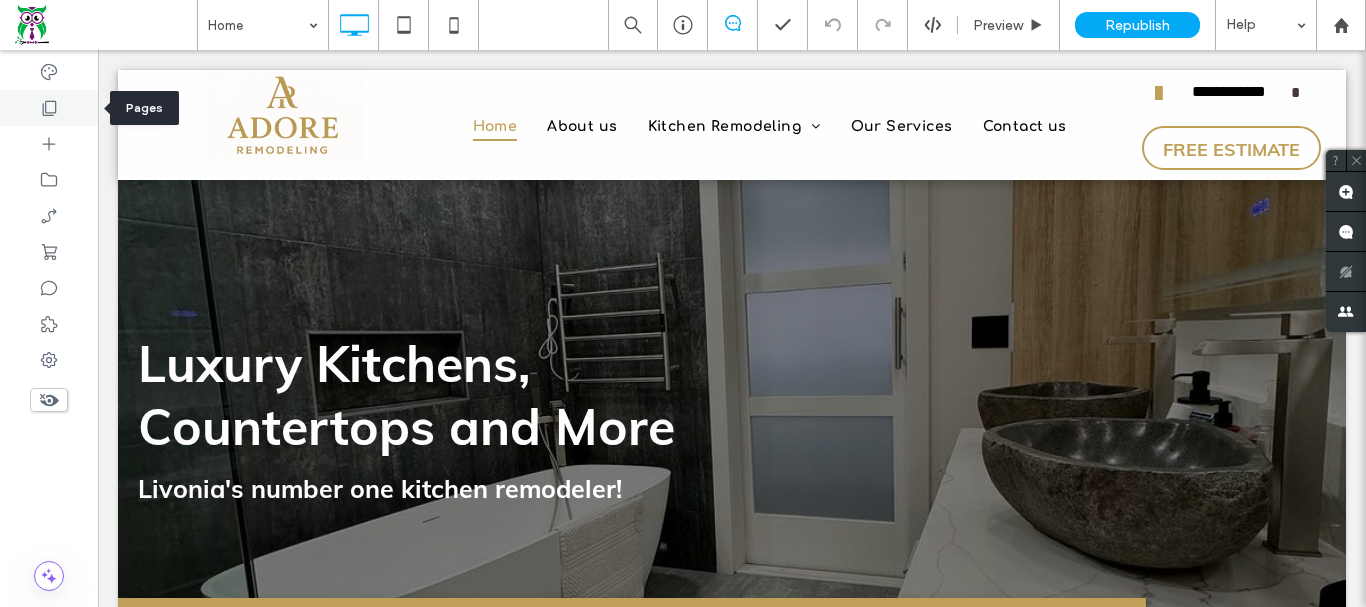 click at bounding box center (49, 108) 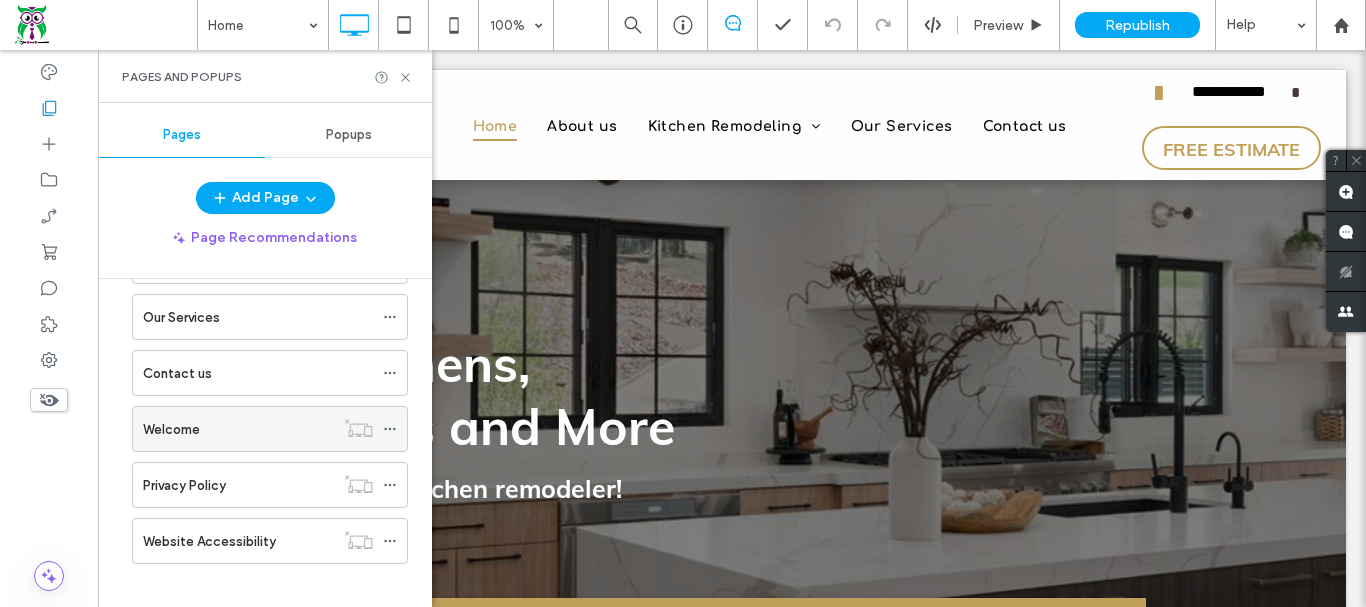 scroll, scrollTop: 260, scrollLeft: 0, axis: vertical 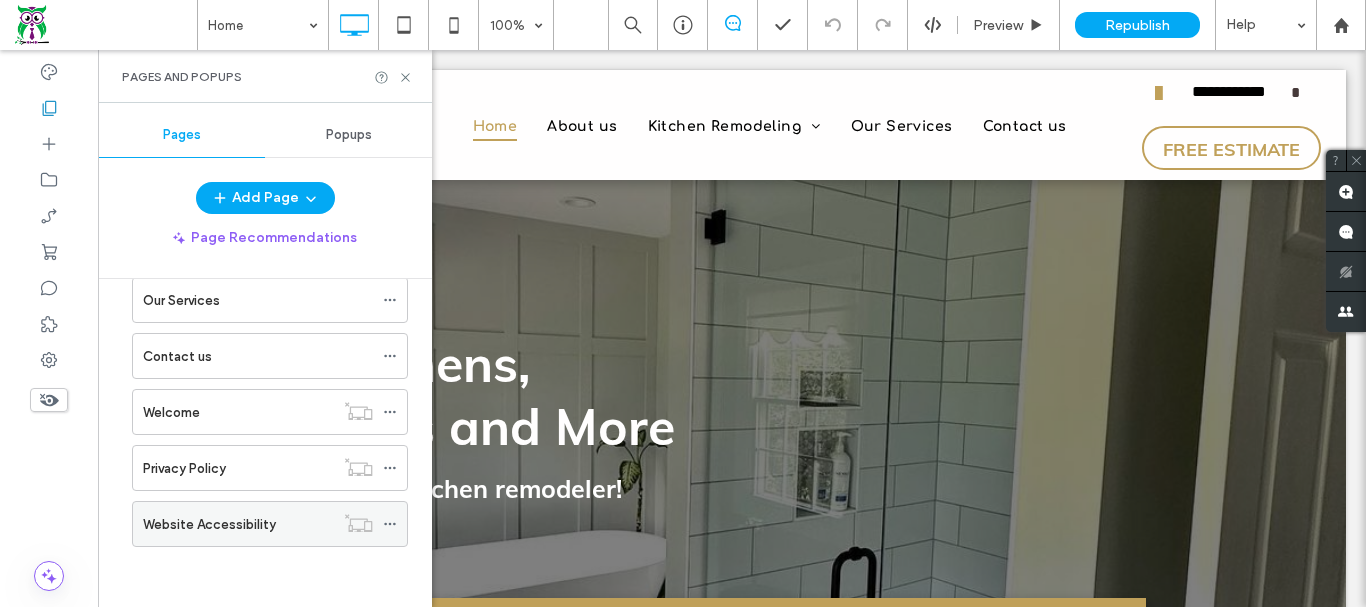 click 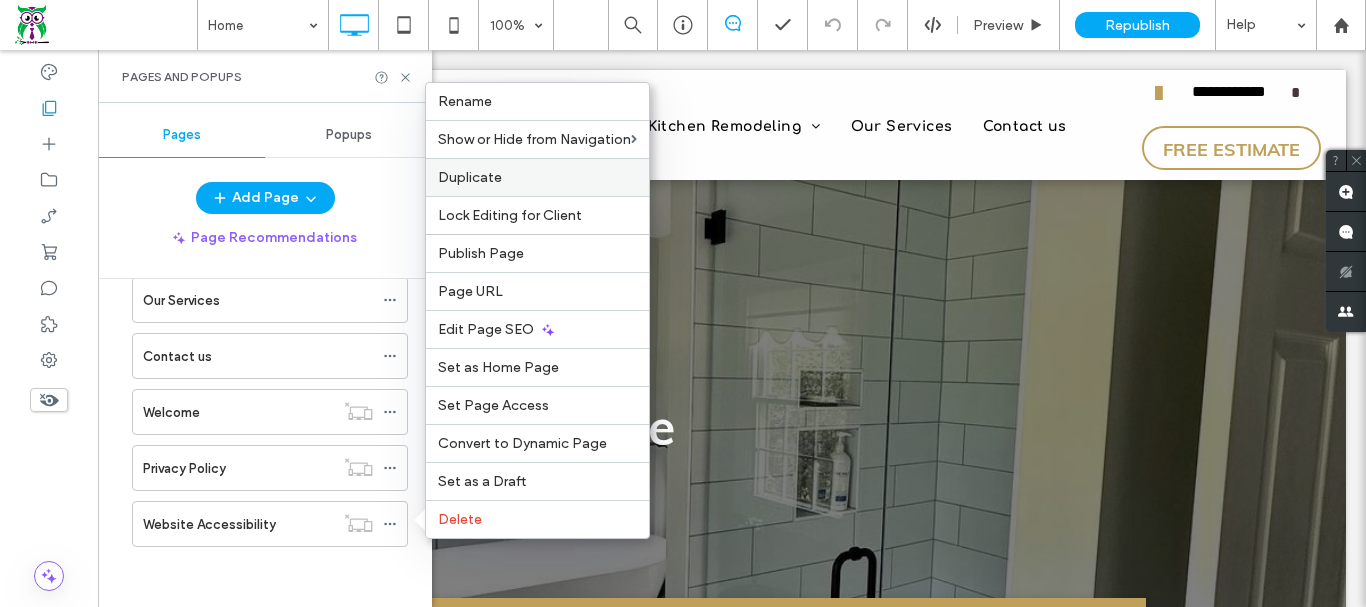 click on "Duplicate" at bounding box center [537, 177] 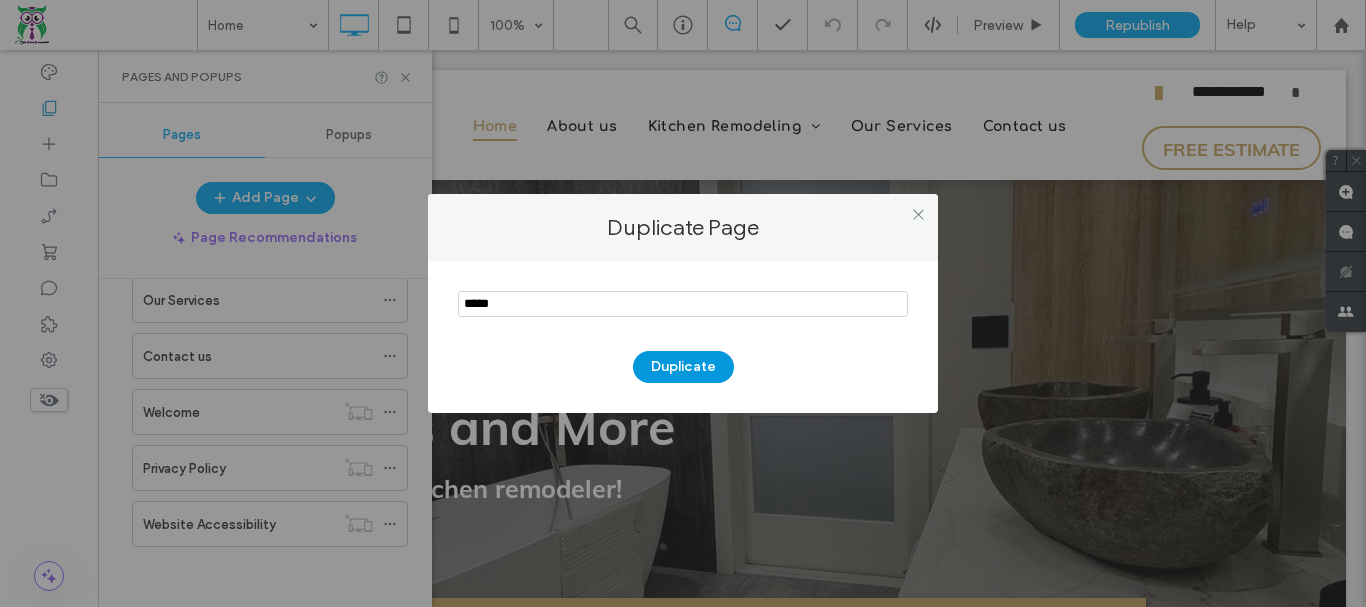 type on "*****" 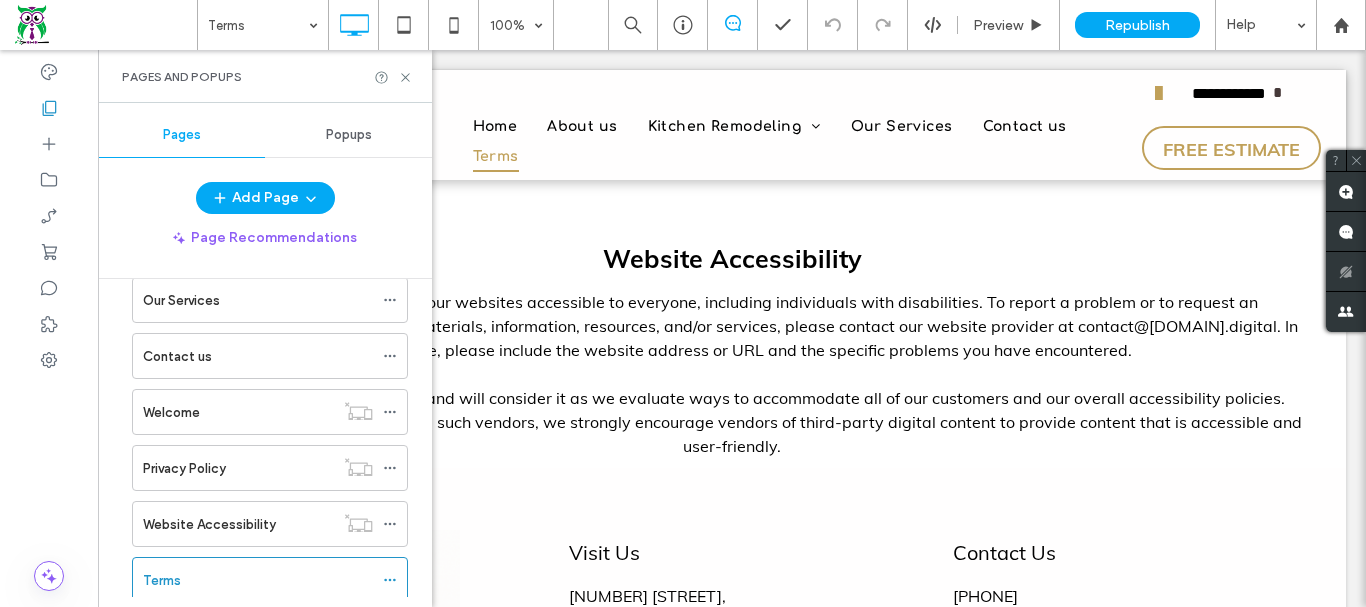 scroll, scrollTop: 0, scrollLeft: 0, axis: both 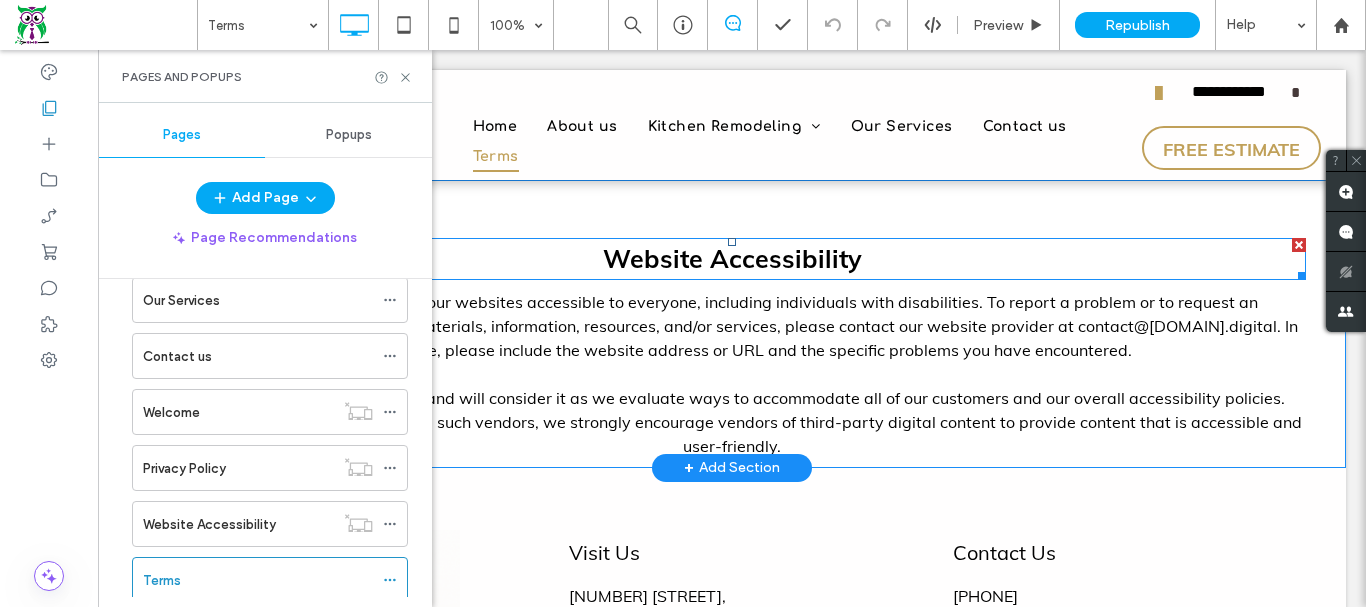 click on "Website Accessibility" at bounding box center (732, 259) 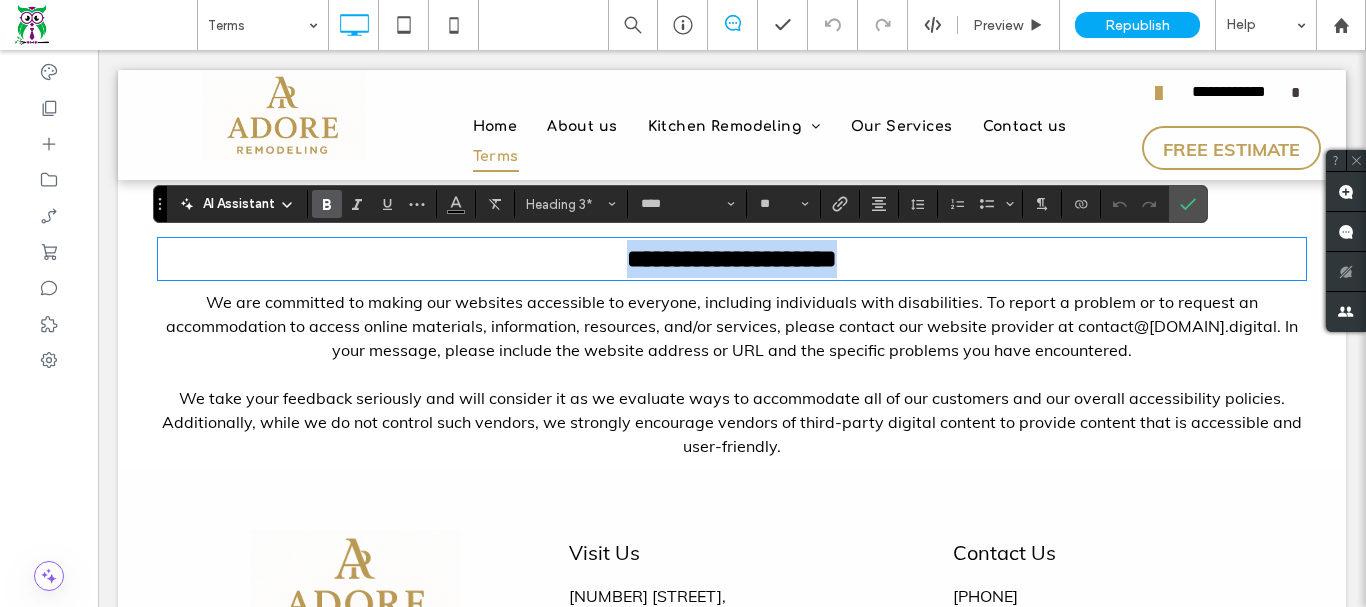 type 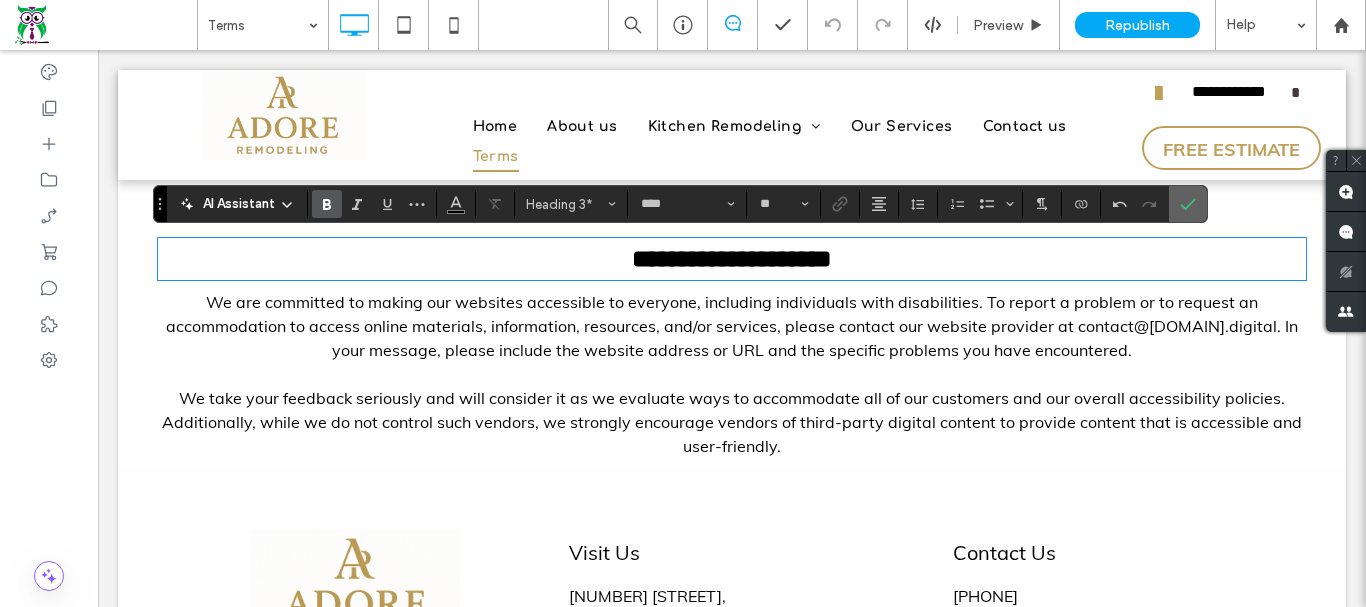 click at bounding box center (1188, 204) 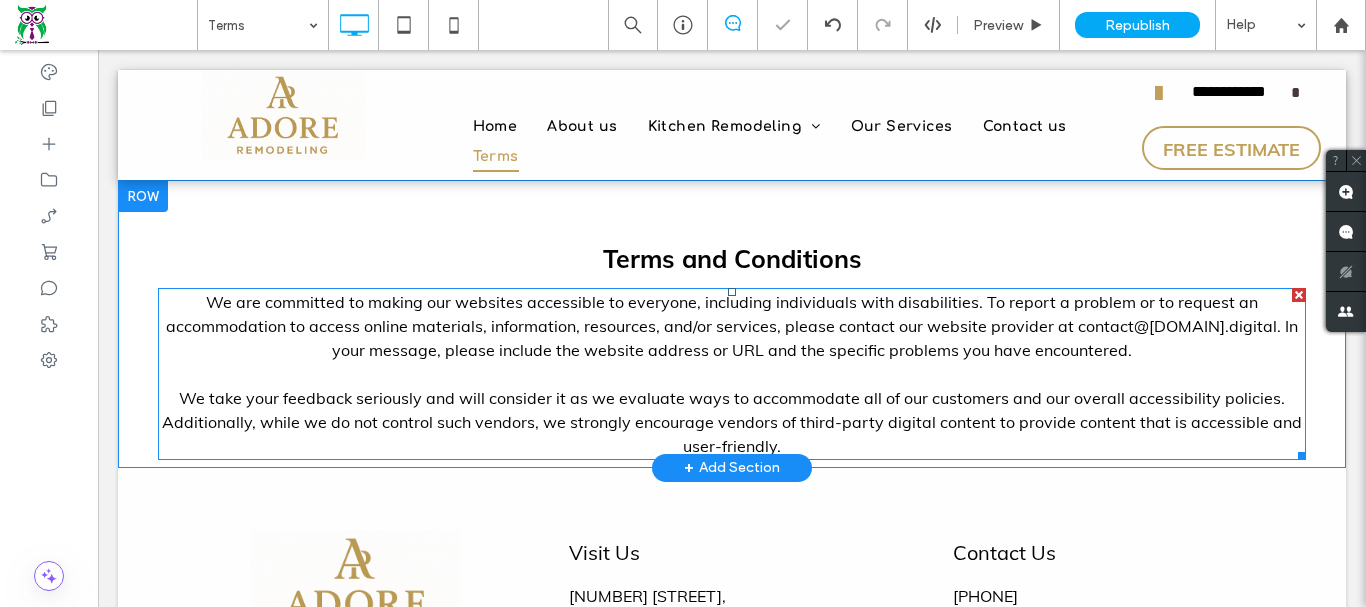 click at bounding box center (732, 374) 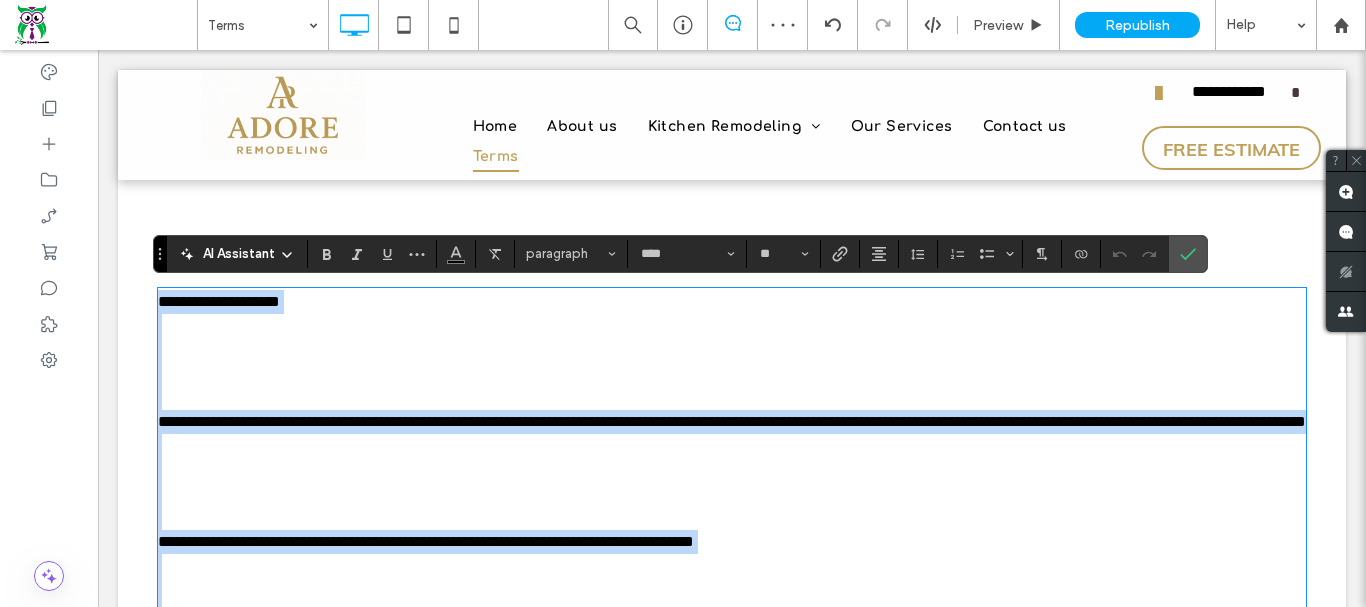 click on "﻿" at bounding box center [732, 350] 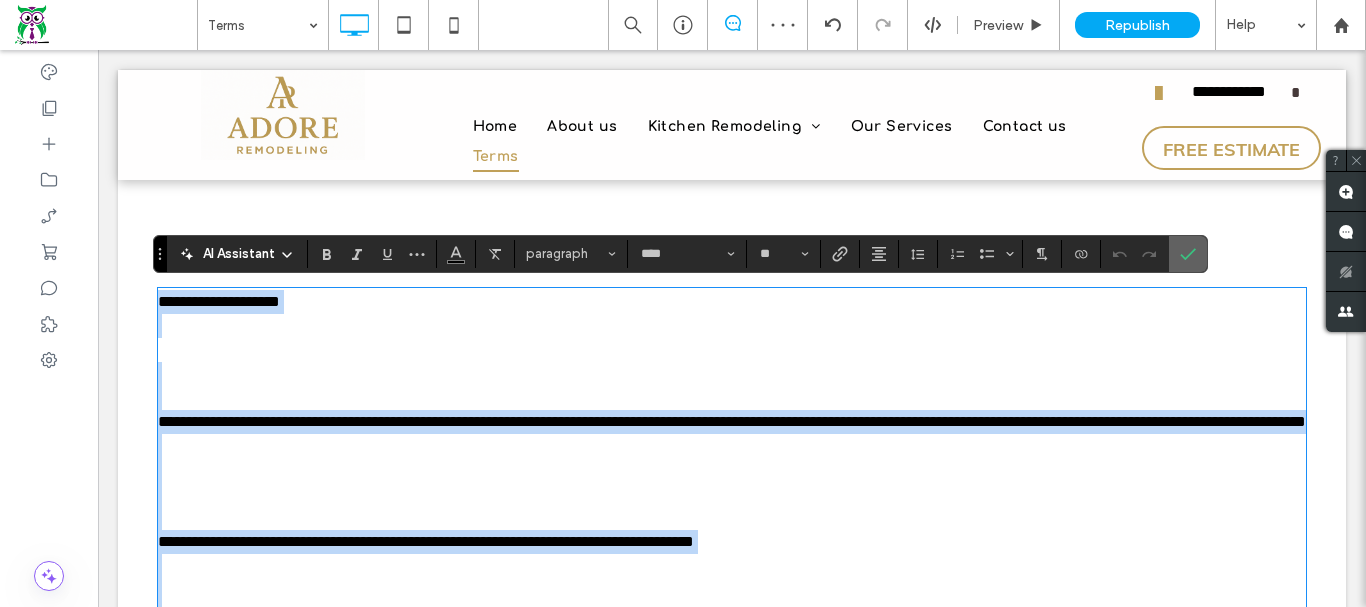 click 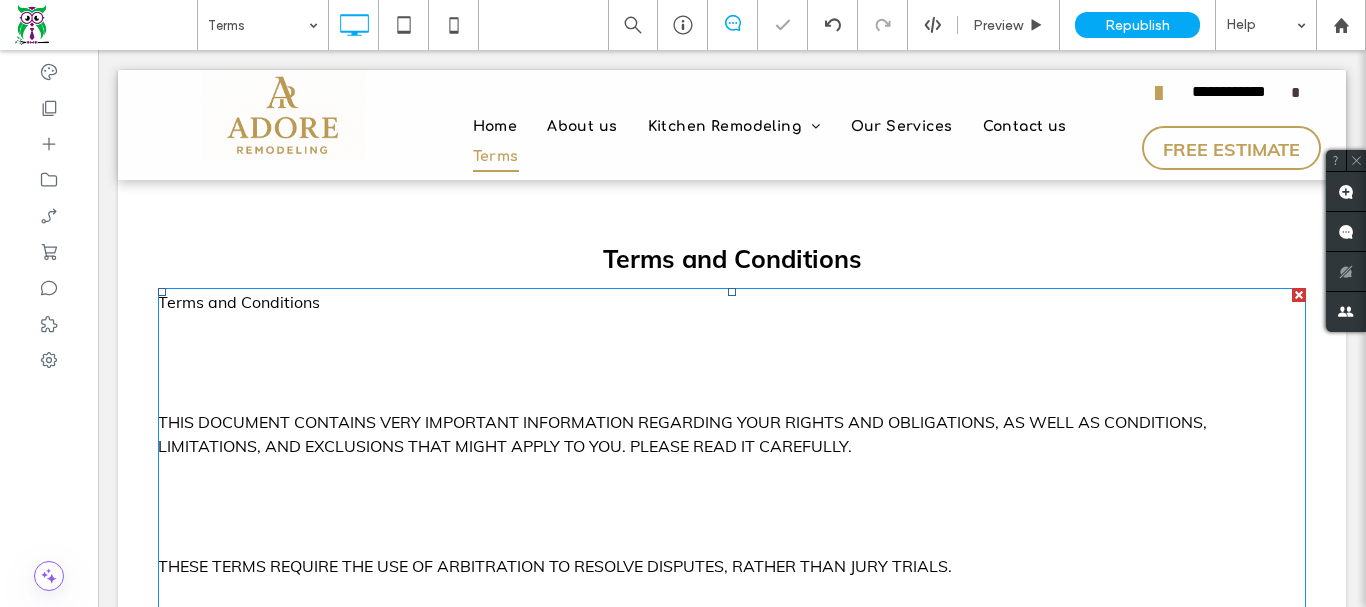 click at bounding box center [732, 398] 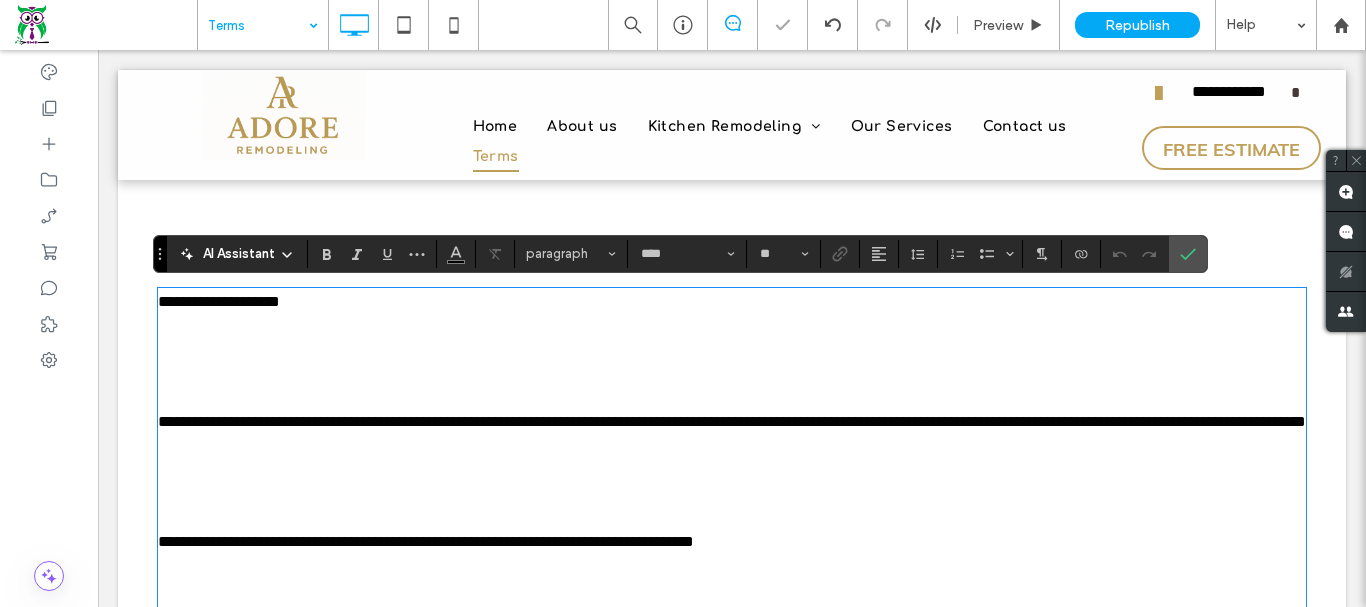 type on "****" 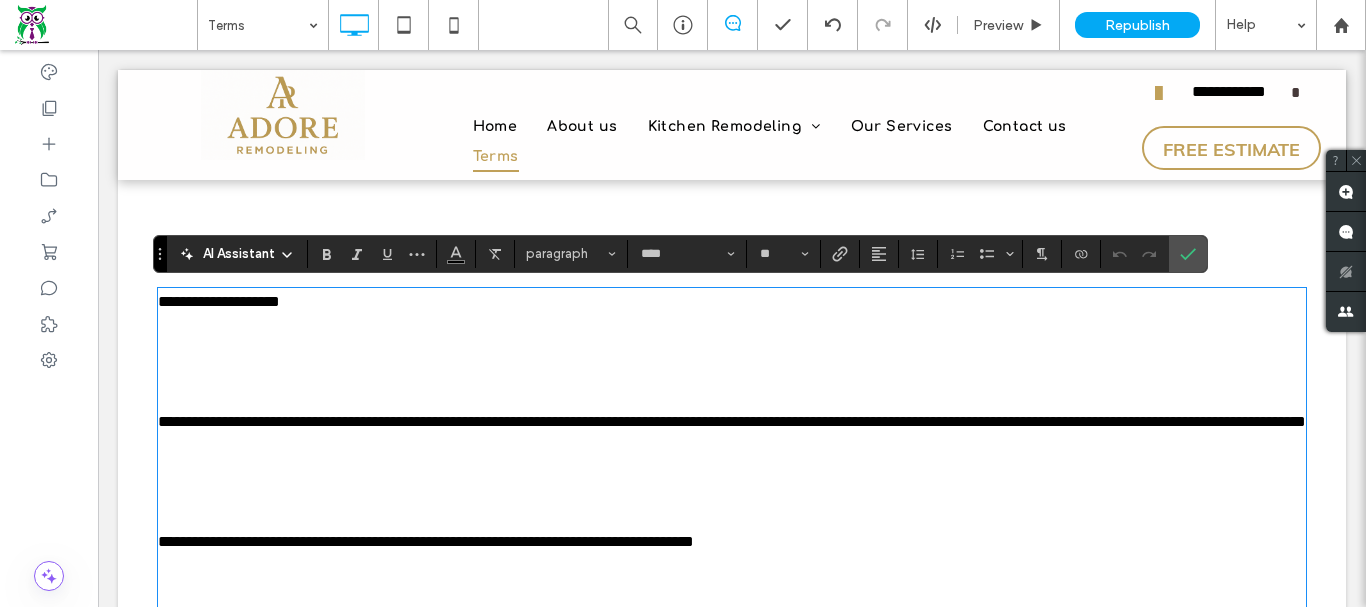 drag, startPoint x: 201, startPoint y: 393, endPoint x: 142, endPoint y: 271, distance: 135.51753 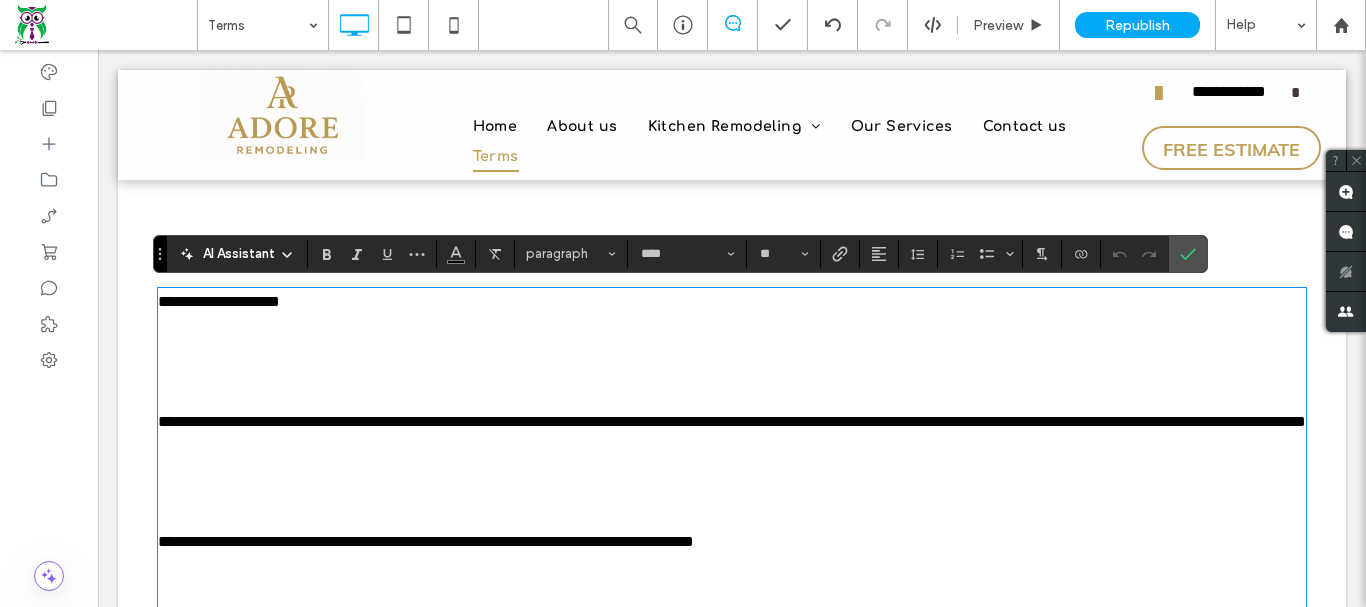 click on "**********" at bounding box center (732, 11496) 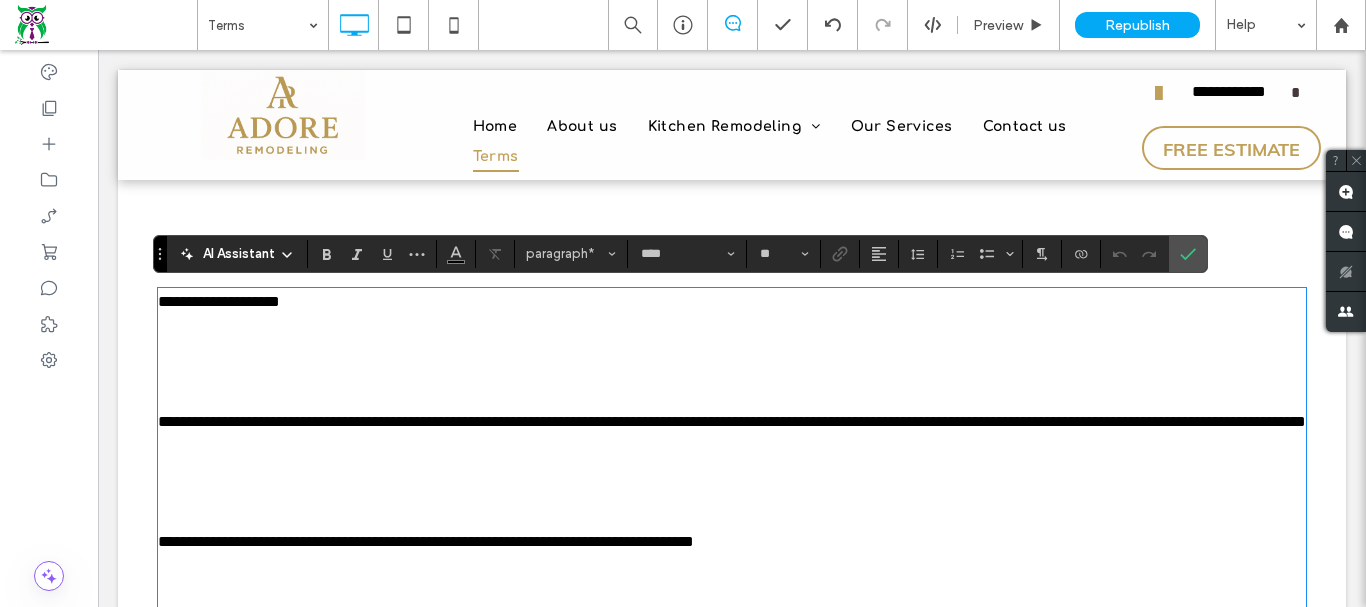 click at bounding box center [732, 398] 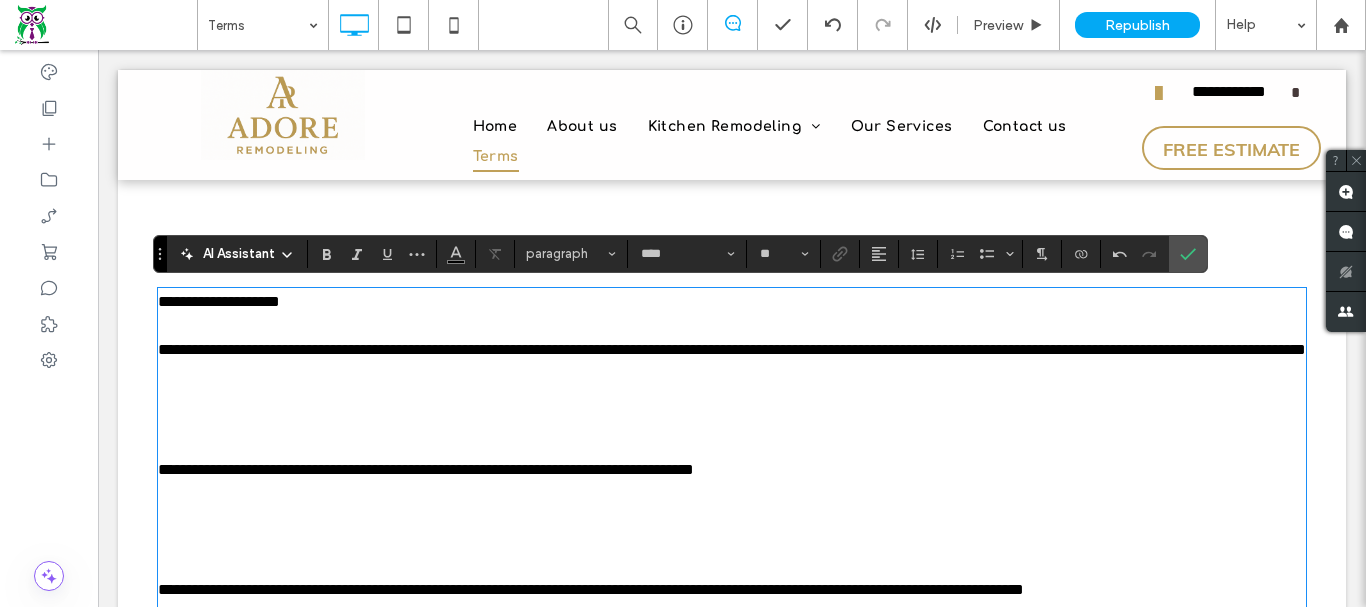 type 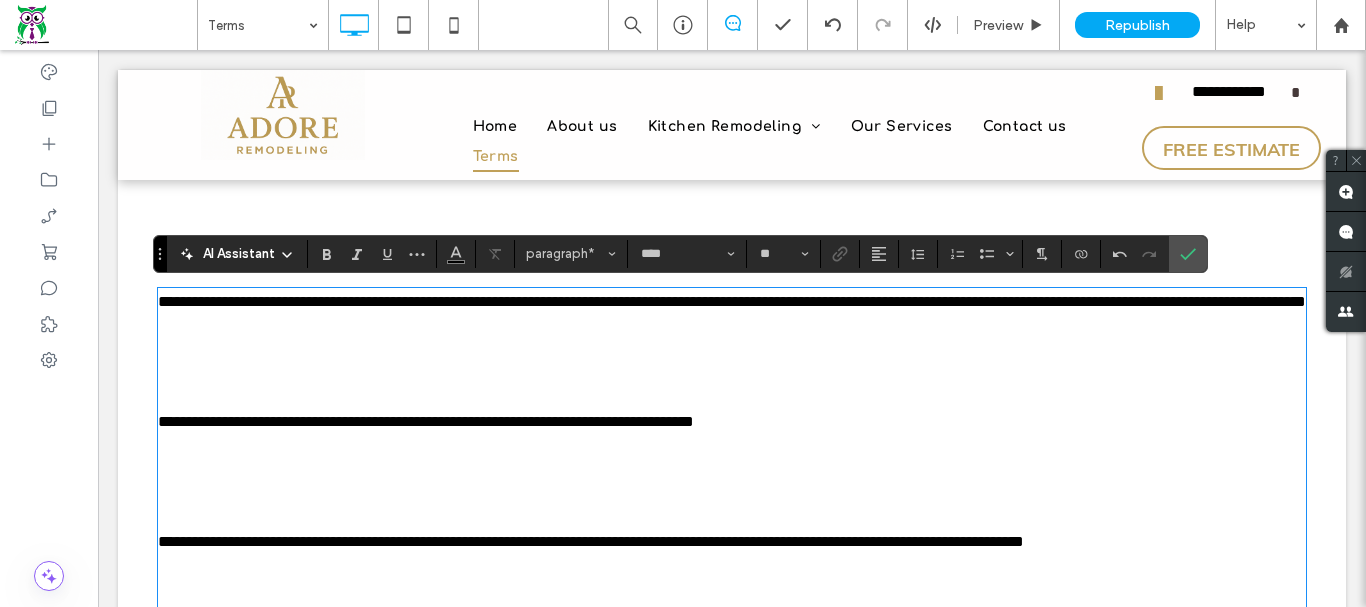 click at bounding box center [732, 350] 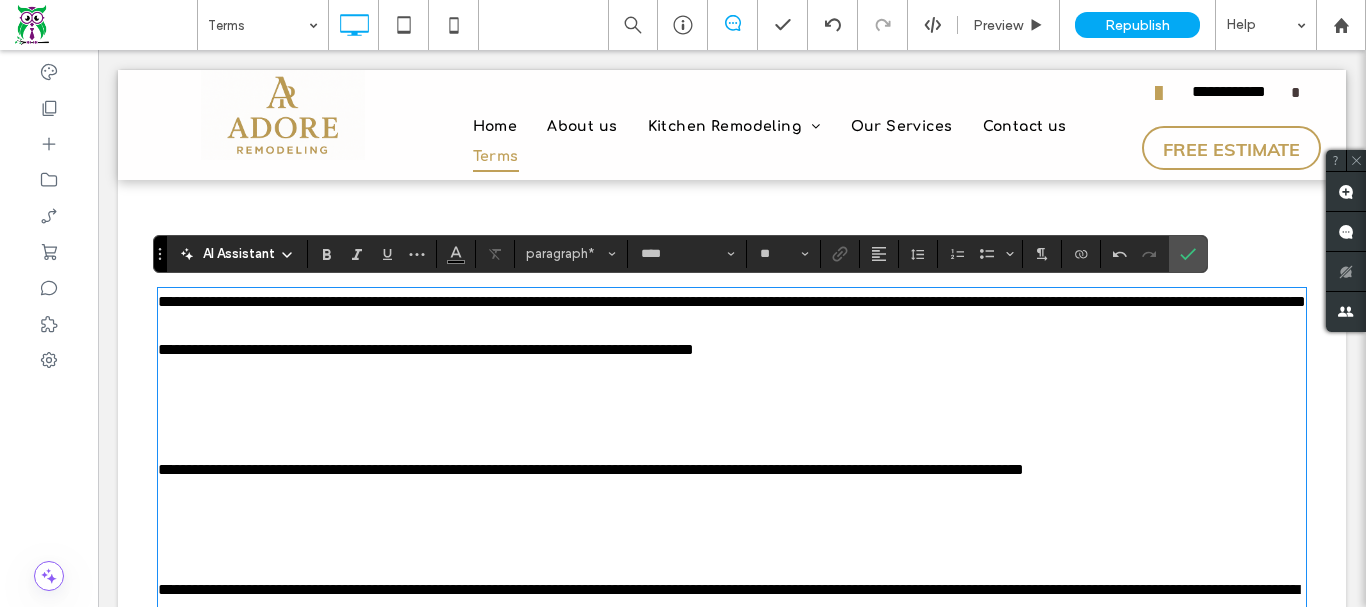 click at bounding box center [732, 398] 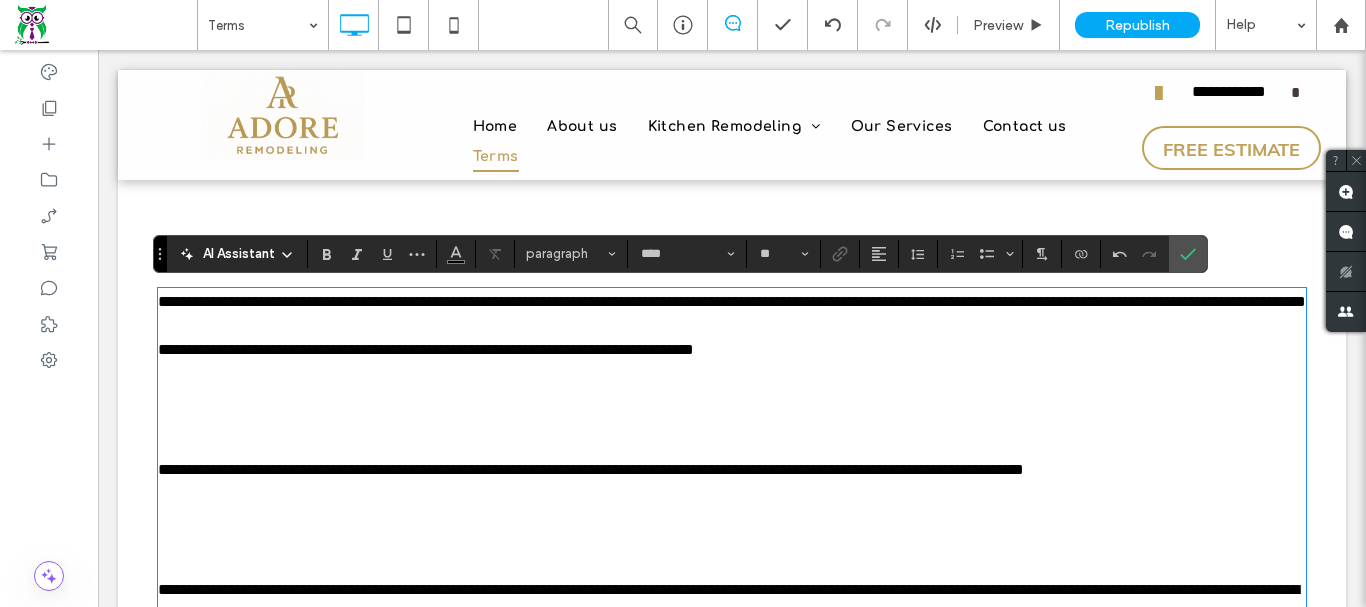 click at bounding box center (732, 422) 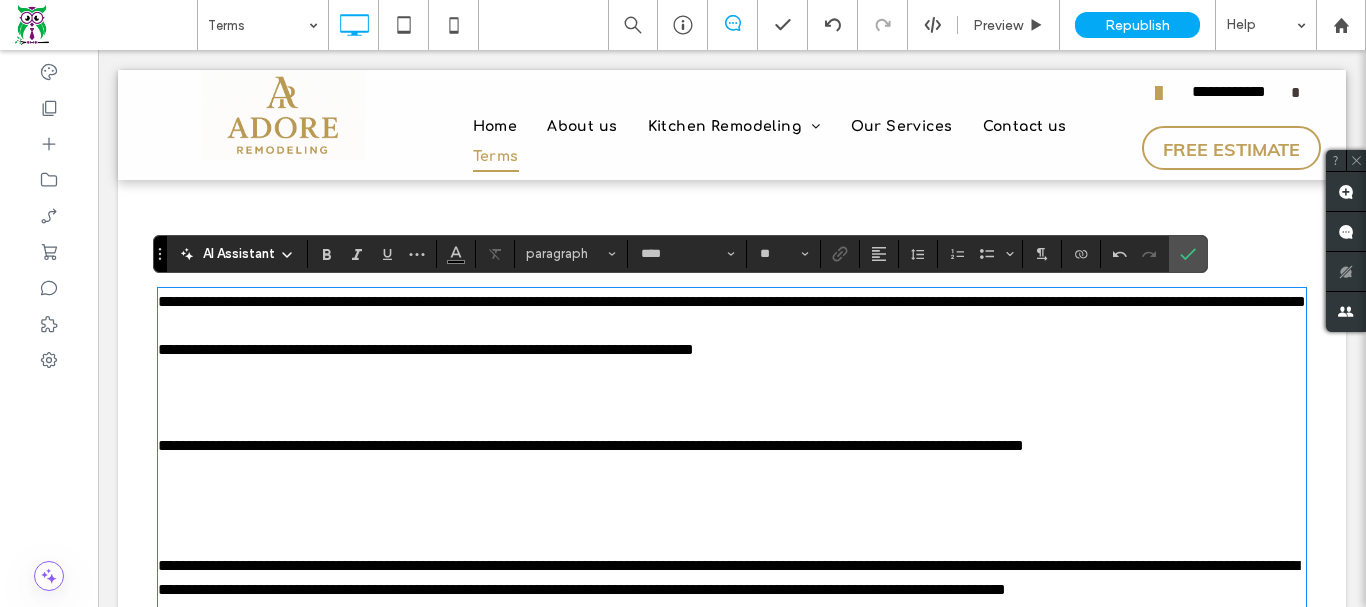 click at bounding box center (732, 422) 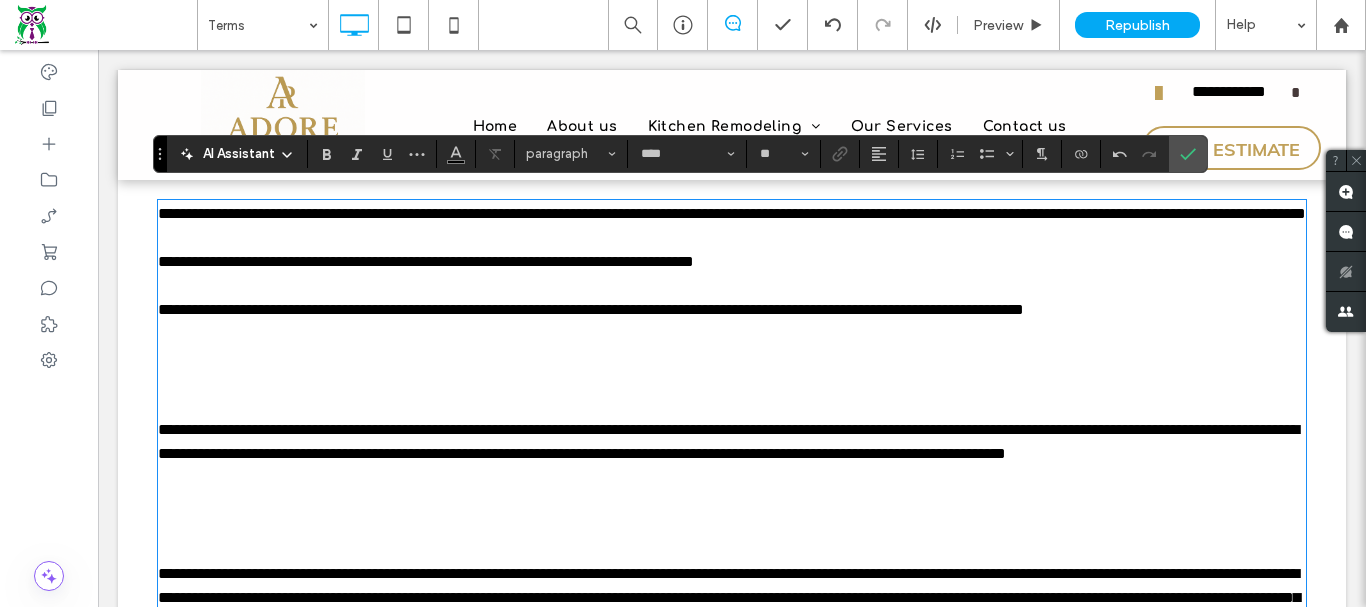 scroll, scrollTop: 100, scrollLeft: 0, axis: vertical 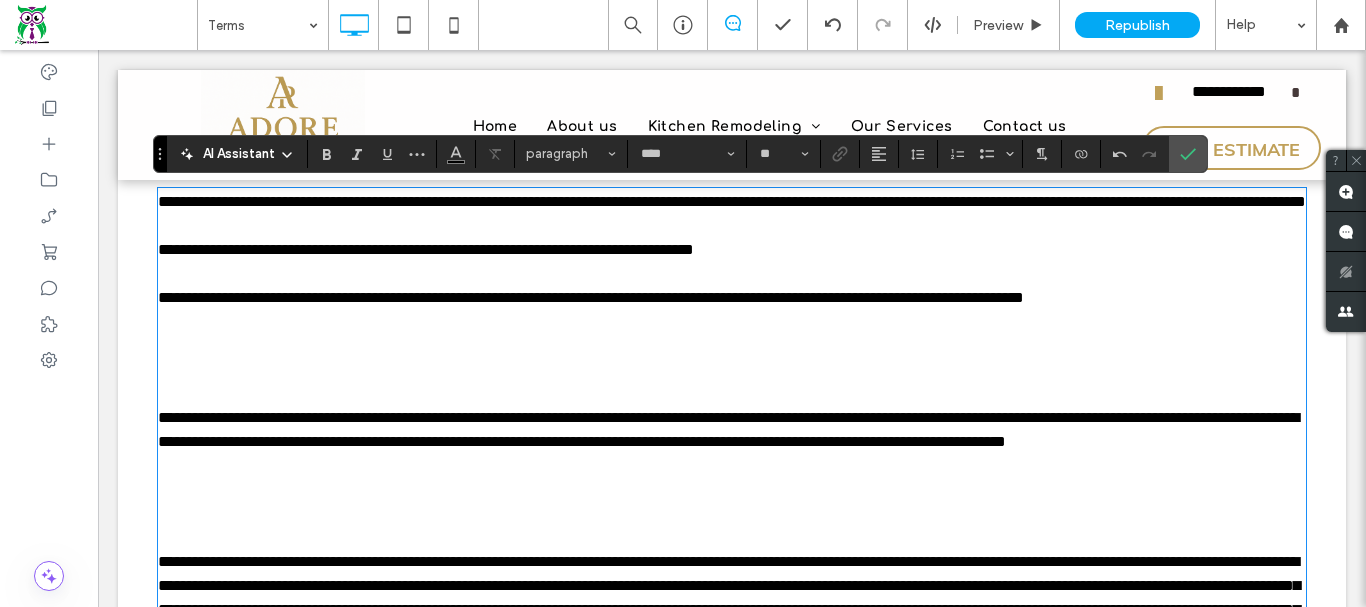 click at bounding box center (732, 370) 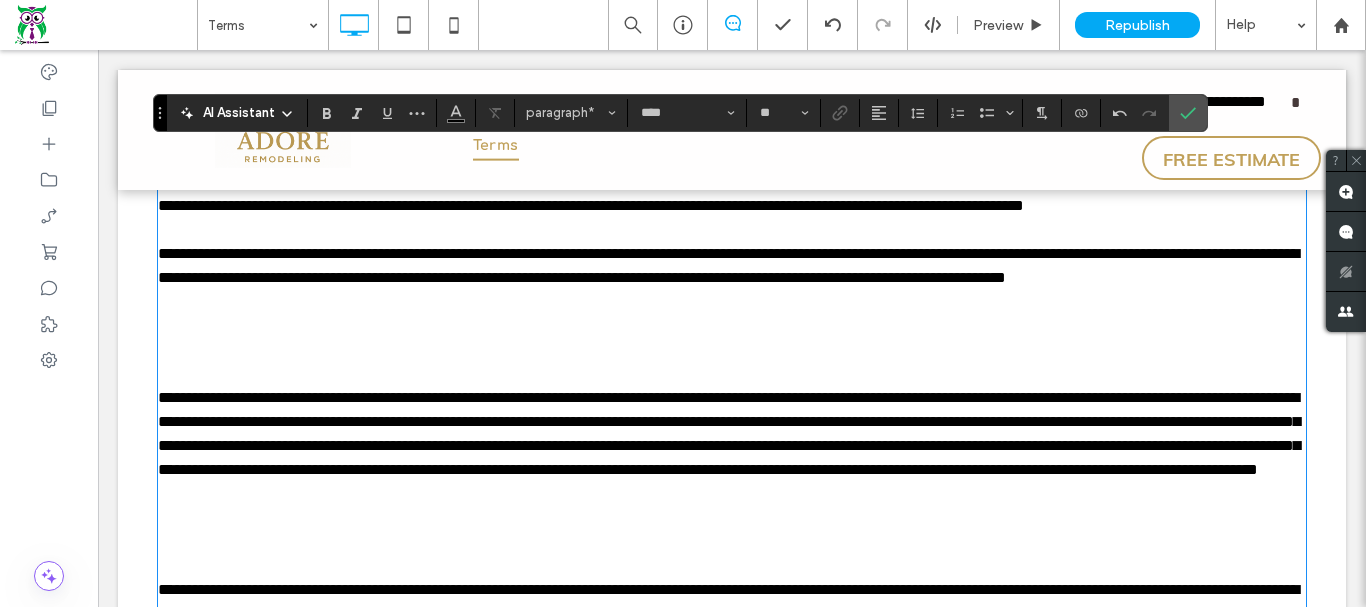 scroll, scrollTop: 200, scrollLeft: 0, axis: vertical 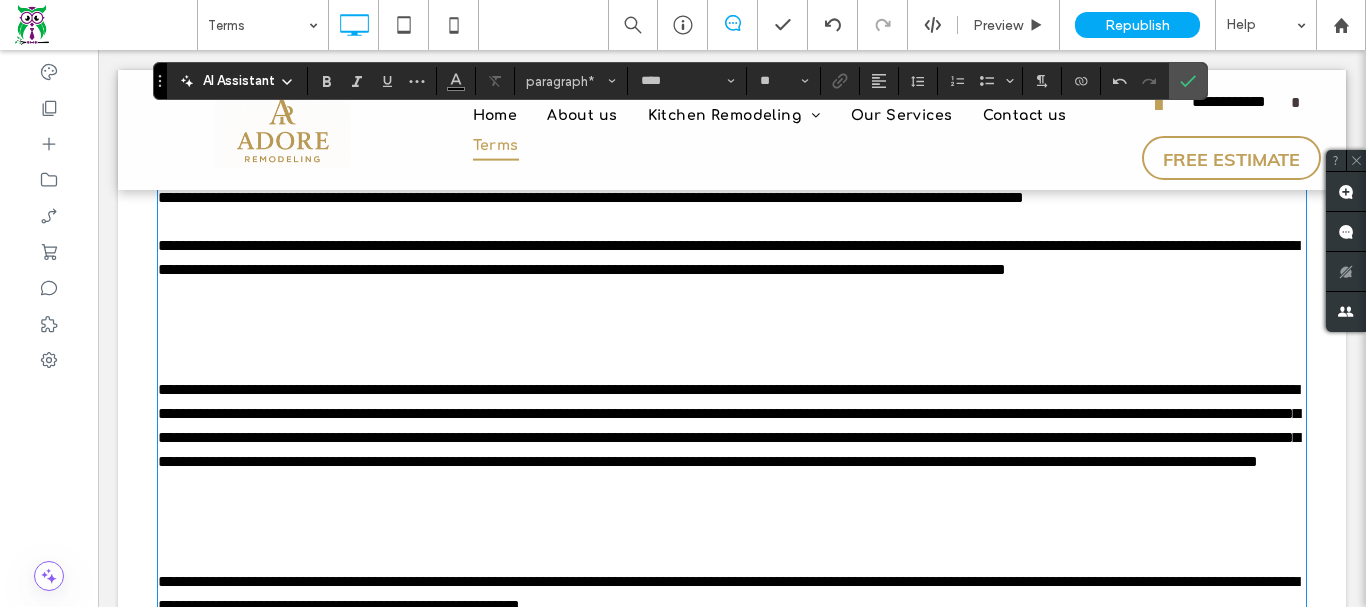 click at bounding box center (732, 342) 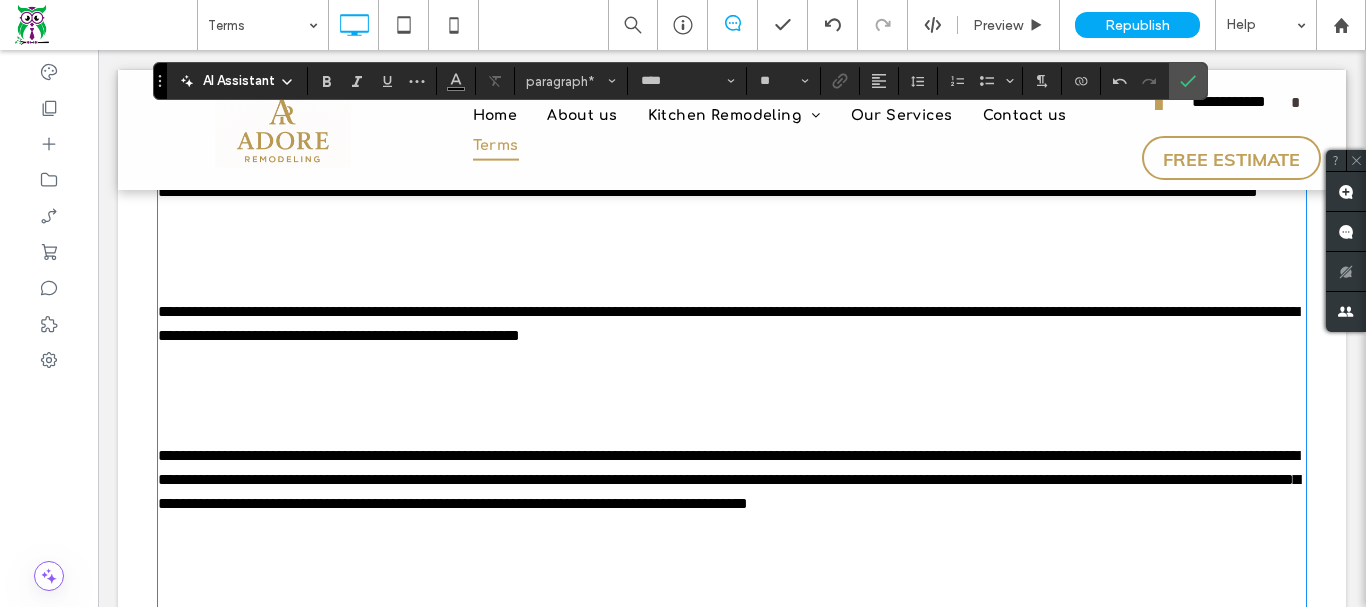 scroll, scrollTop: 400, scrollLeft: 0, axis: vertical 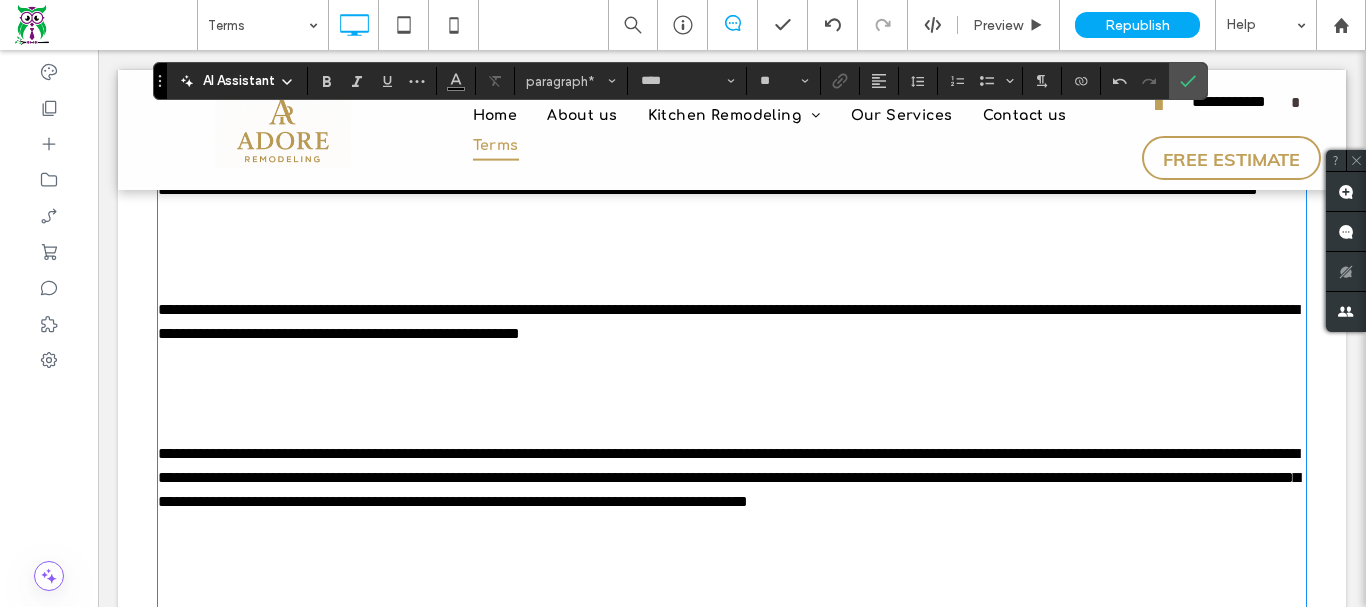 click at bounding box center [732, 286] 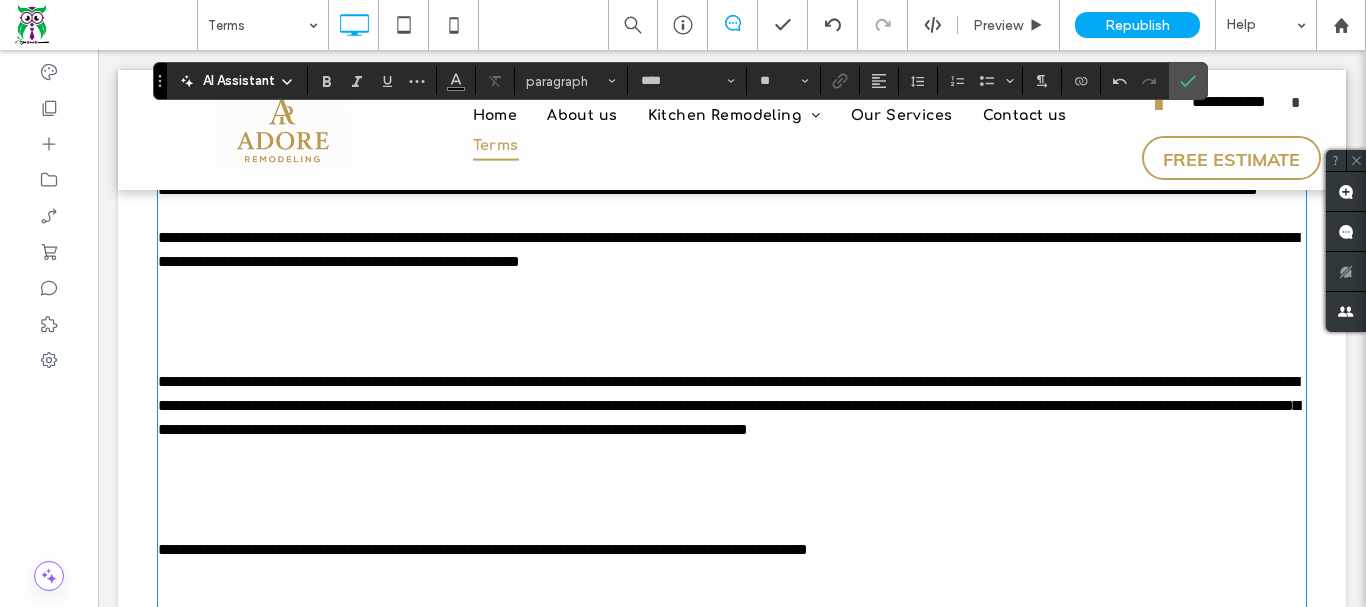 click at bounding box center [732, 334] 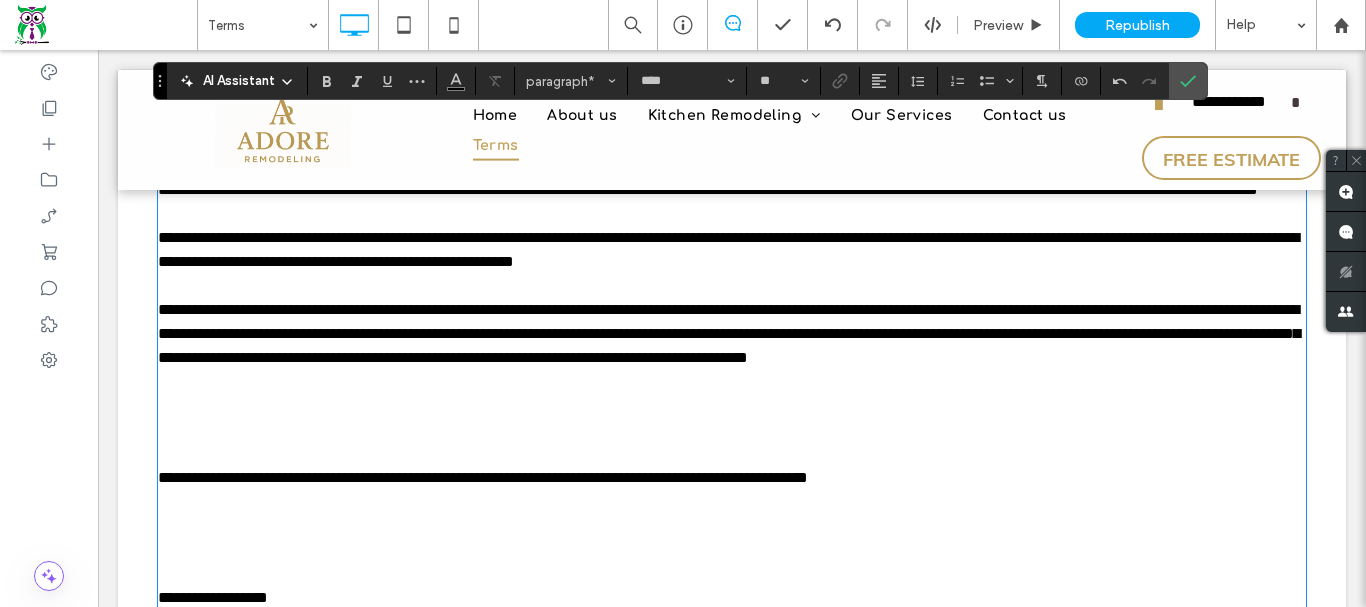 scroll, scrollTop: 700, scrollLeft: 0, axis: vertical 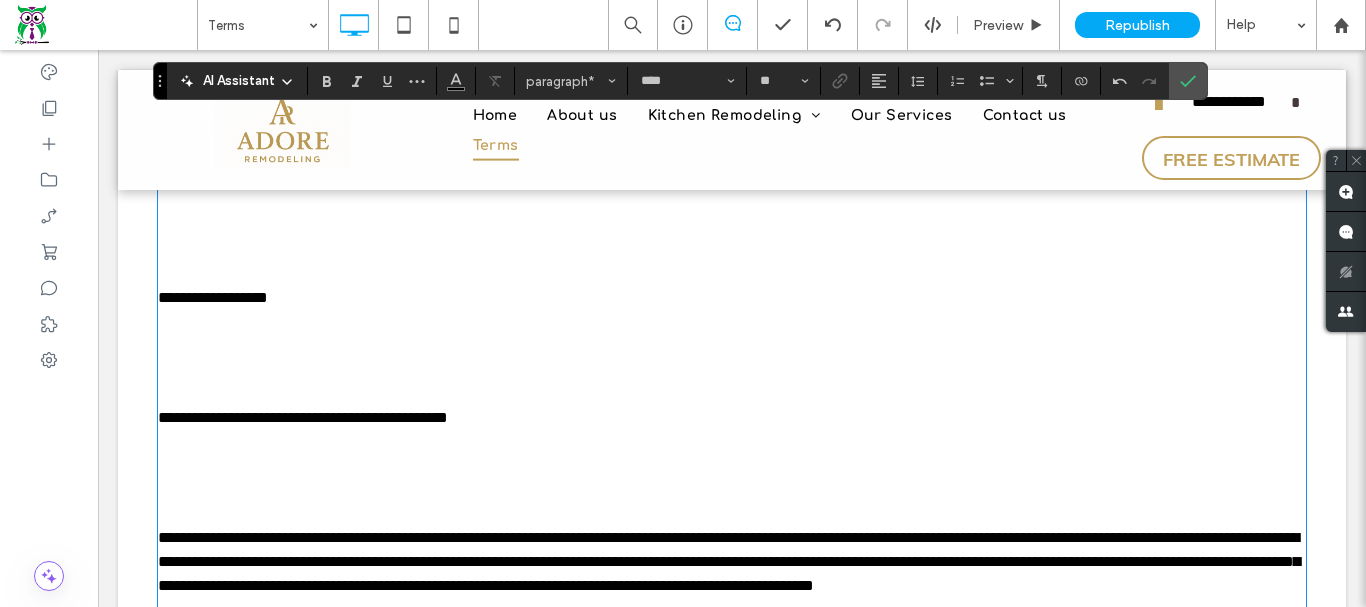 click at bounding box center [732, 250] 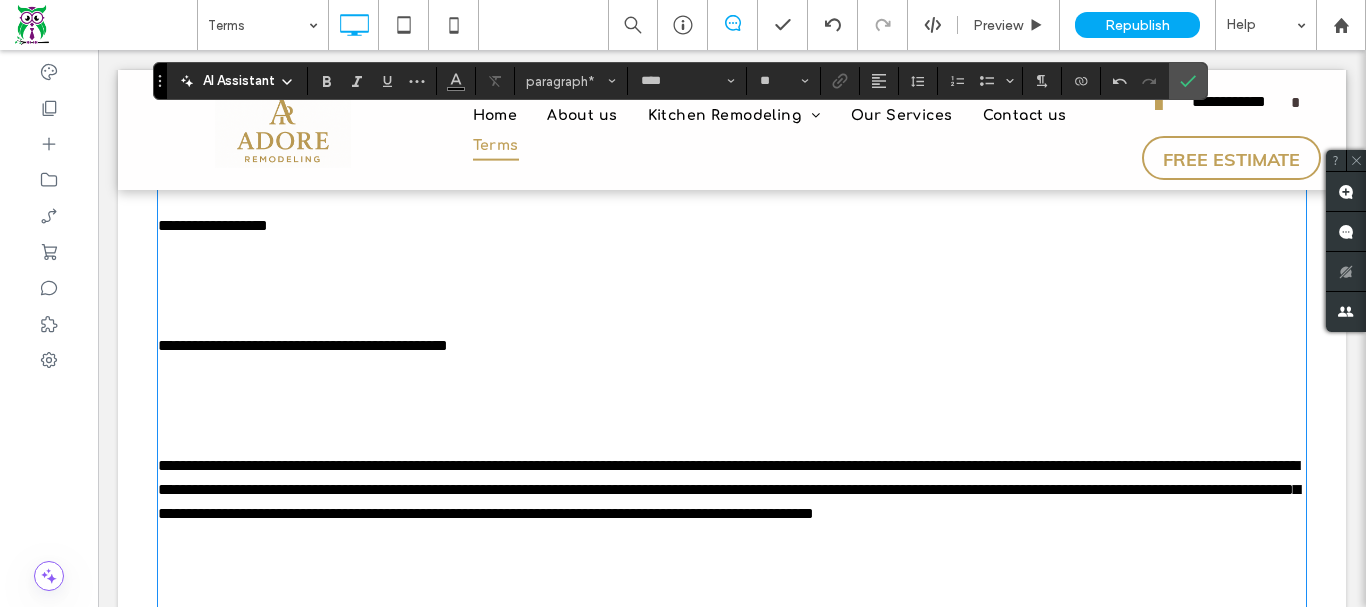 scroll, scrollTop: 600, scrollLeft: 0, axis: vertical 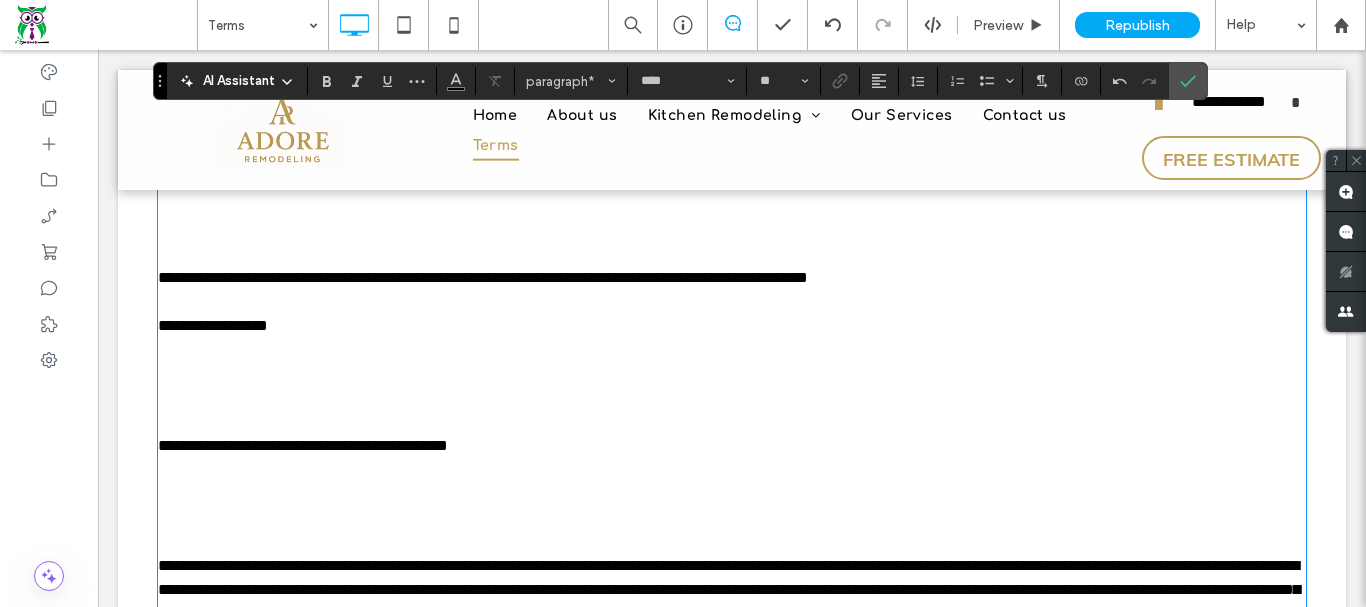 click at bounding box center (732, 230) 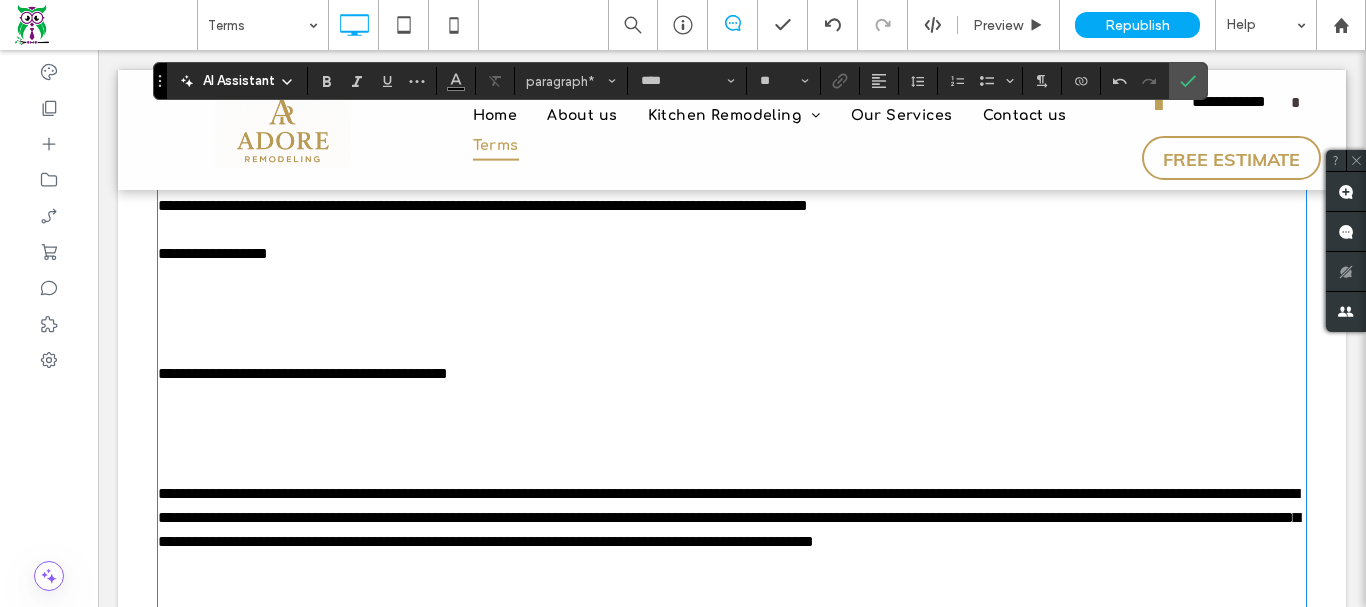 click at bounding box center [732, 326] 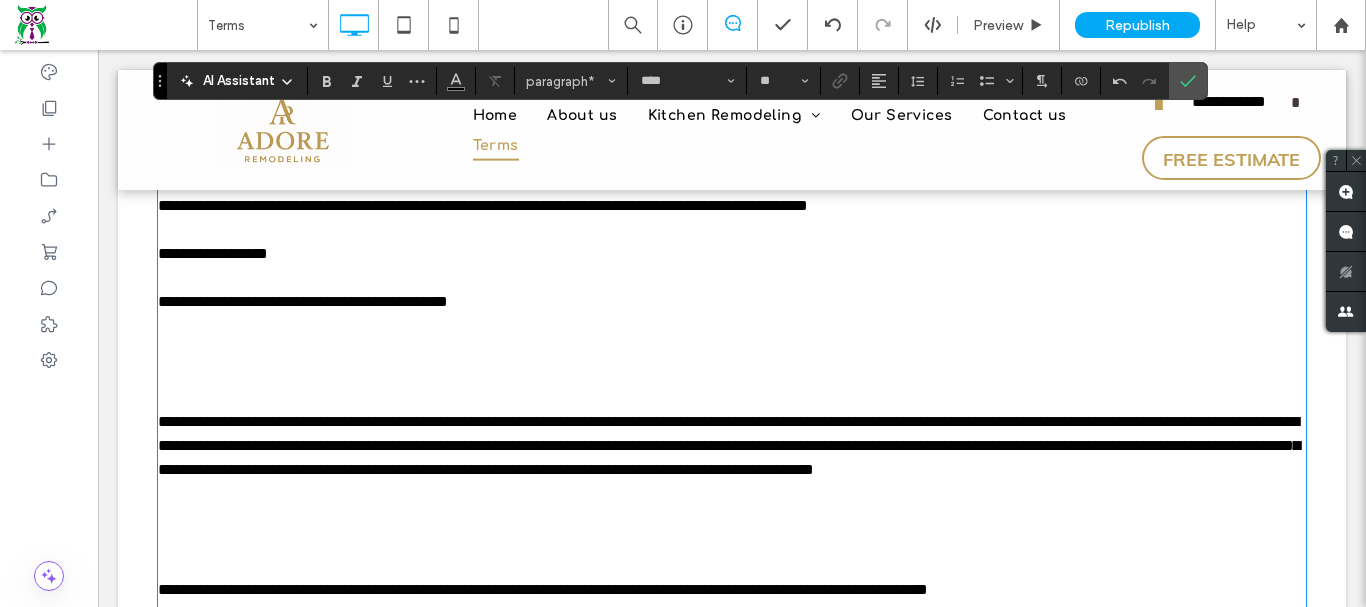 click at bounding box center (732, 374) 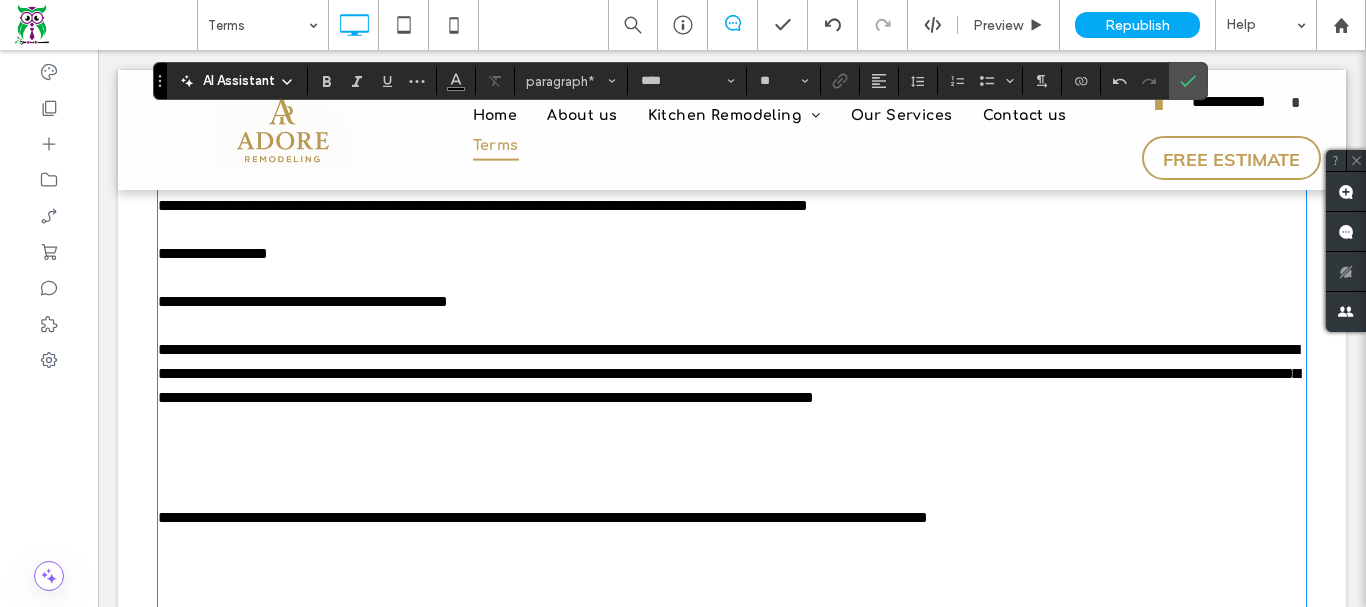scroll, scrollTop: 700, scrollLeft: 0, axis: vertical 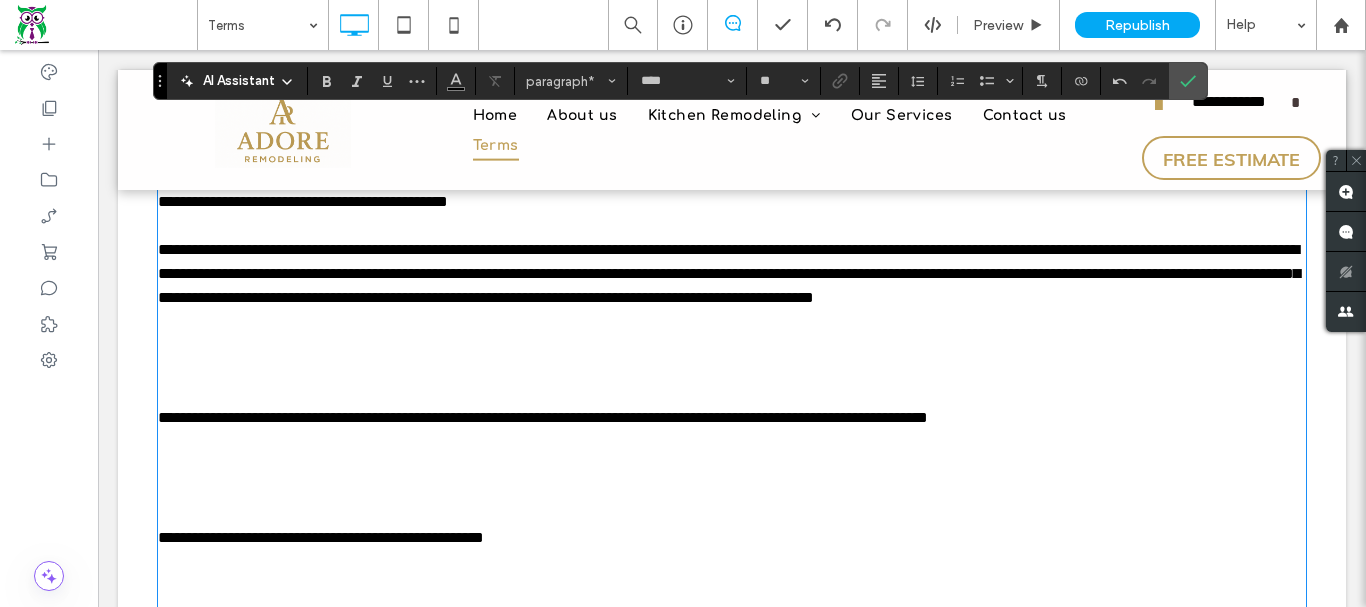click at bounding box center [732, 370] 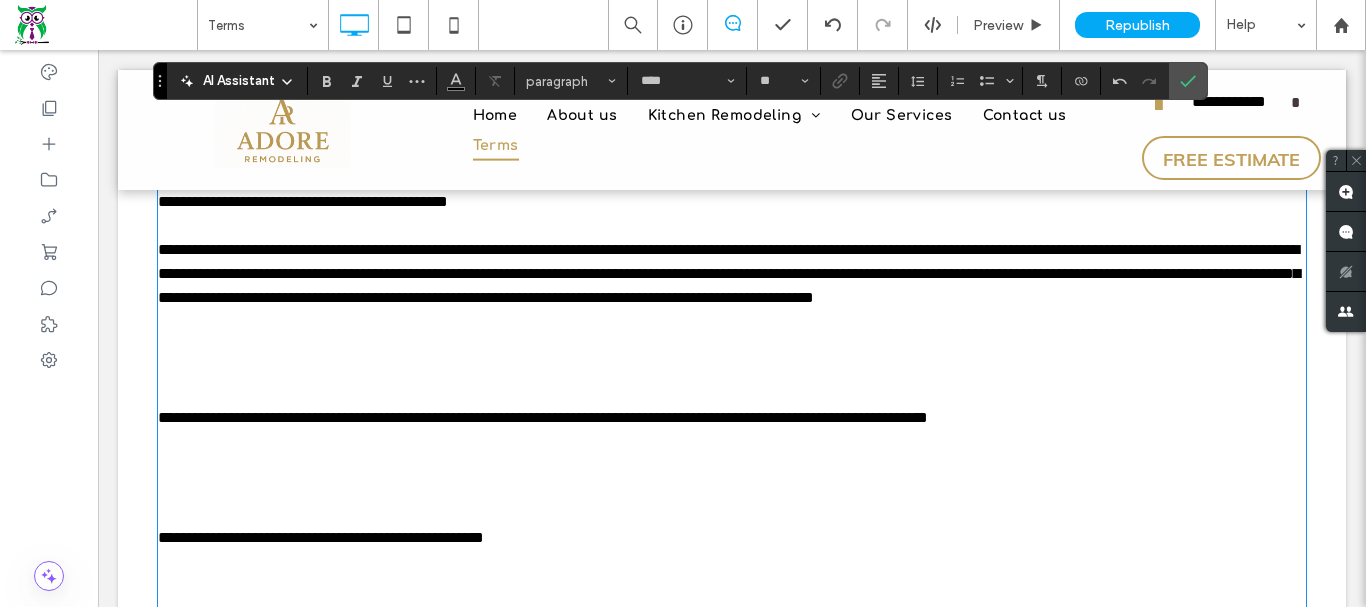 click at bounding box center [732, 394] 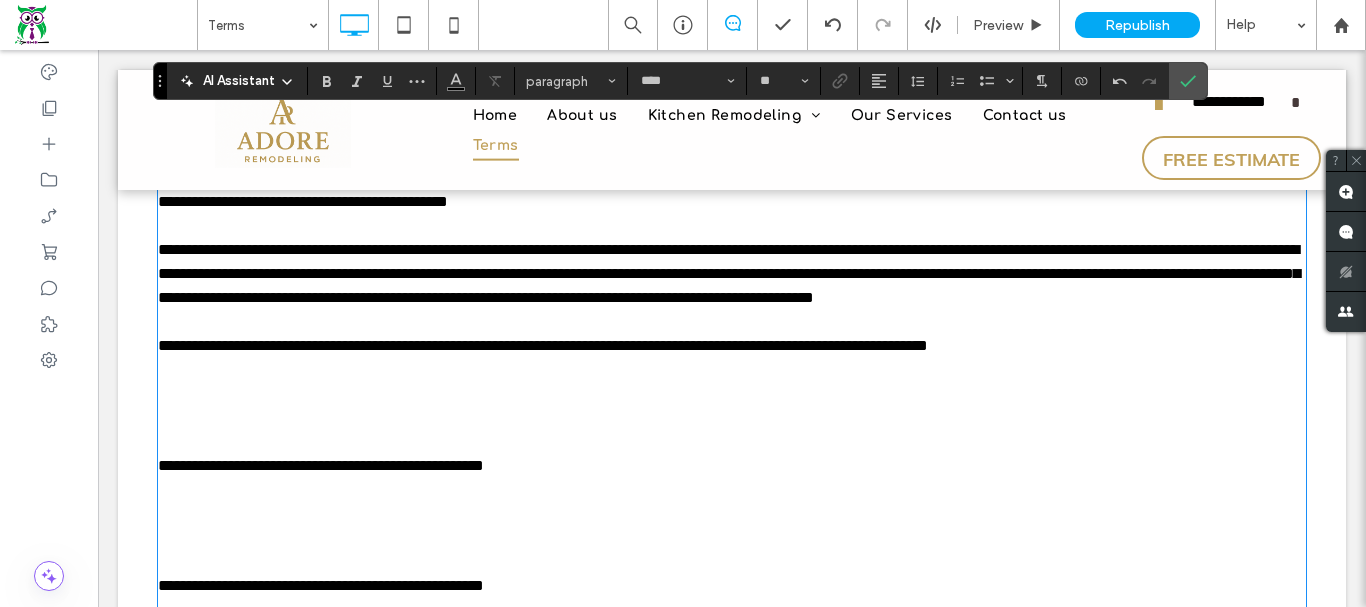 scroll, scrollTop: 800, scrollLeft: 0, axis: vertical 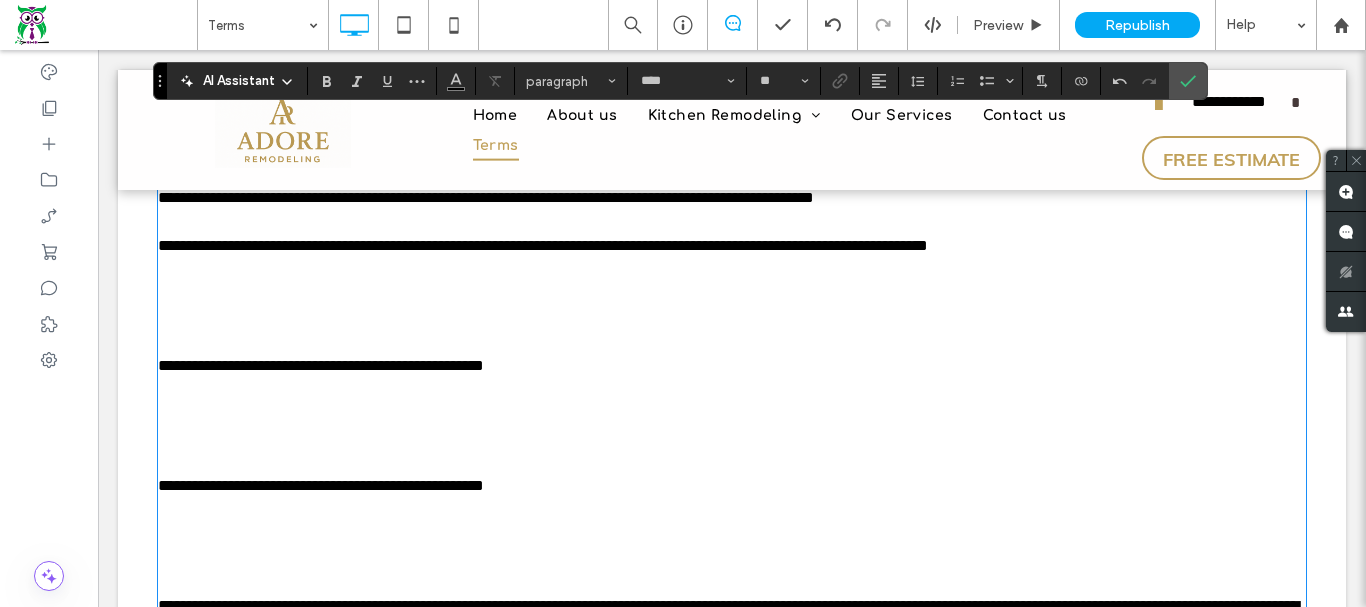 click at bounding box center [732, 342] 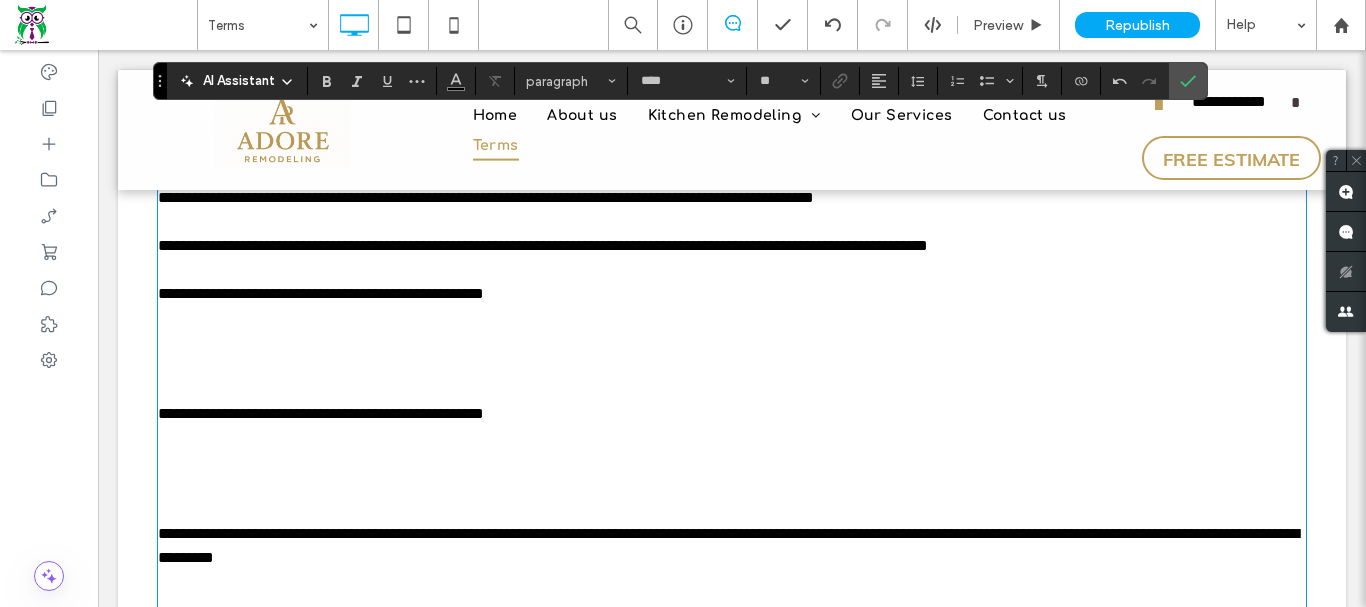 click at bounding box center [732, 390] 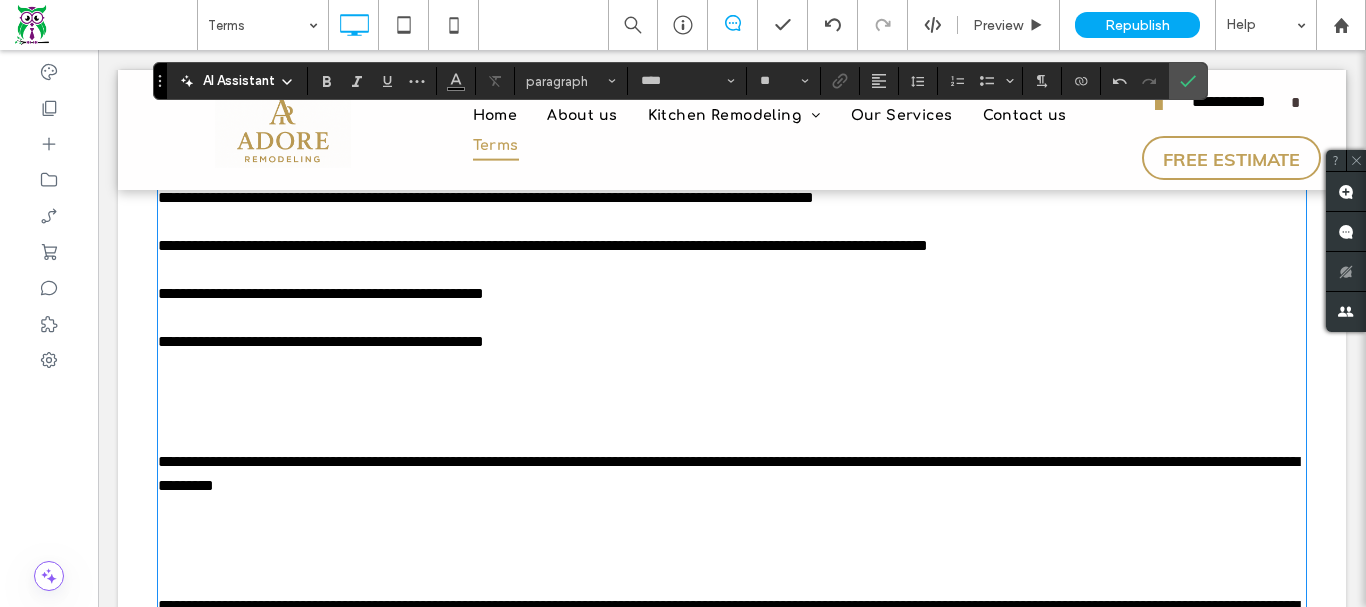 scroll, scrollTop: 1000, scrollLeft: 0, axis: vertical 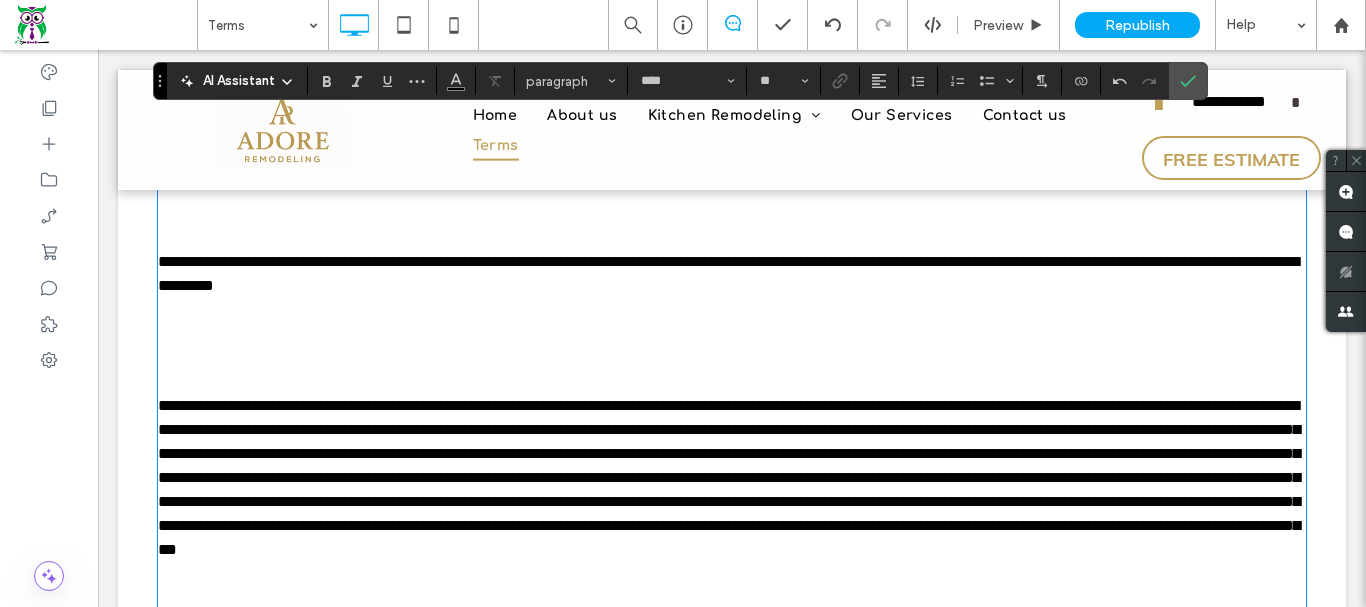 click at bounding box center [732, 214] 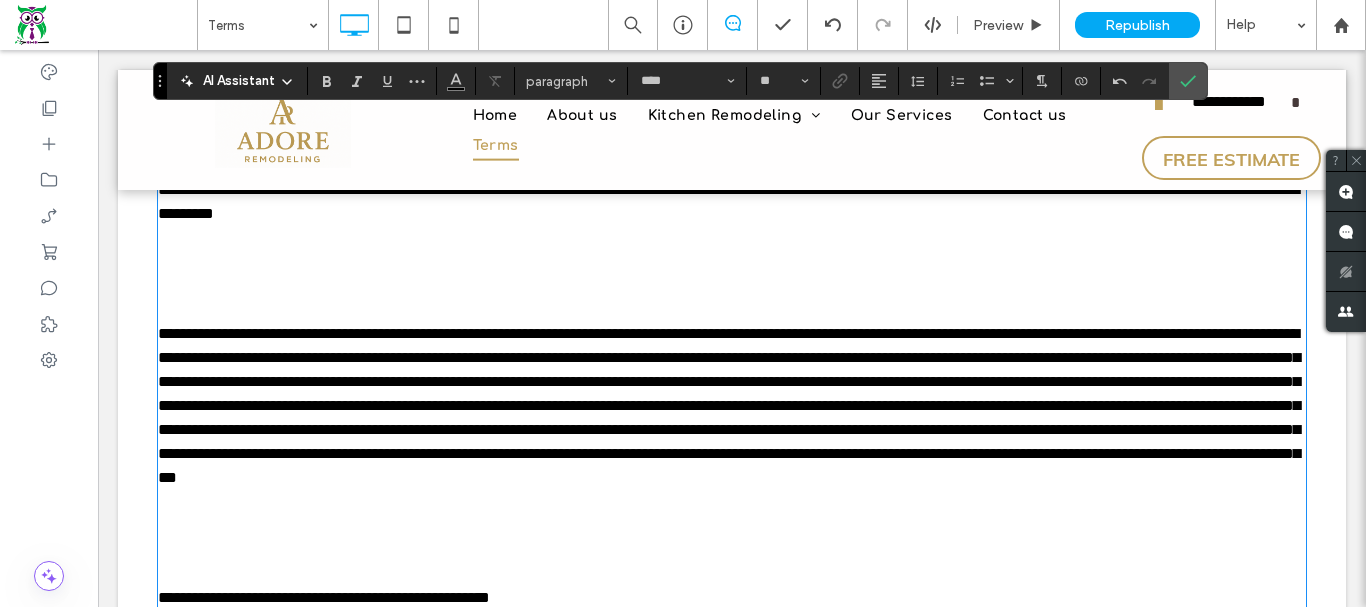 click at bounding box center [732, 286] 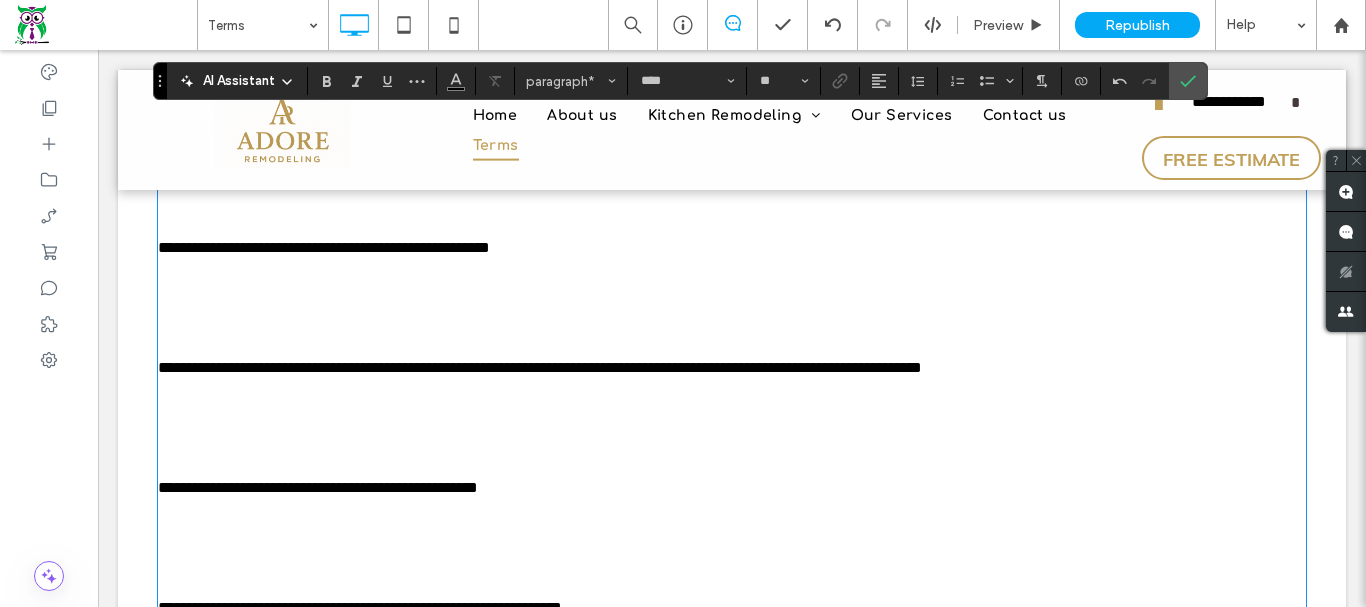 scroll, scrollTop: 1300, scrollLeft: 0, axis: vertical 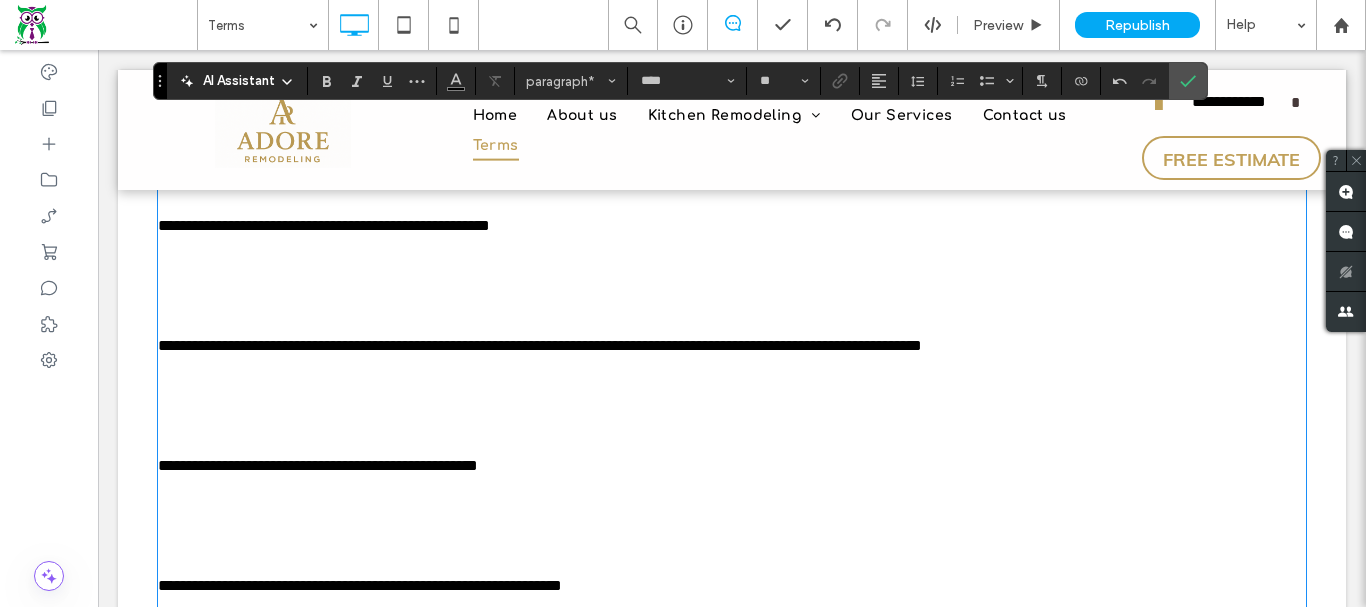 click at bounding box center [732, 298] 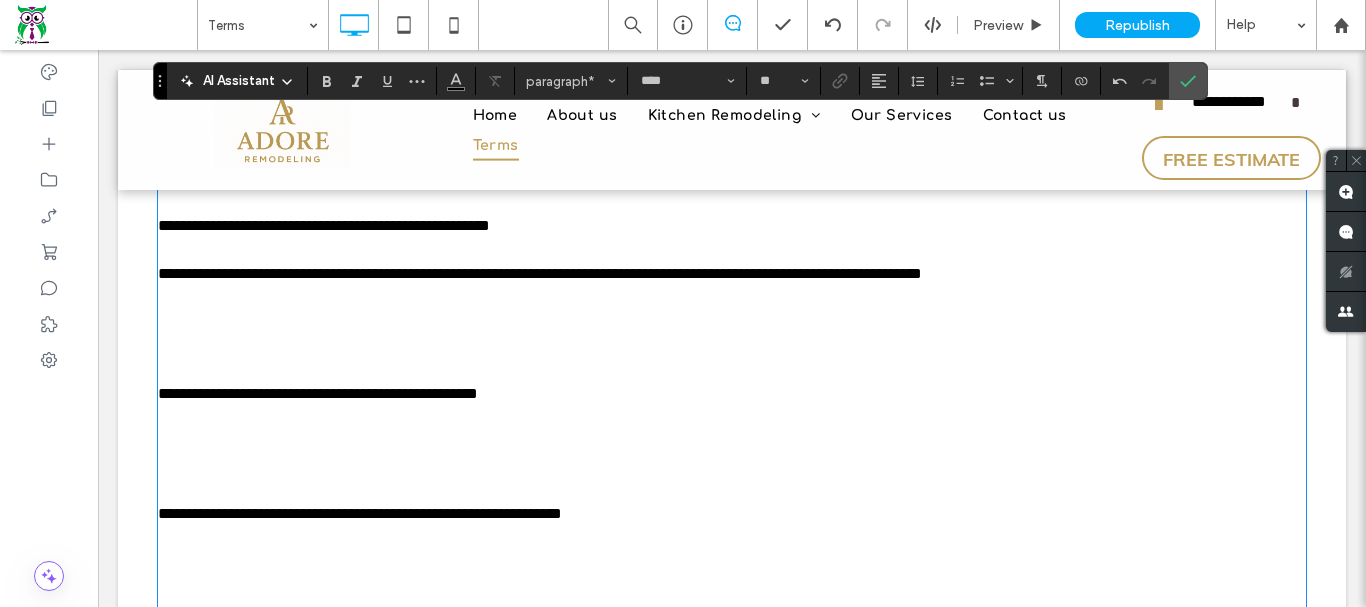click at bounding box center (732, 178) 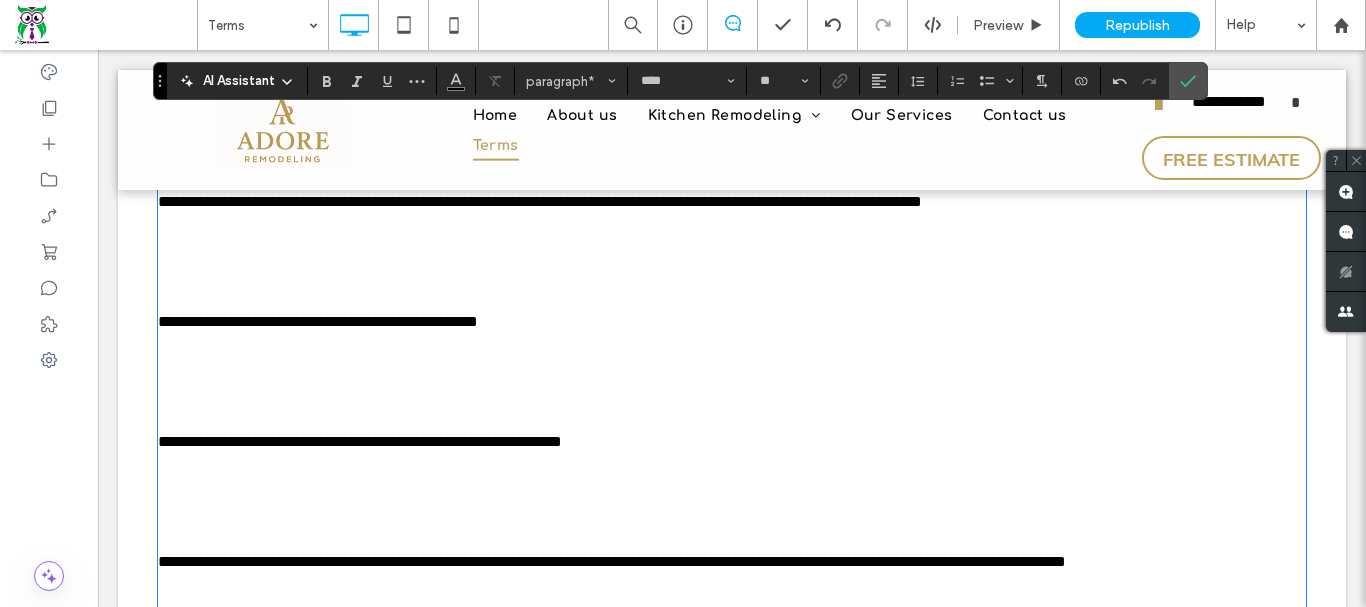 click at bounding box center (732, 298) 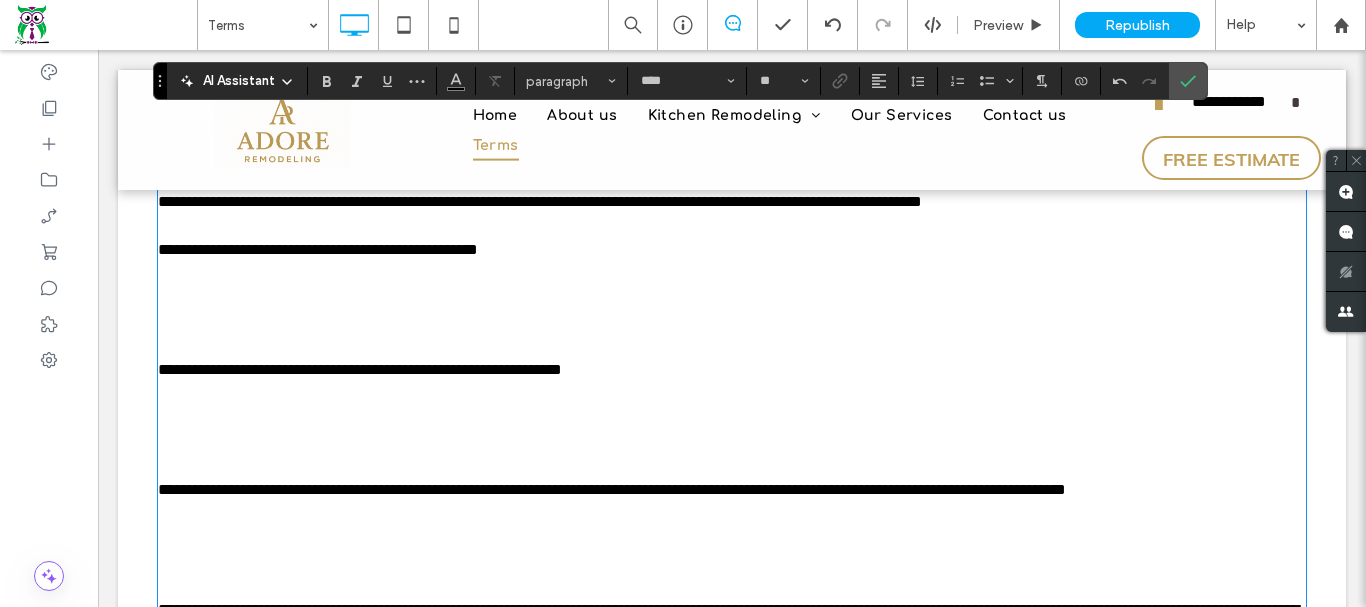 click at bounding box center (732, 346) 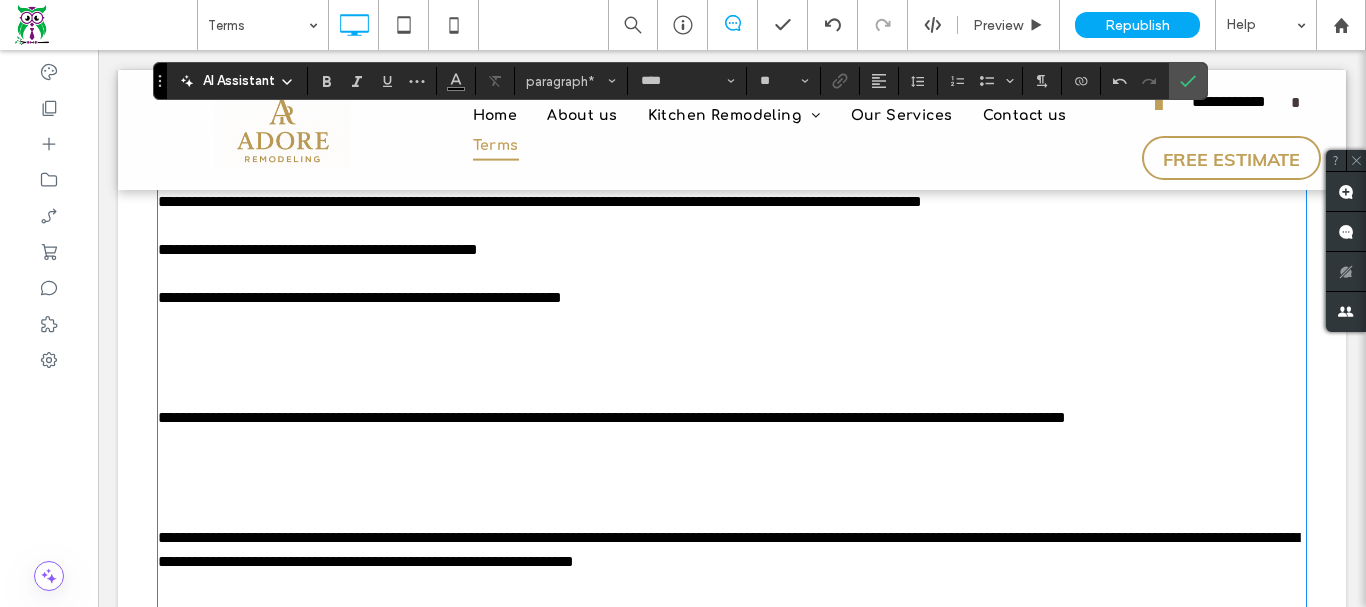click at bounding box center (732, 370) 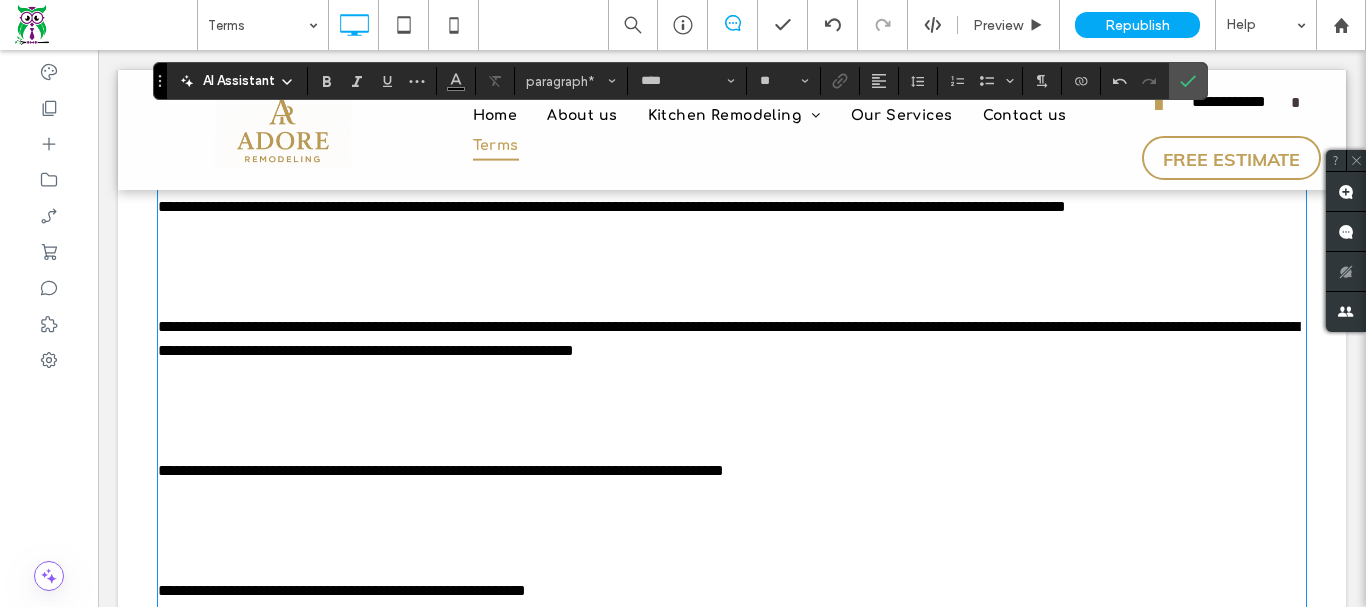 scroll, scrollTop: 1500, scrollLeft: 0, axis: vertical 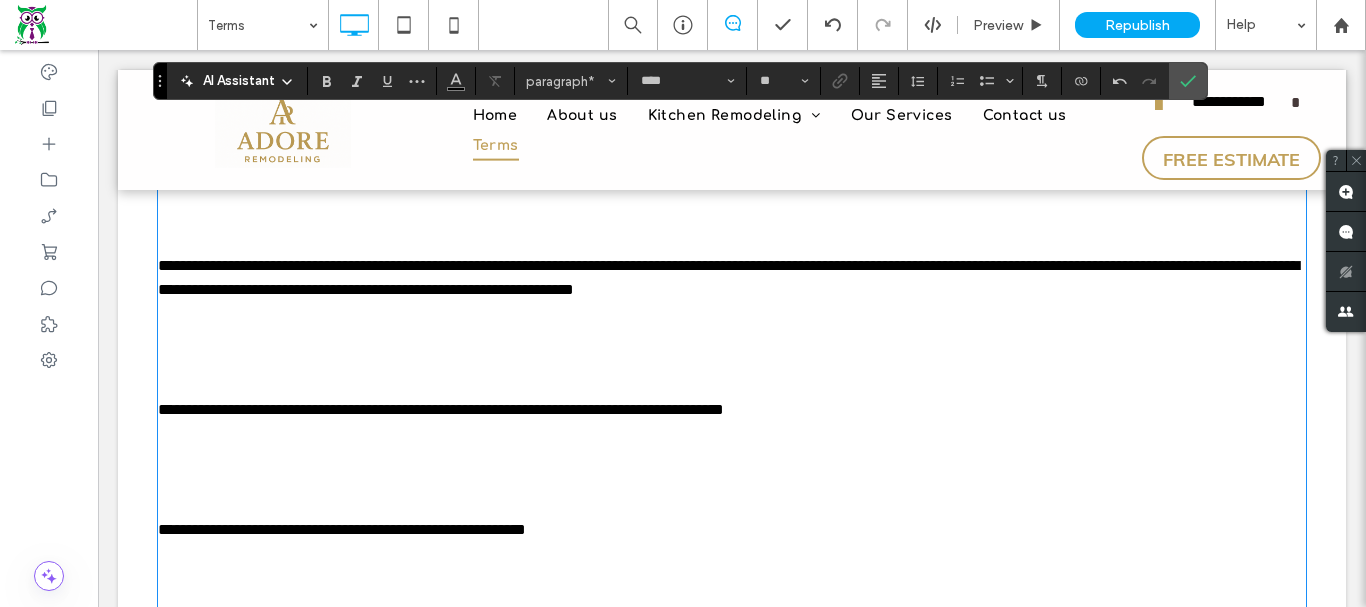 click at bounding box center [732, 218] 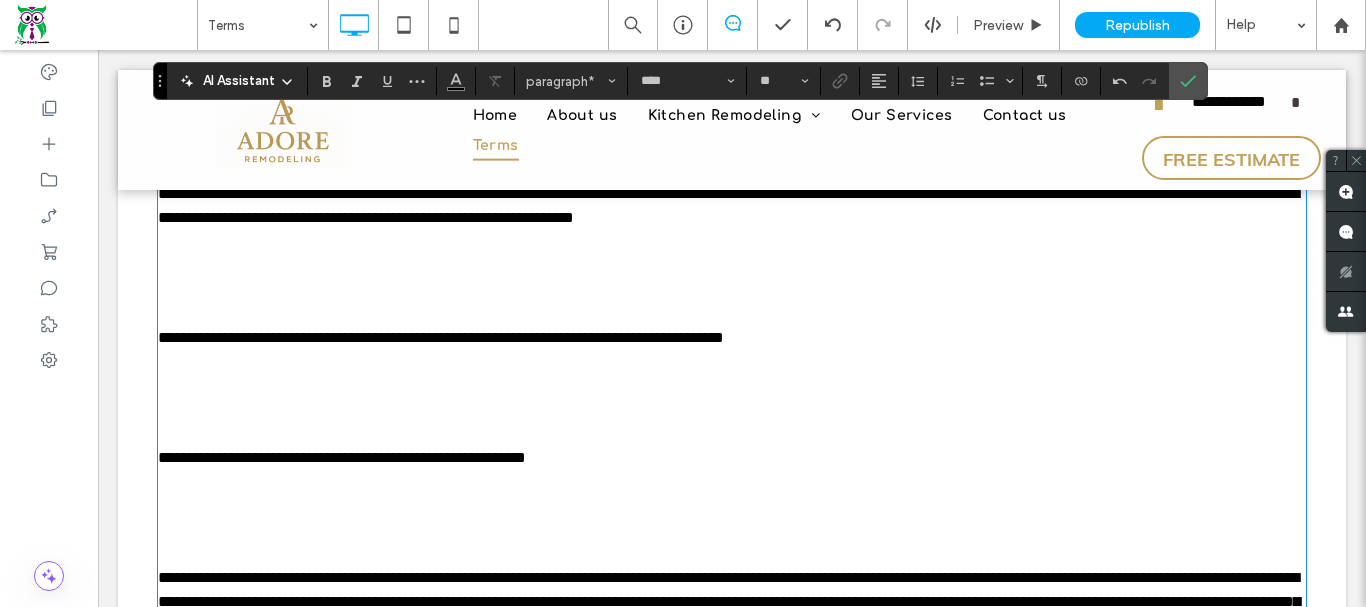 click at bounding box center [732, 314] 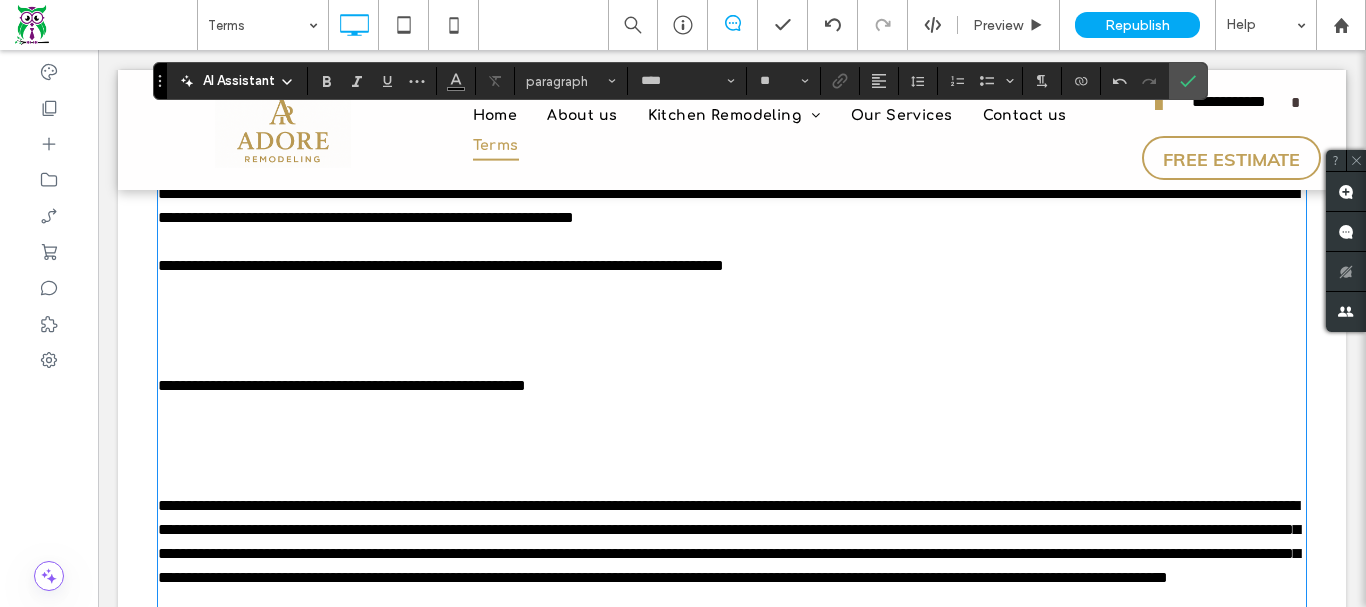 click at bounding box center (732, 338) 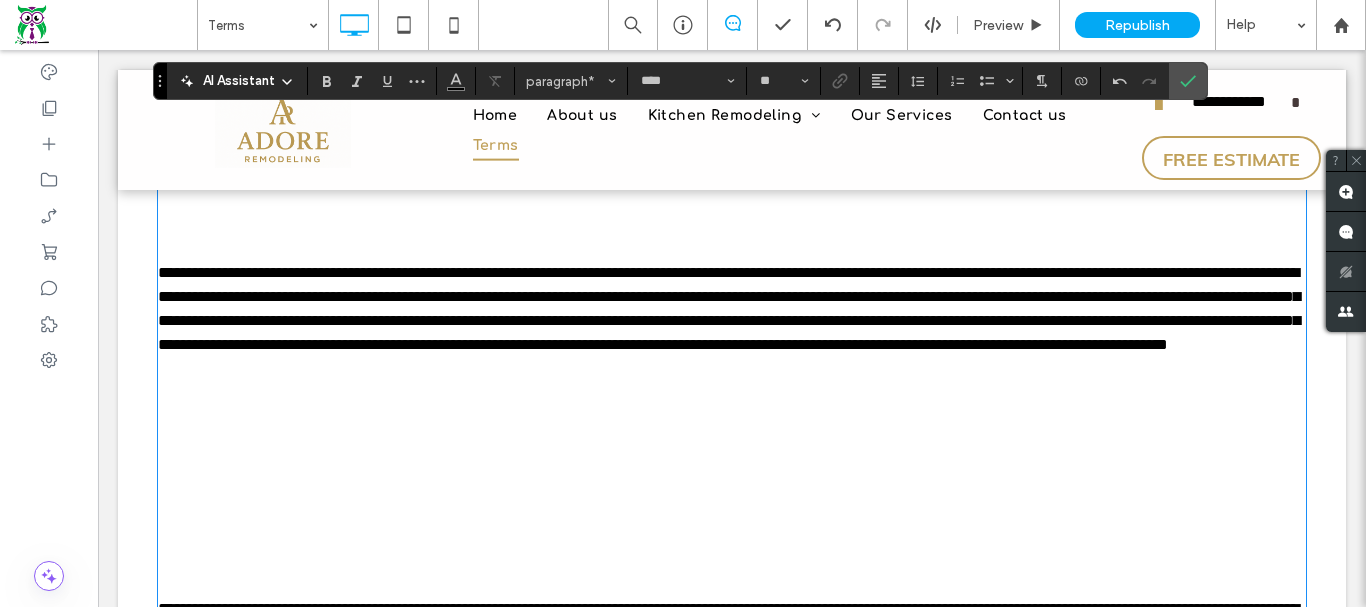 scroll, scrollTop: 1700, scrollLeft: 0, axis: vertical 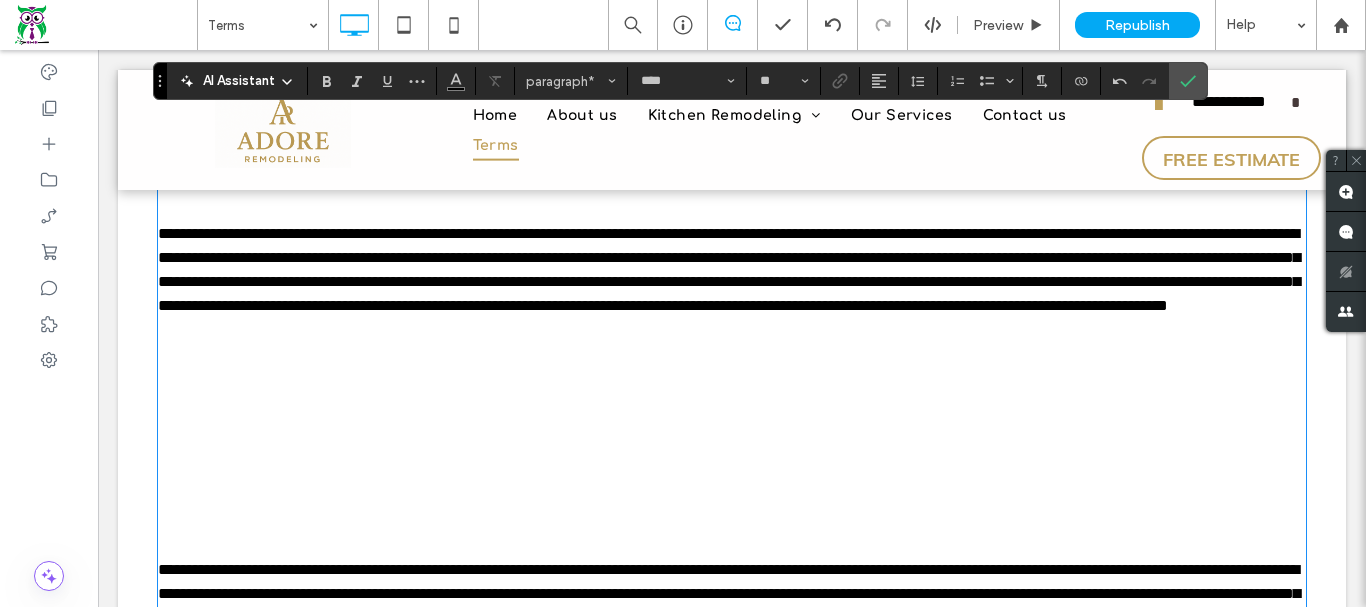 click at bounding box center (732, 186) 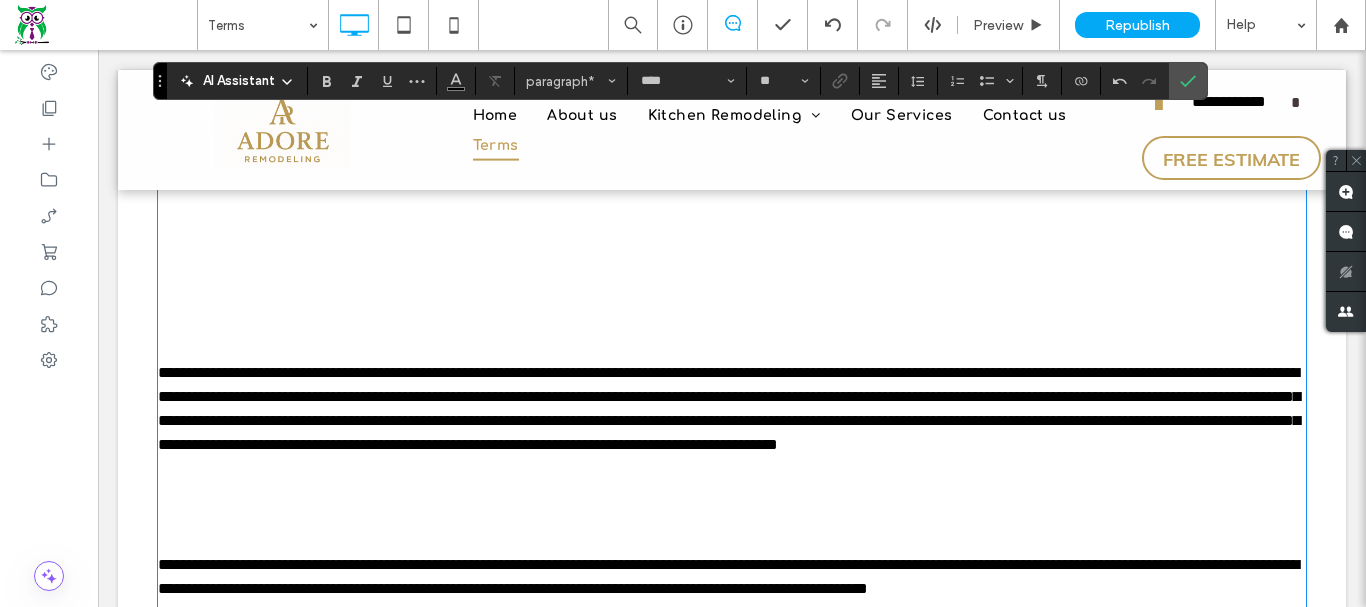 scroll, scrollTop: 1900, scrollLeft: 0, axis: vertical 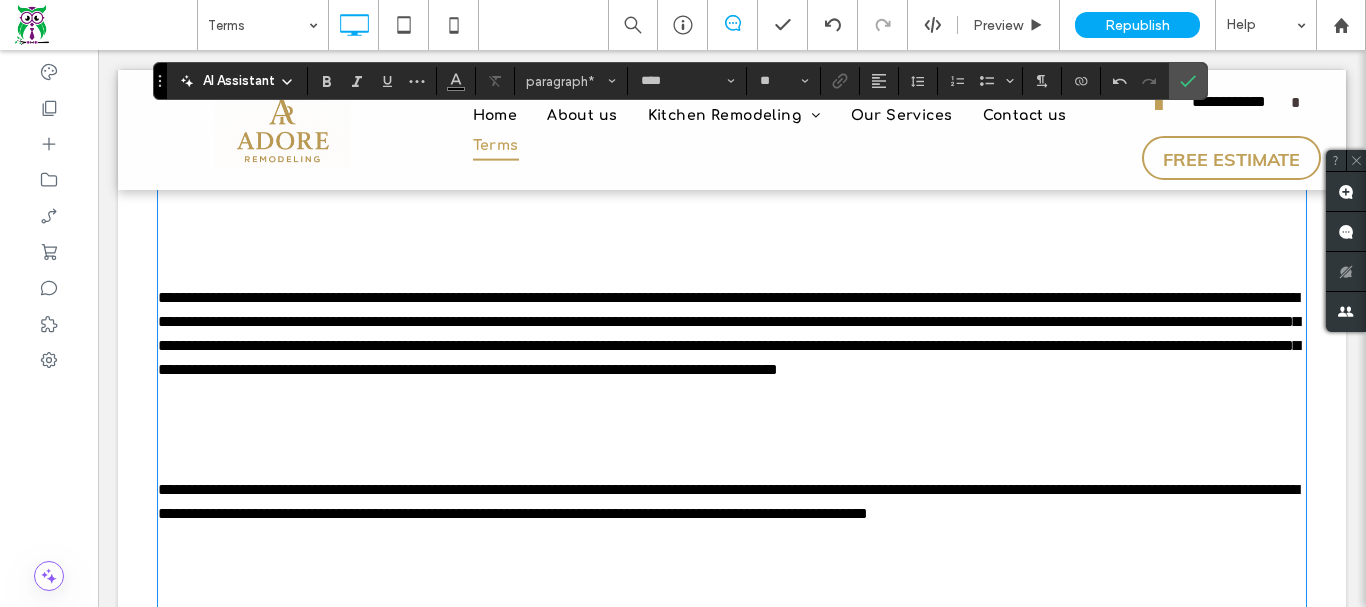 click at bounding box center (732, 226) 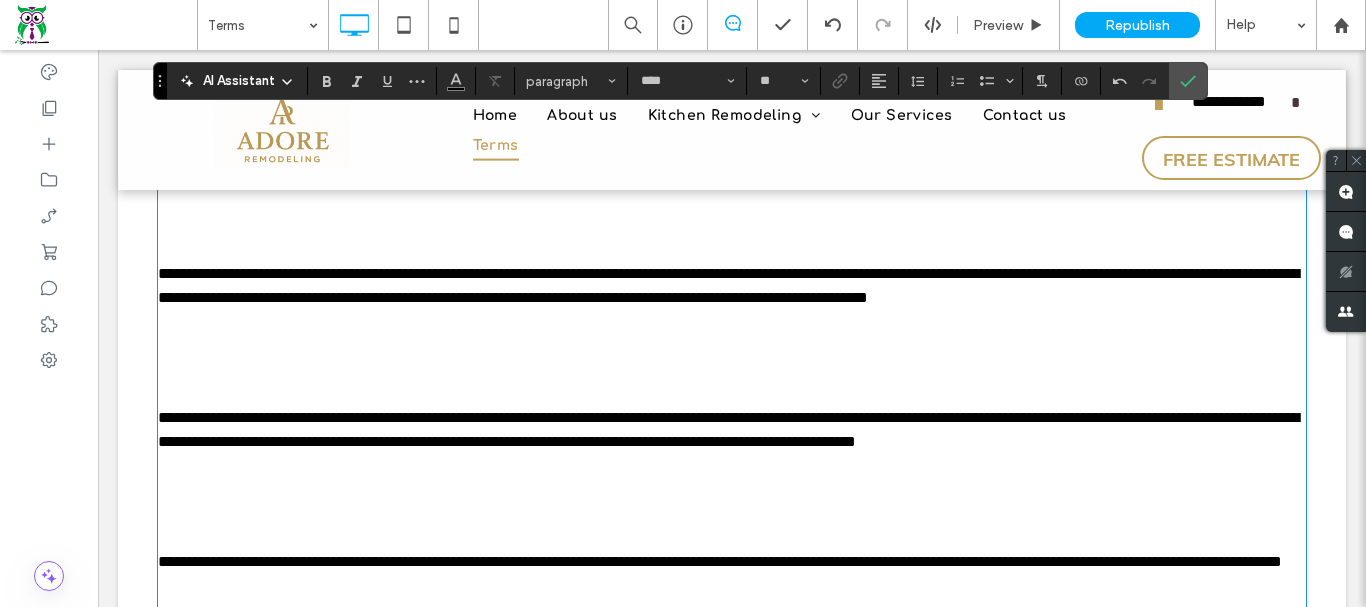 click at bounding box center (732, 226) 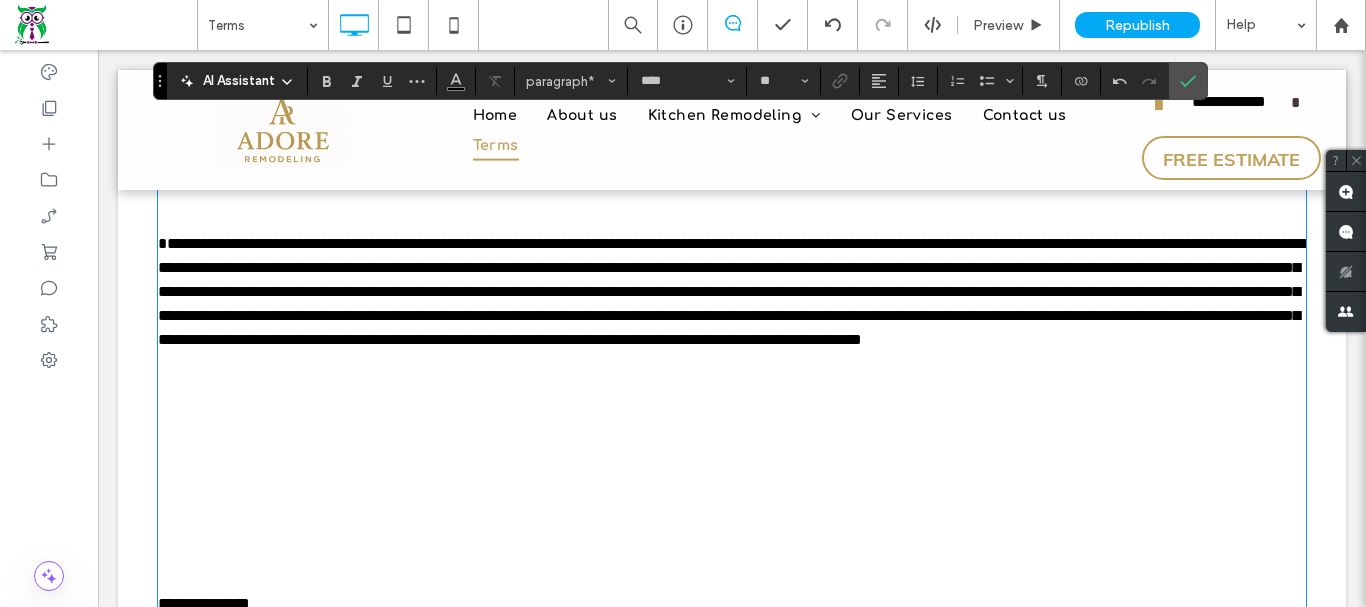 scroll, scrollTop: 3000, scrollLeft: 0, axis: vertical 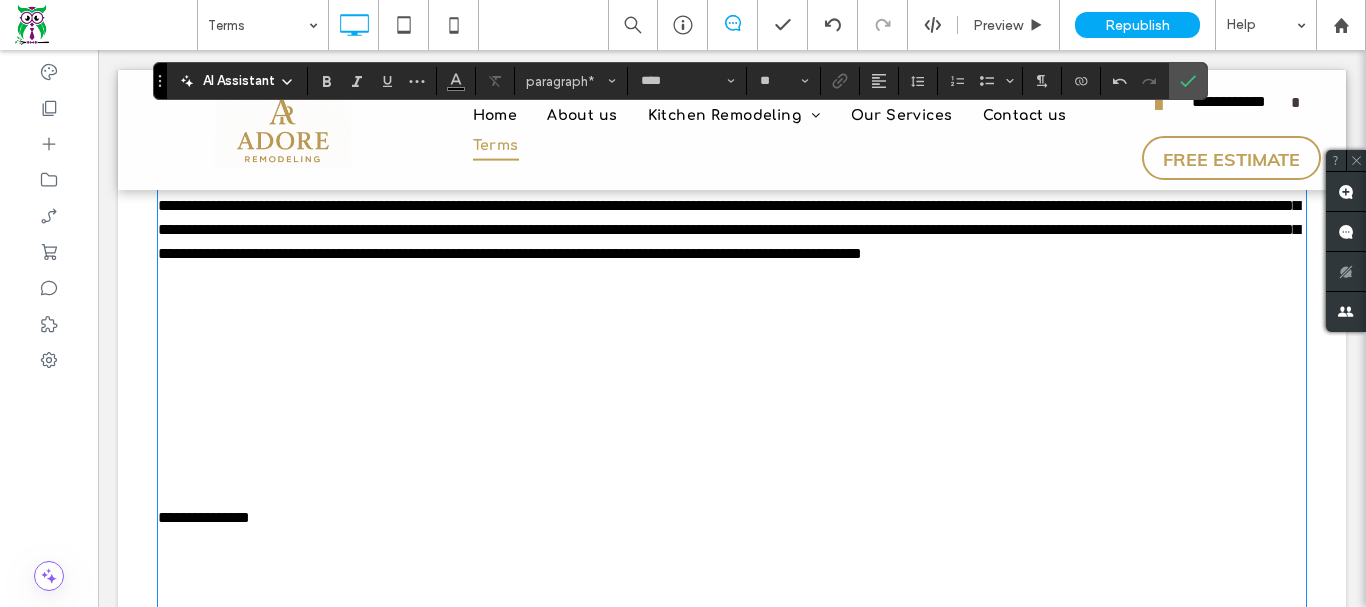 click at bounding box center [732, 134] 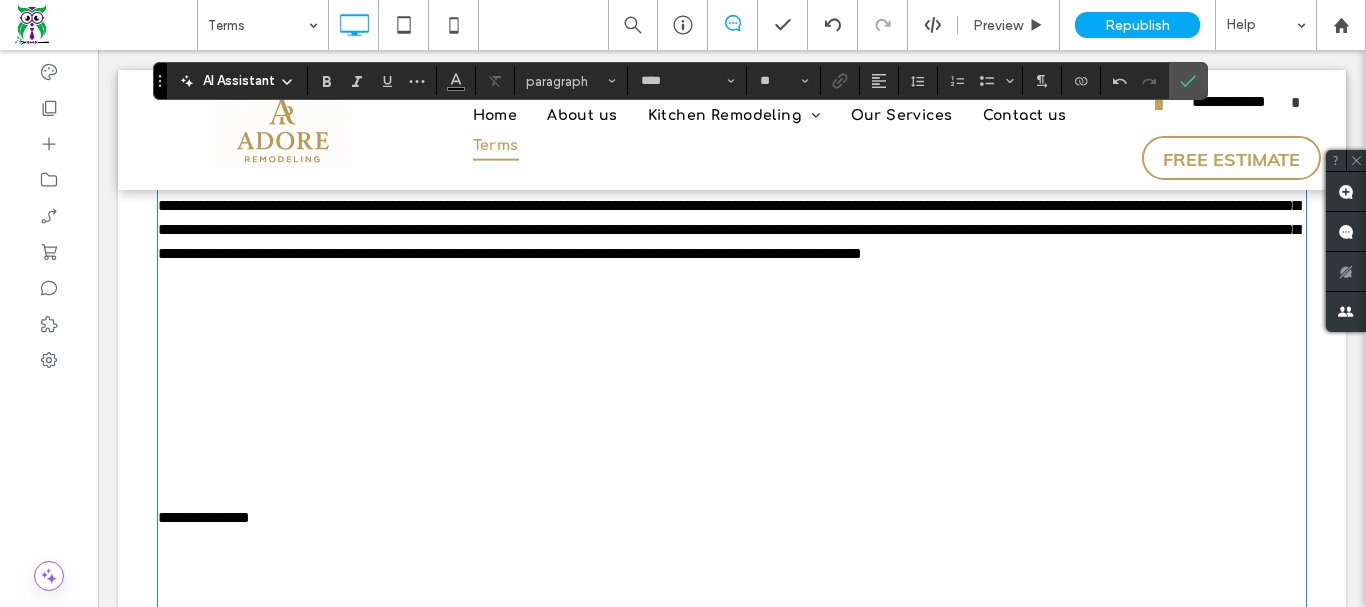 drag, startPoint x: 391, startPoint y: 439, endPoint x: 259, endPoint y: 411, distance: 134.93703 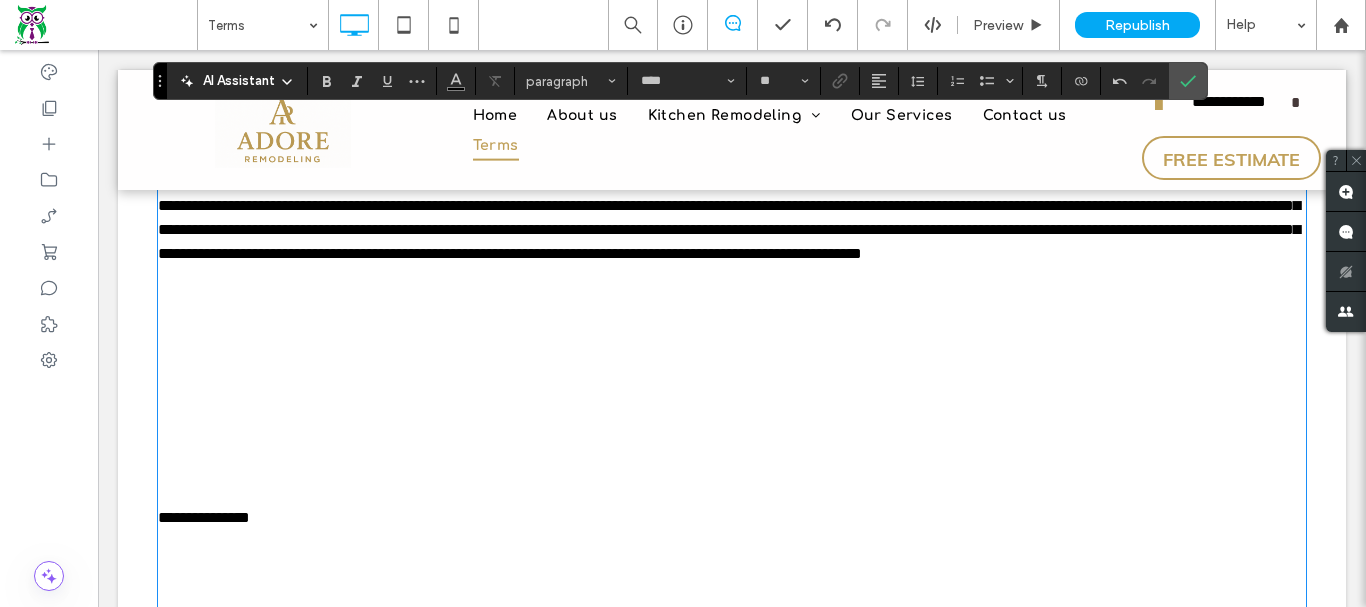 click on "**********" at bounding box center [732, 7478] 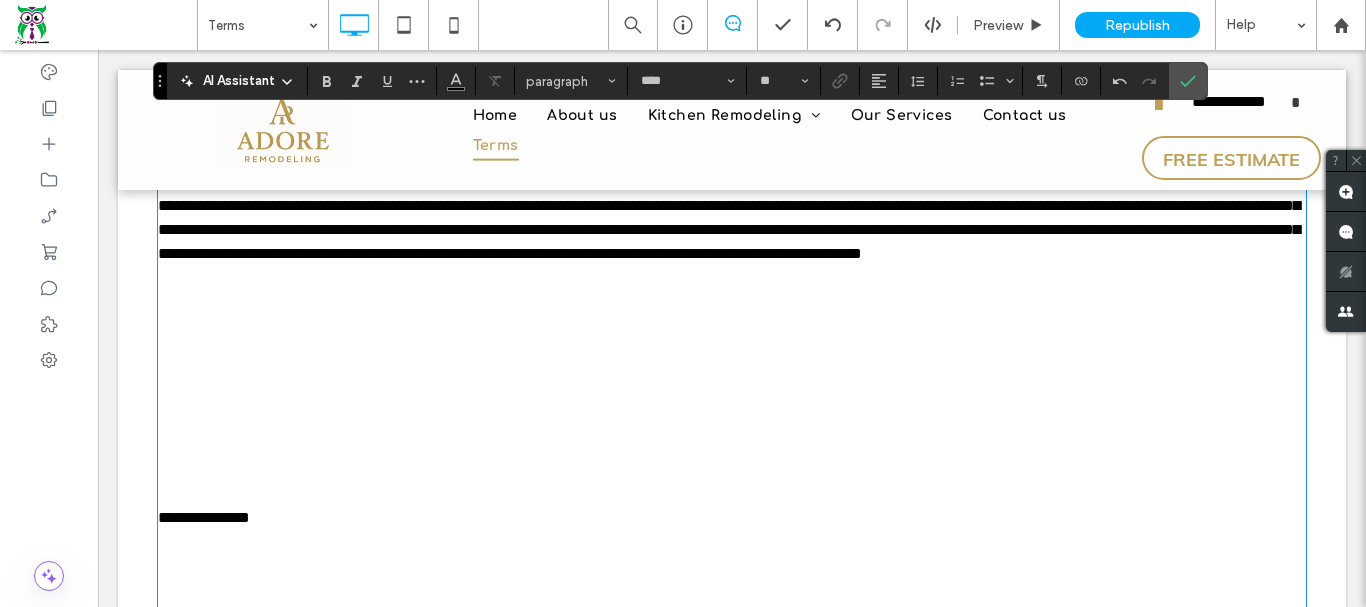 drag, startPoint x: 267, startPoint y: 456, endPoint x: 164, endPoint y: 412, distance: 112.00446 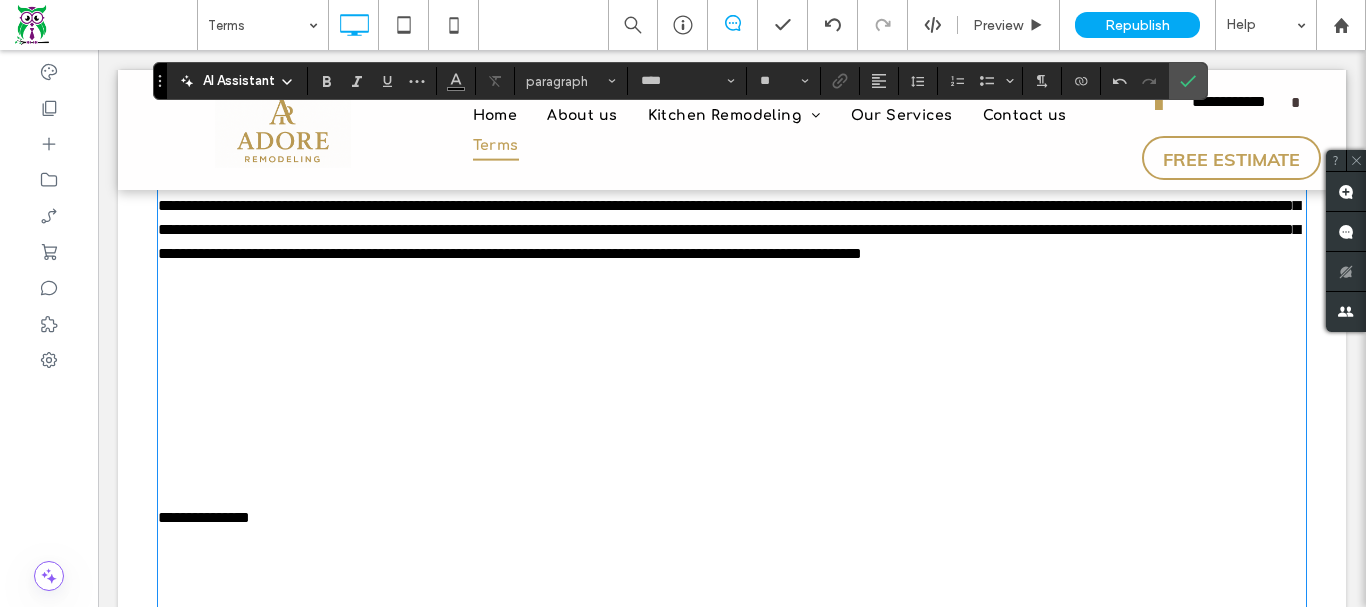 click on "**********" at bounding box center [732, 7478] 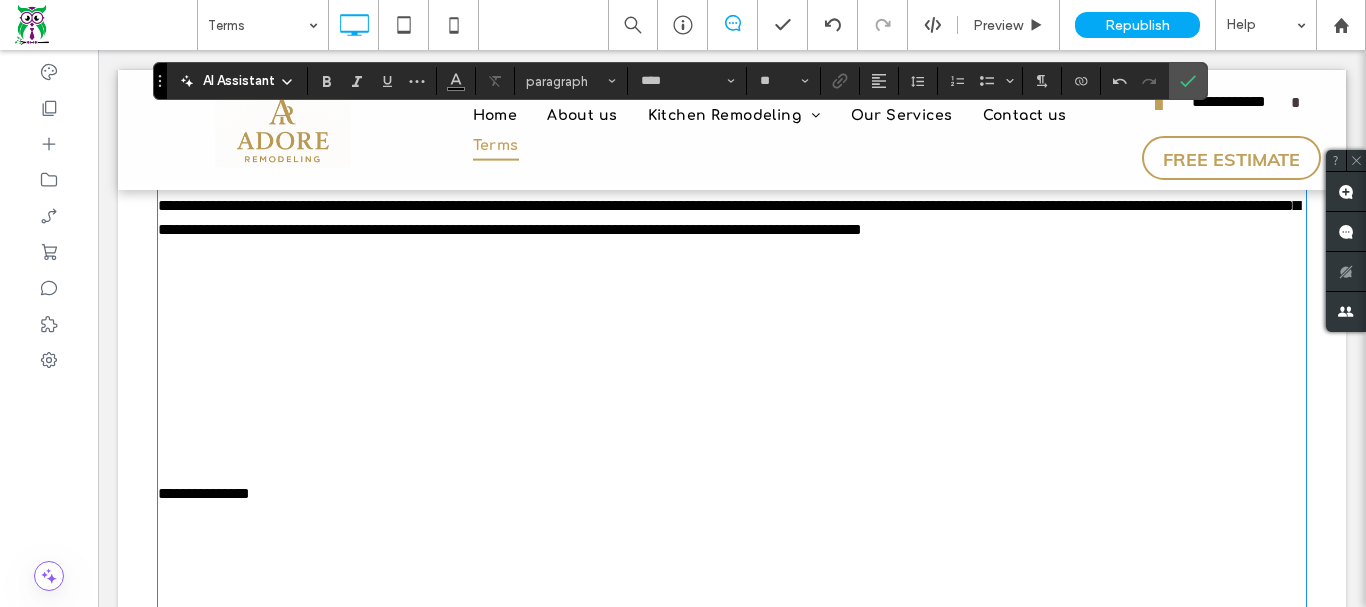 click at bounding box center [732, 110] 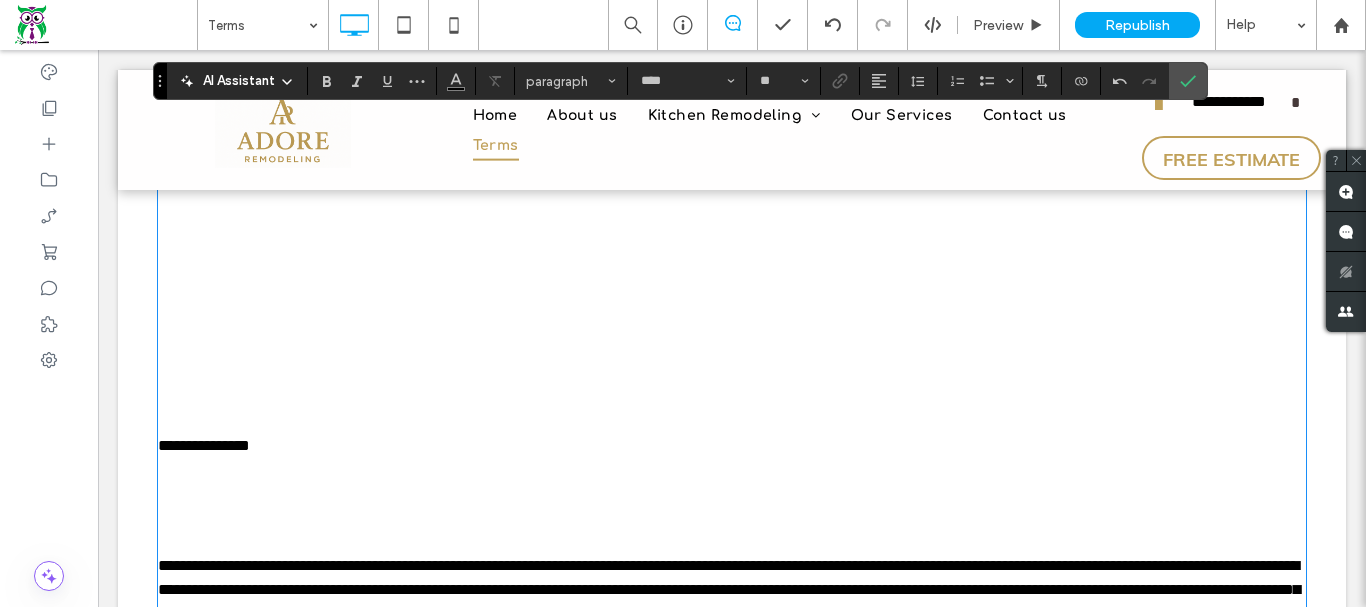 click at bounding box center [732, -34] 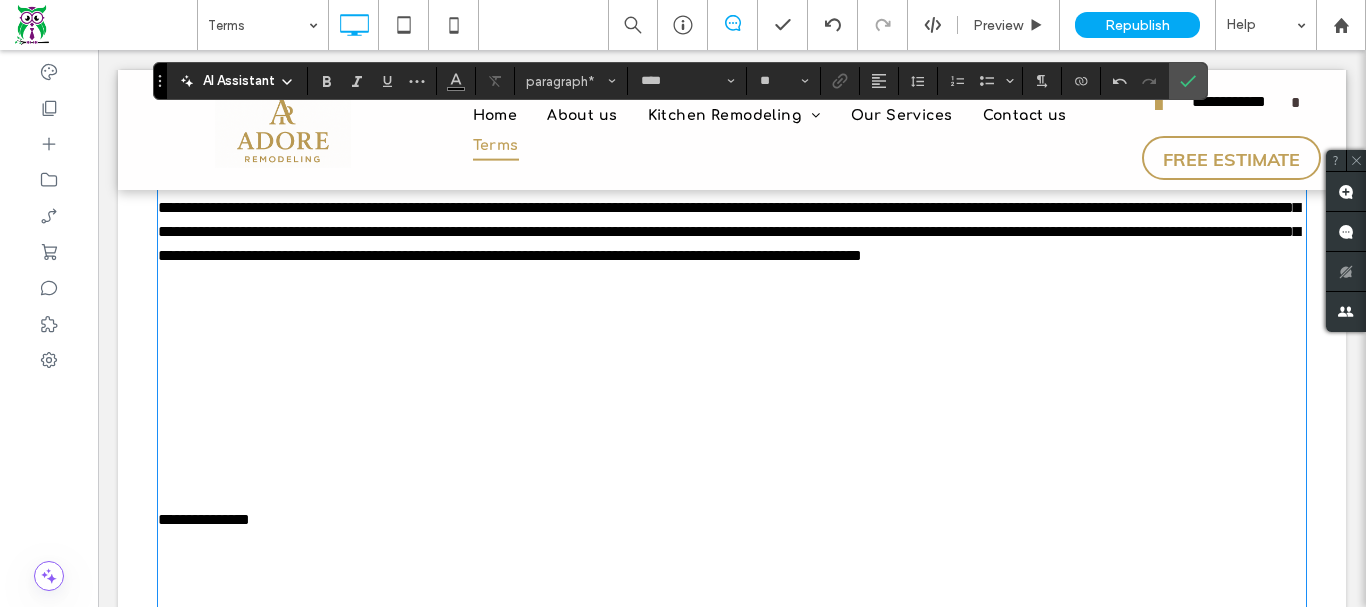 scroll, scrollTop: 2800, scrollLeft: 0, axis: vertical 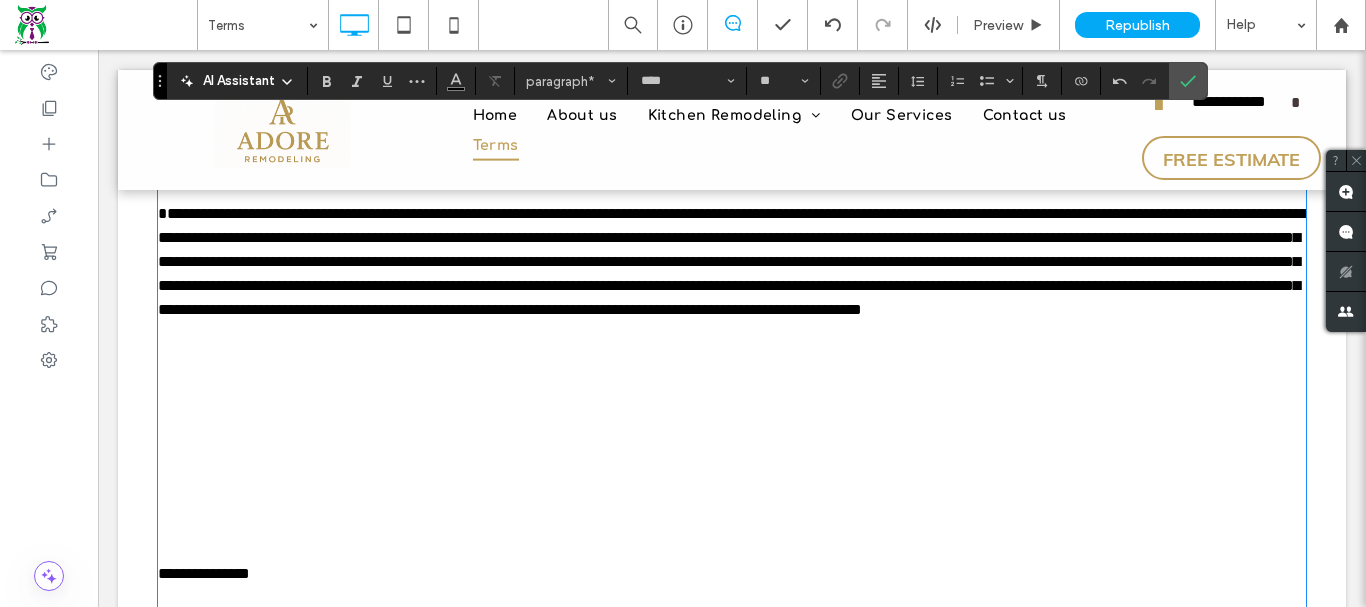 click at bounding box center (732, 46) 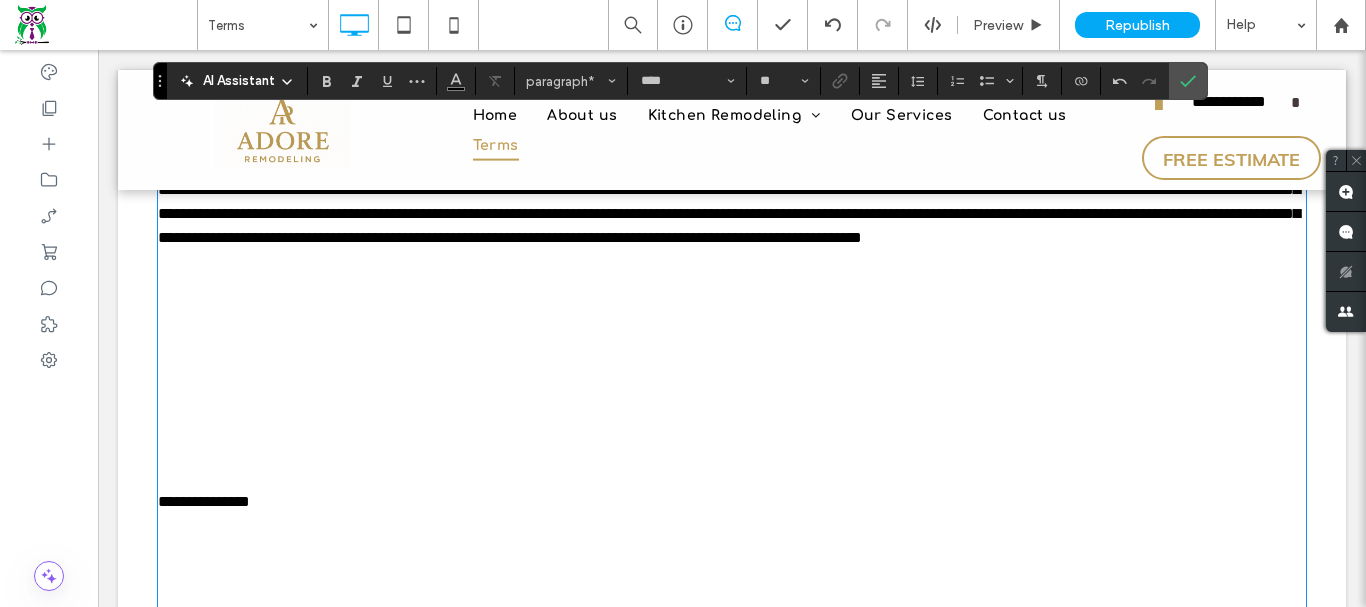 scroll, scrollTop: 2700, scrollLeft: 0, axis: vertical 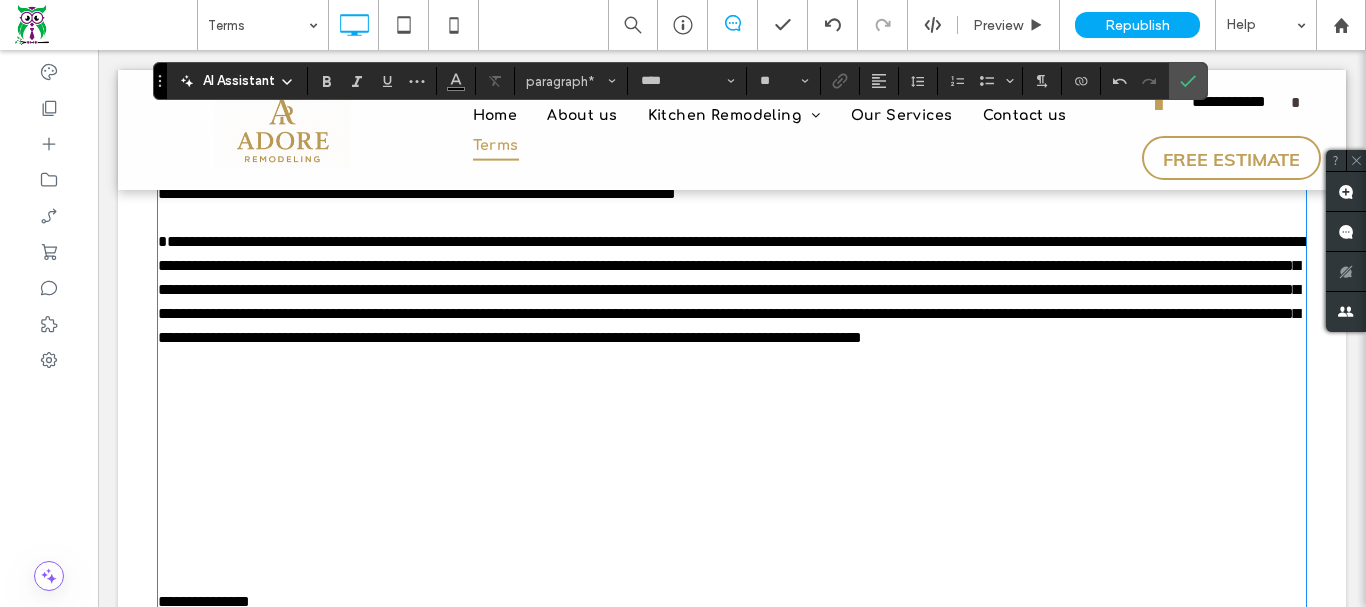 click at bounding box center [732, 26] 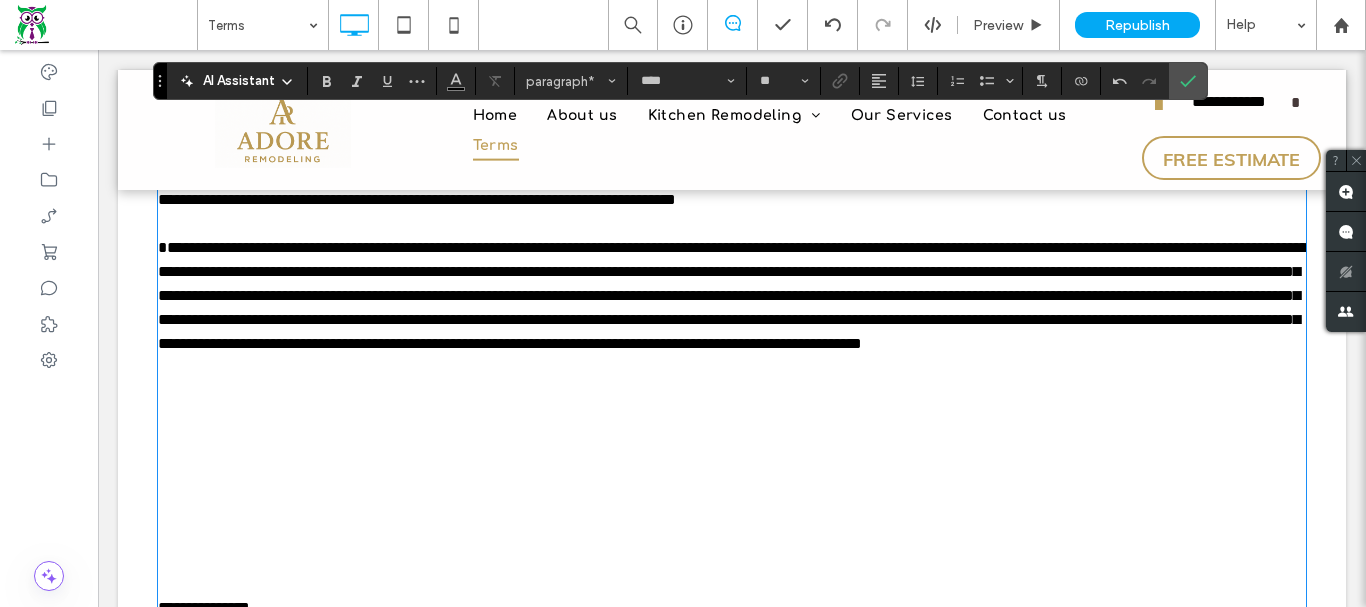 scroll, scrollTop: 2600, scrollLeft: 0, axis: vertical 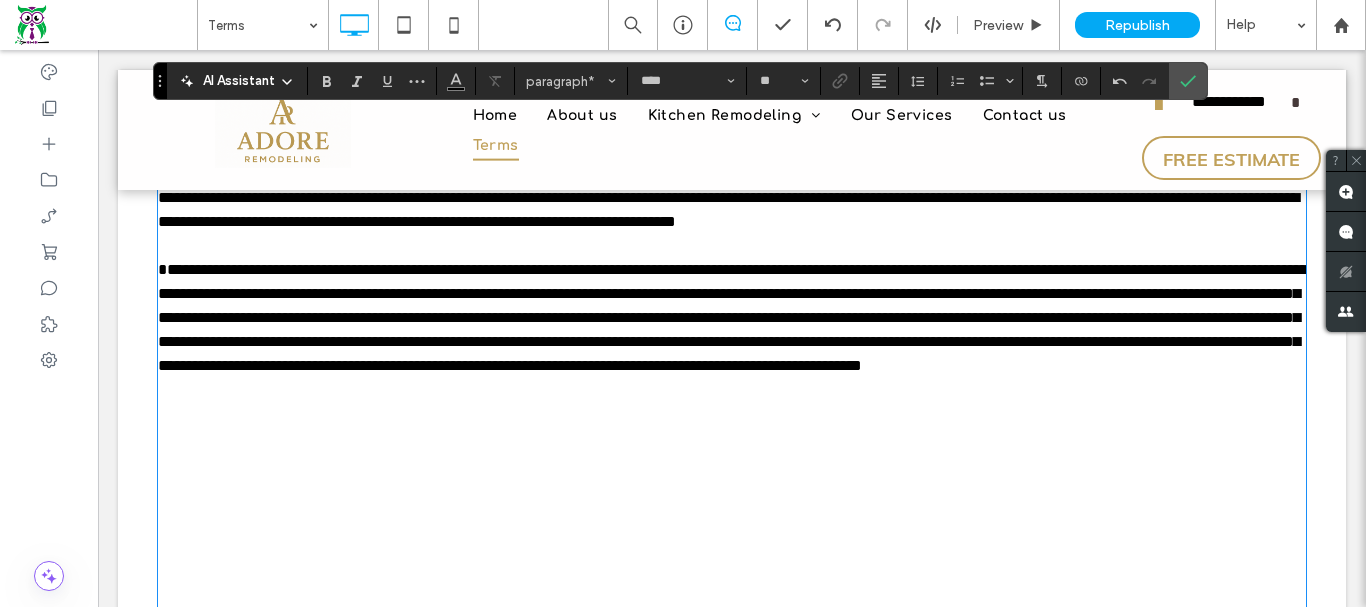 click at bounding box center [732, 6] 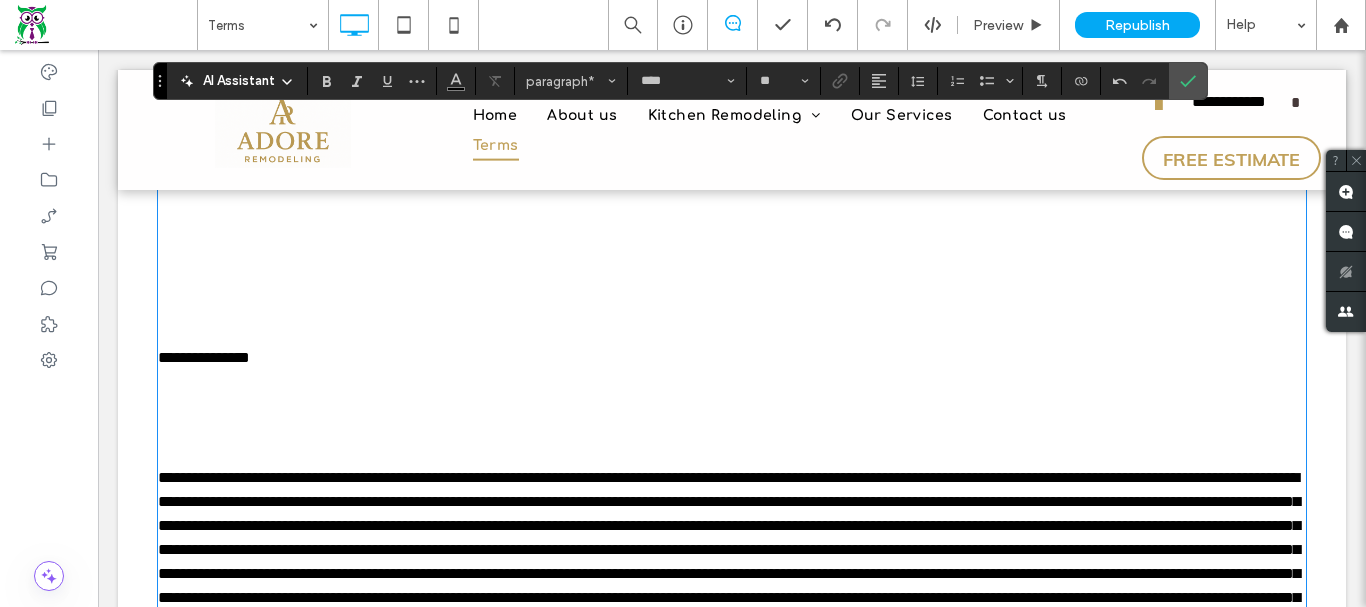 scroll, scrollTop: 2500, scrollLeft: 0, axis: vertical 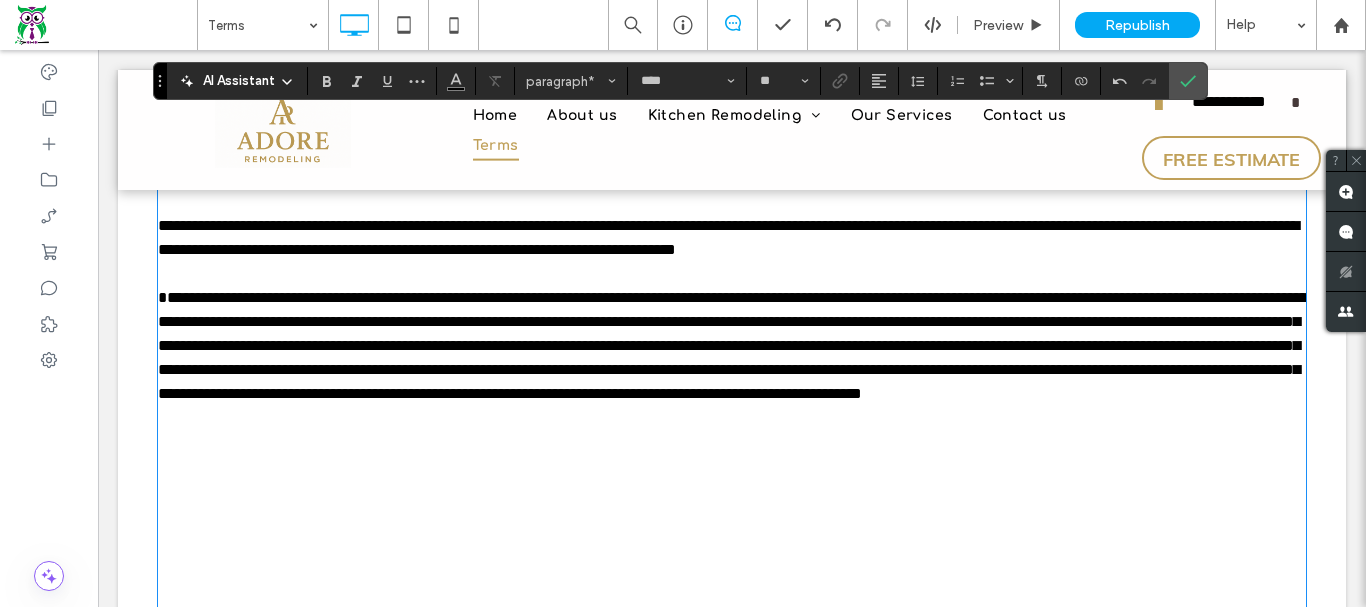 click at bounding box center (732, 58) 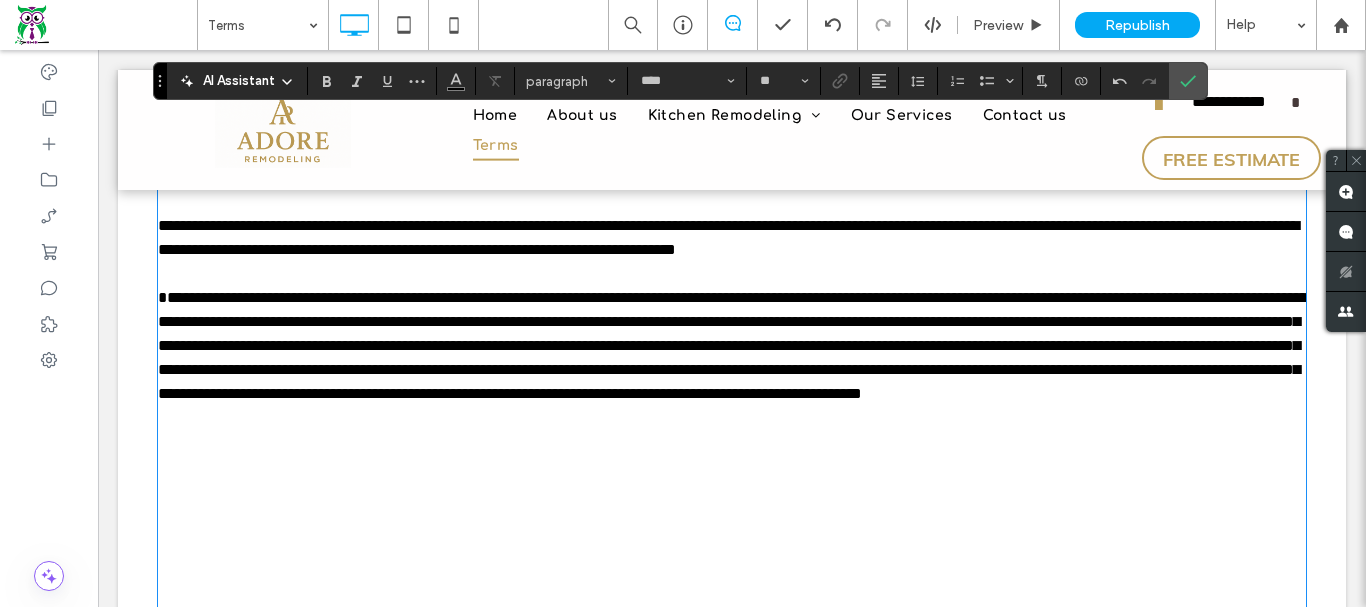 scroll, scrollTop: 2400, scrollLeft: 0, axis: vertical 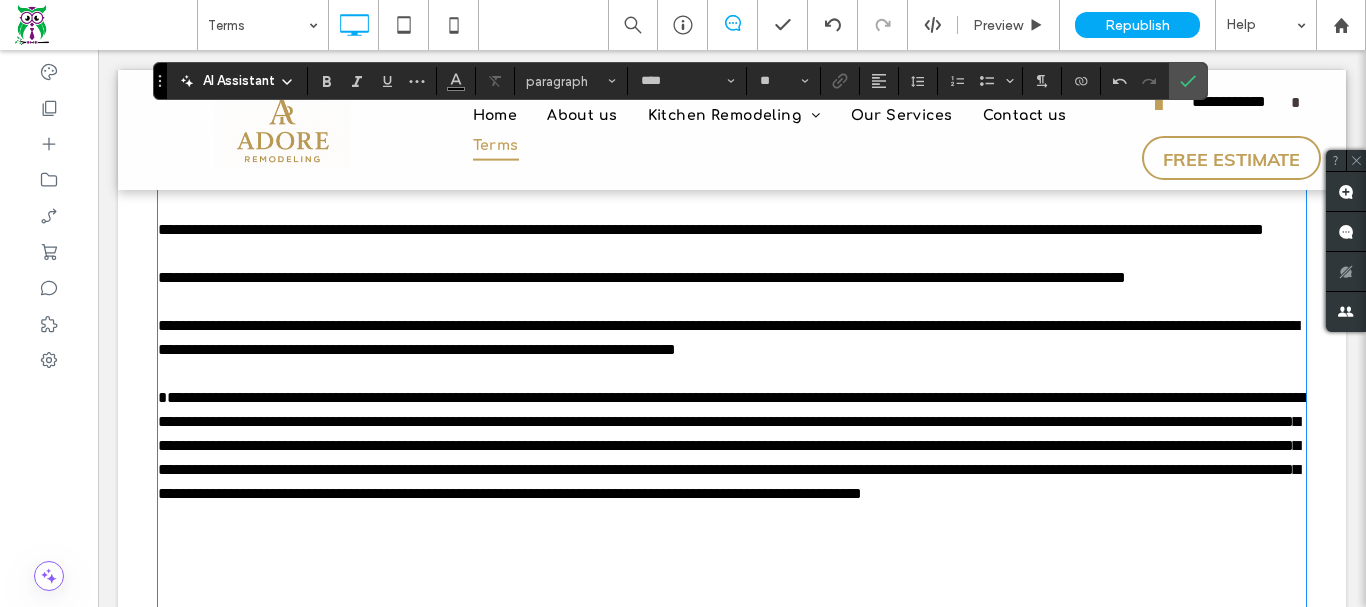 click at bounding box center (732, 62) 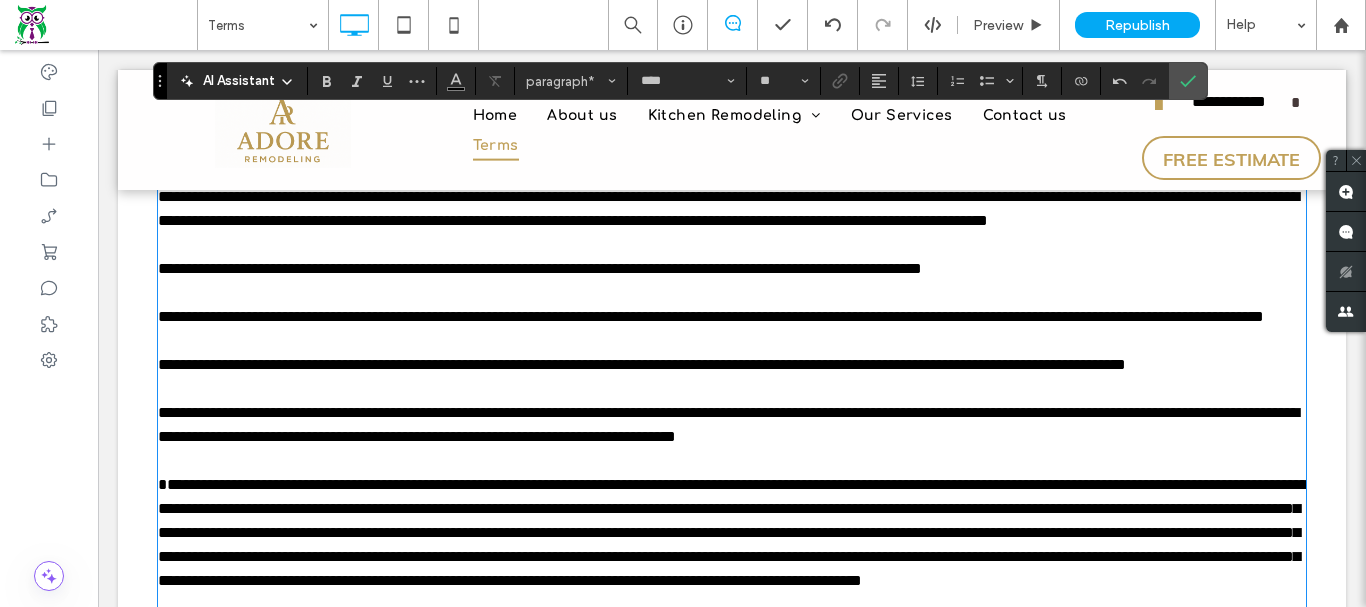 scroll, scrollTop: 2200, scrollLeft: 0, axis: vertical 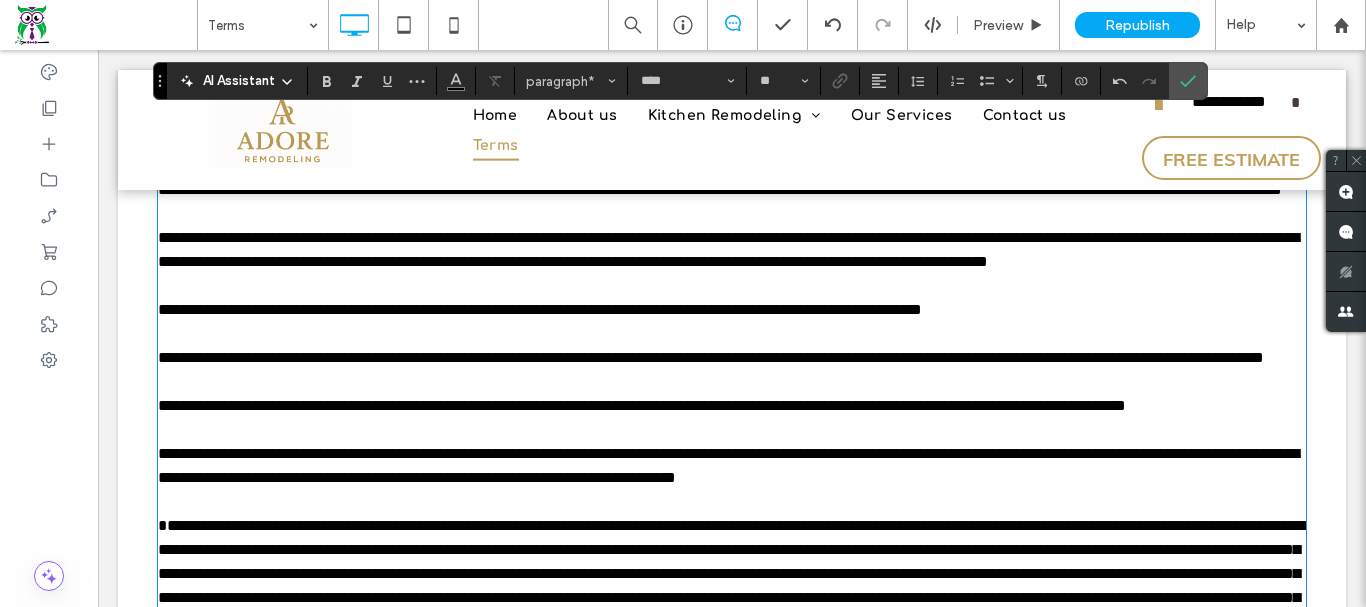 click at bounding box center (732, 142) 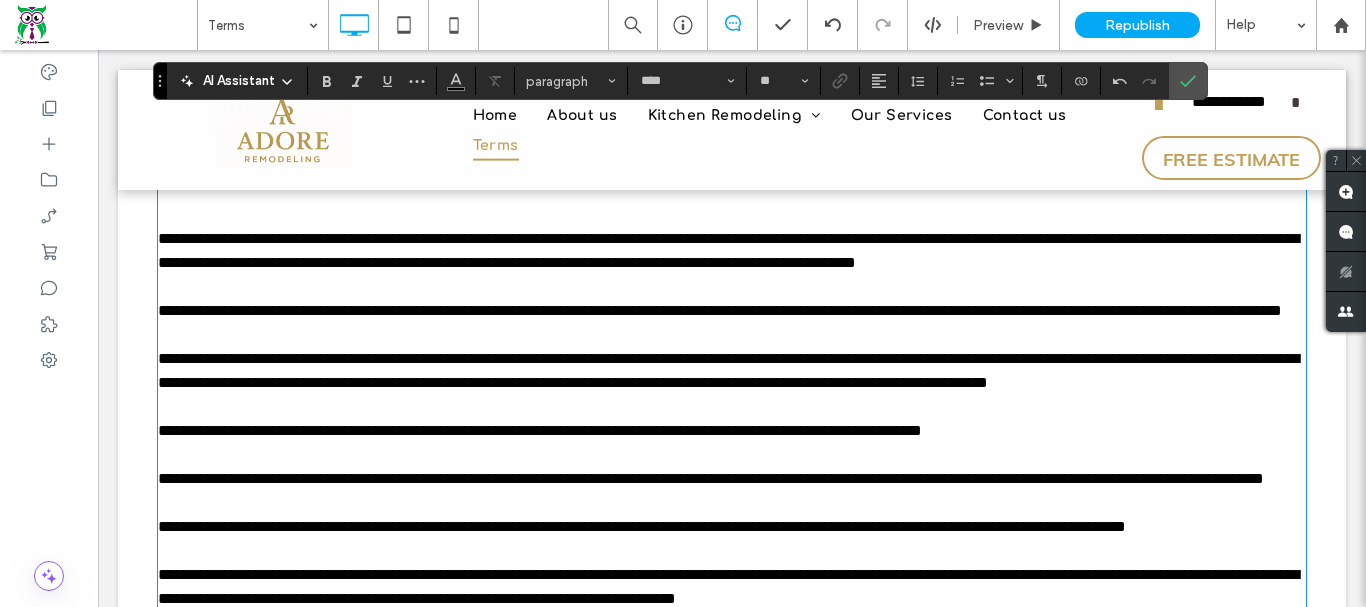 scroll, scrollTop: 2000, scrollLeft: 0, axis: vertical 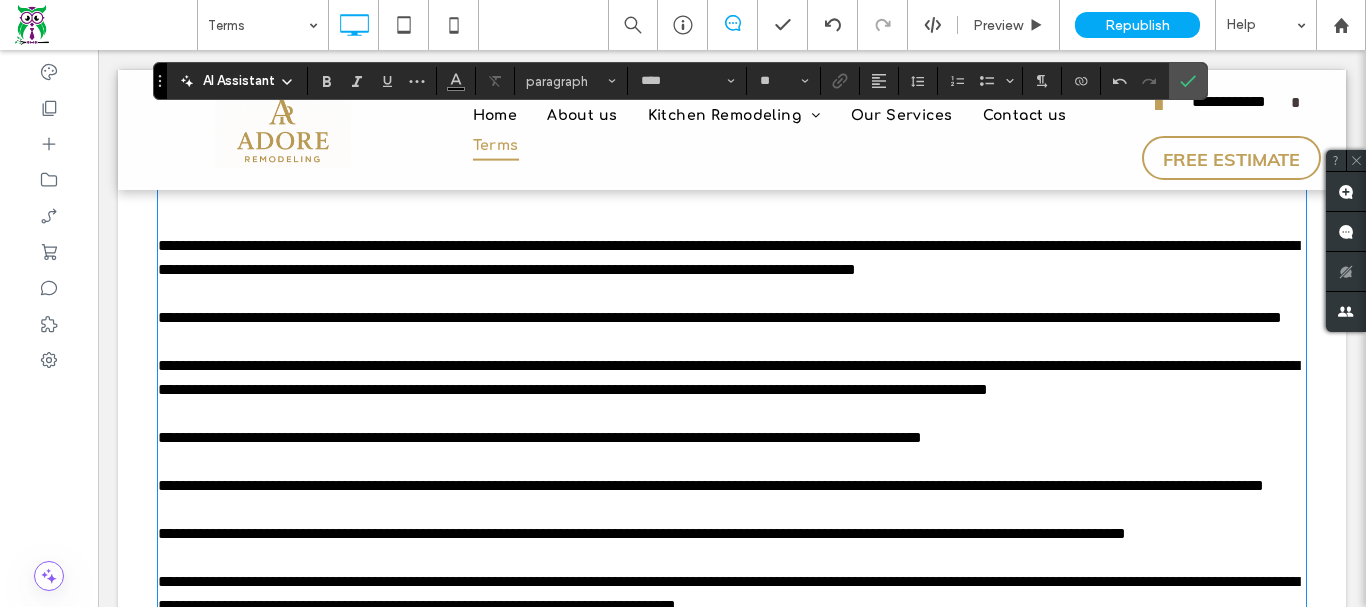 click at bounding box center (732, 174) 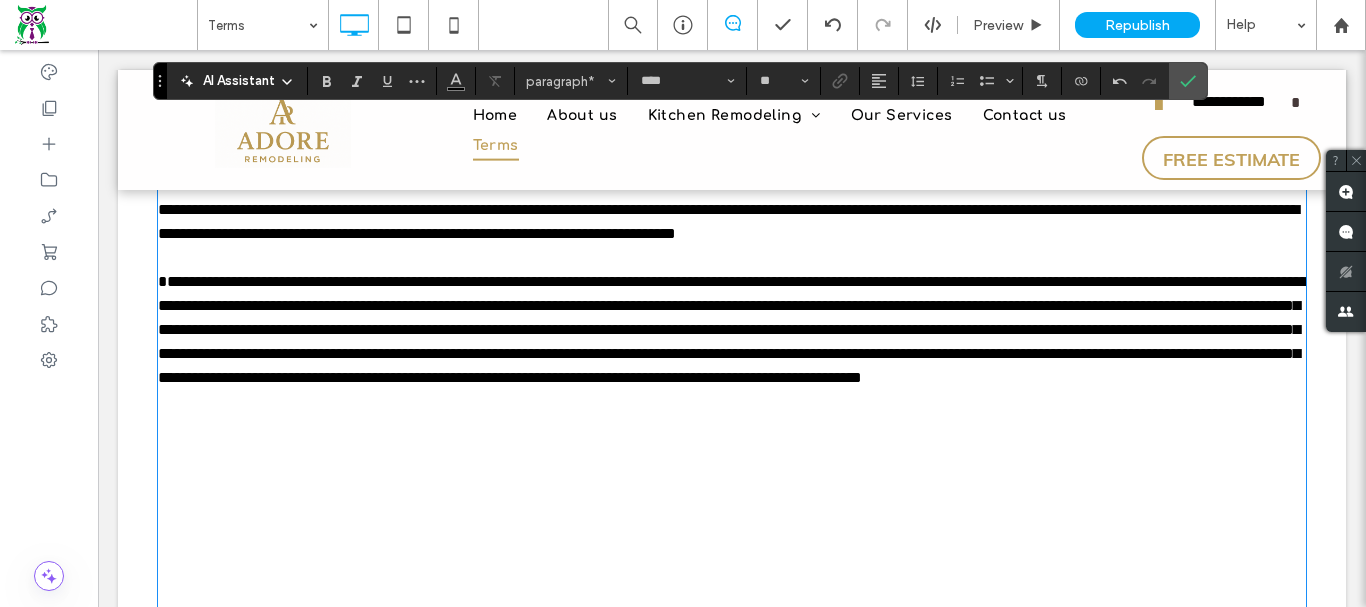 scroll, scrollTop: 2700, scrollLeft: 0, axis: vertical 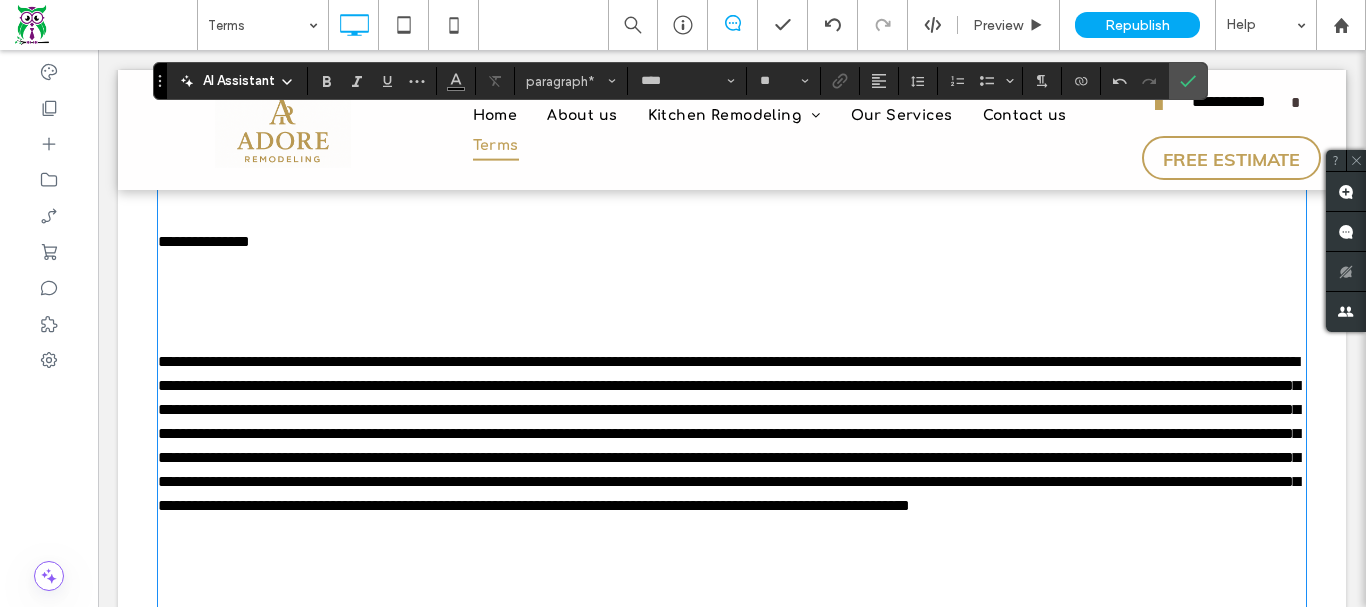 click at bounding box center (732, 194) 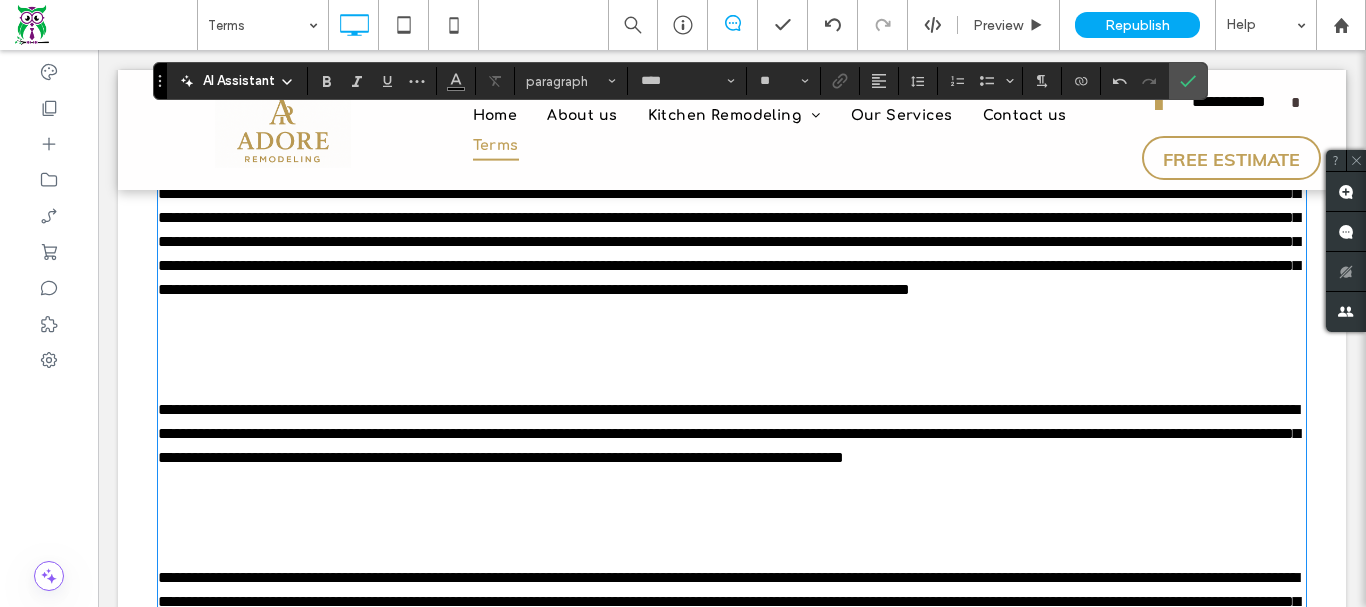 click at bounding box center (732, 122) 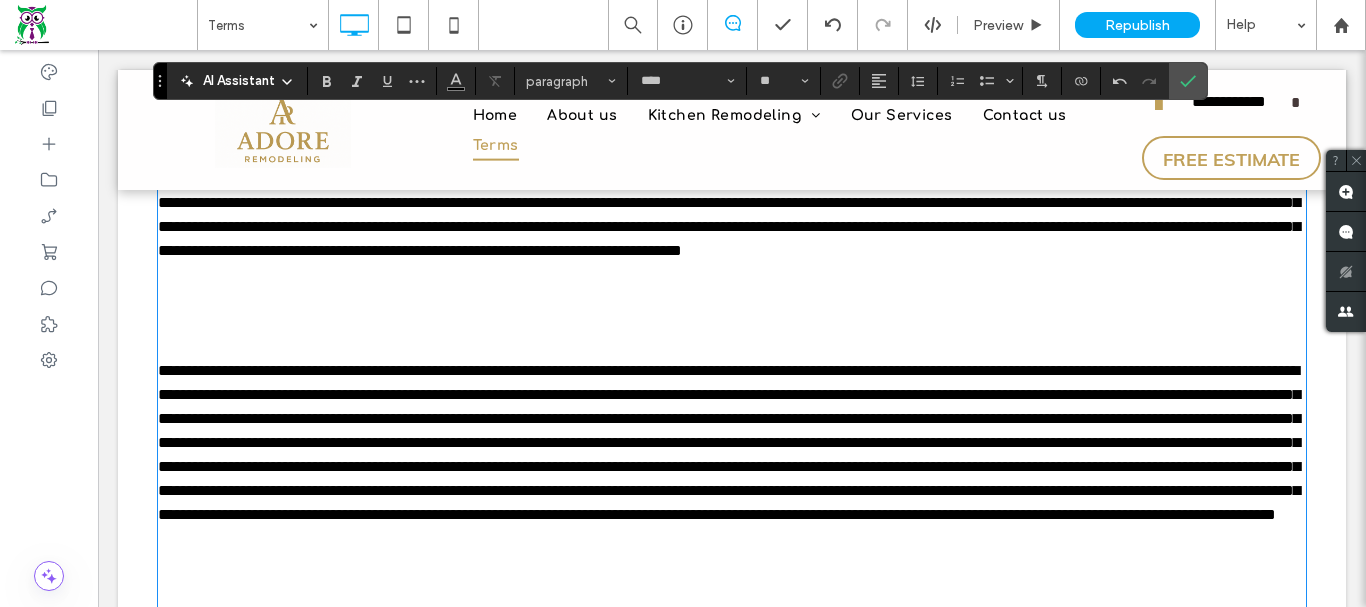 scroll, scrollTop: 3100, scrollLeft: 0, axis: vertical 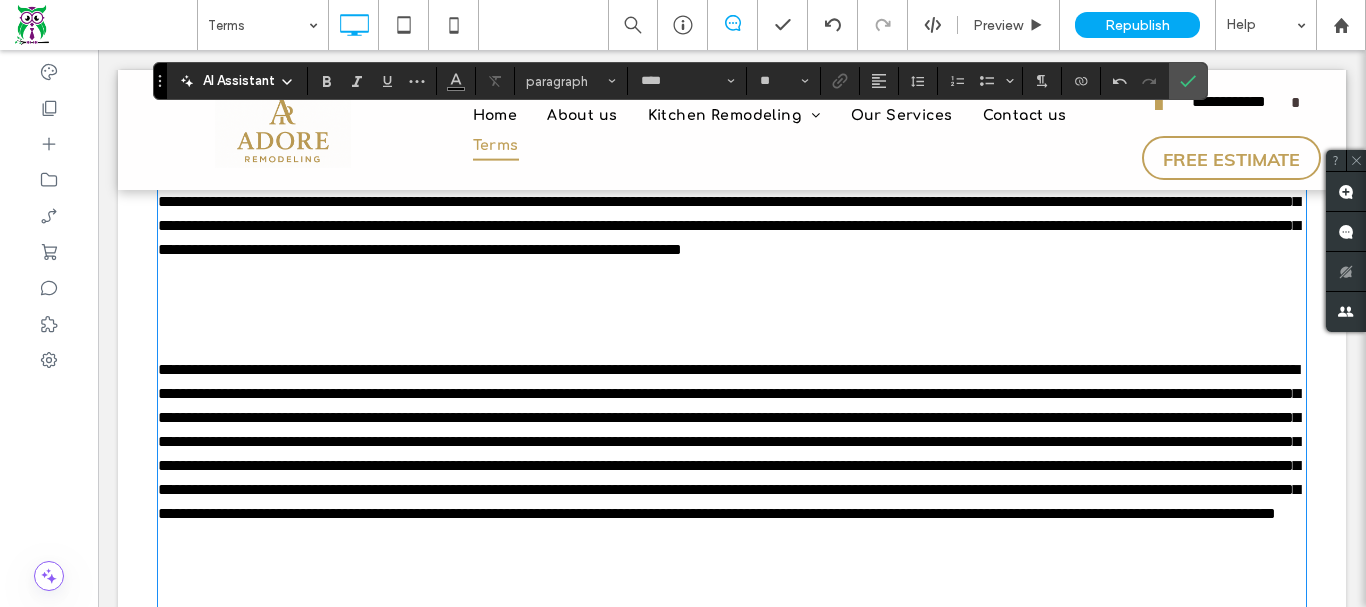 click at bounding box center [732, -110] 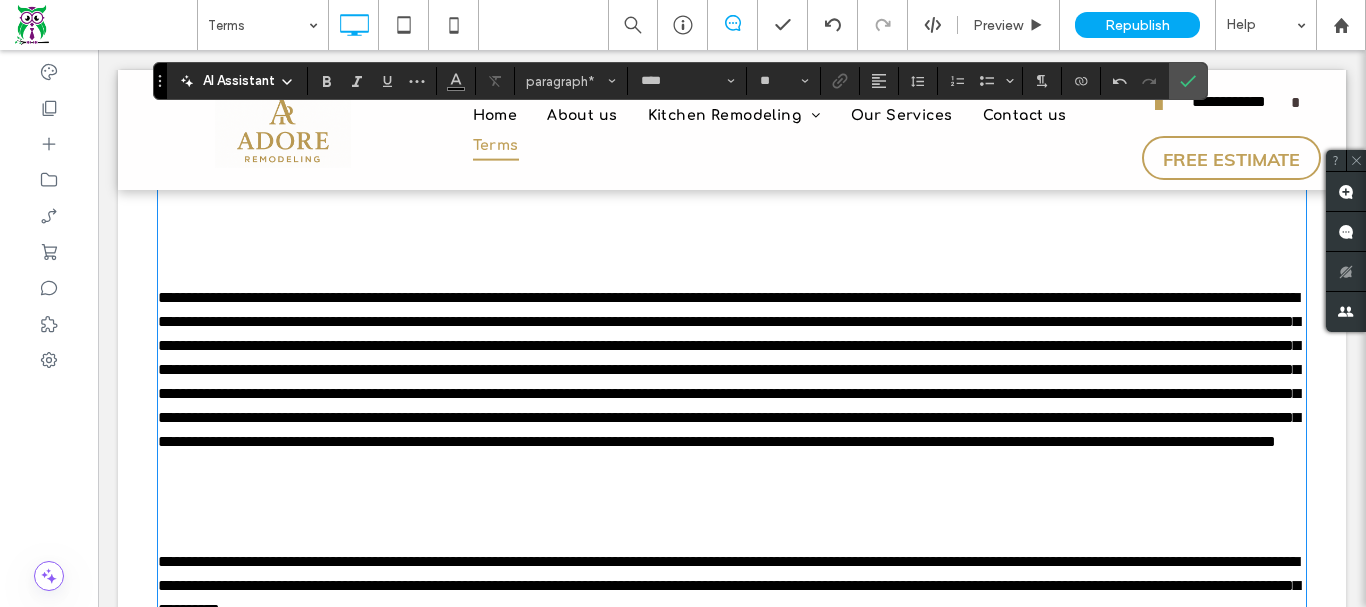 click at bounding box center [732, 10] 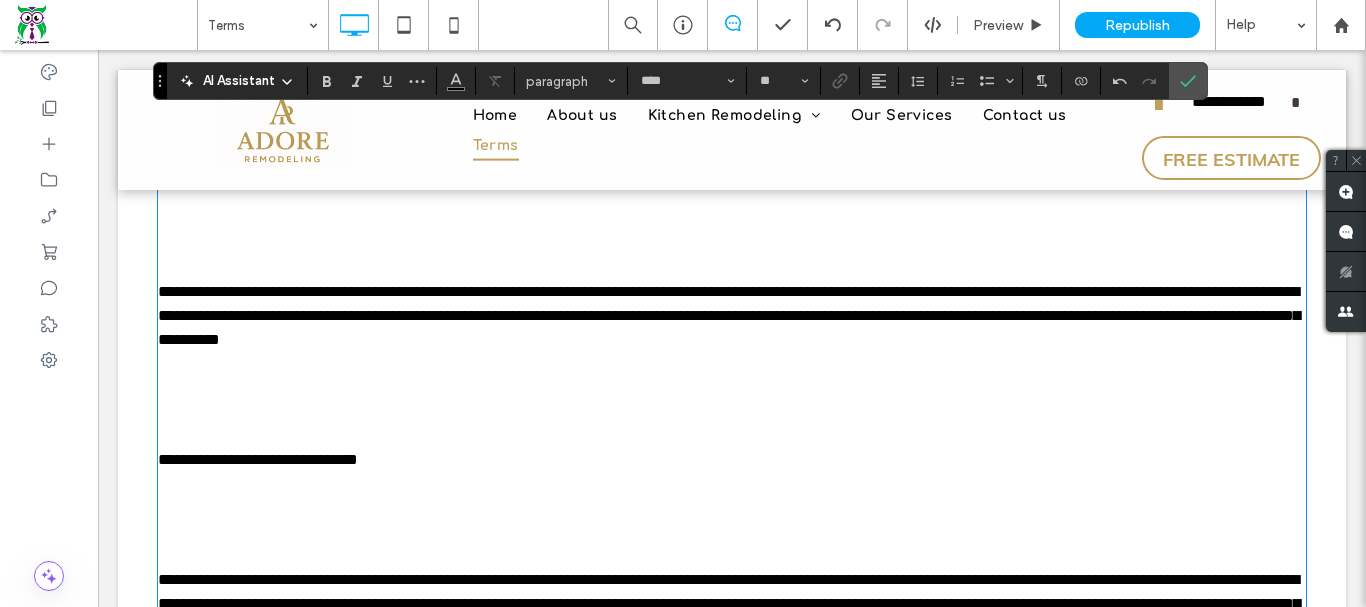 scroll, scrollTop: 3300, scrollLeft: 0, axis: vertical 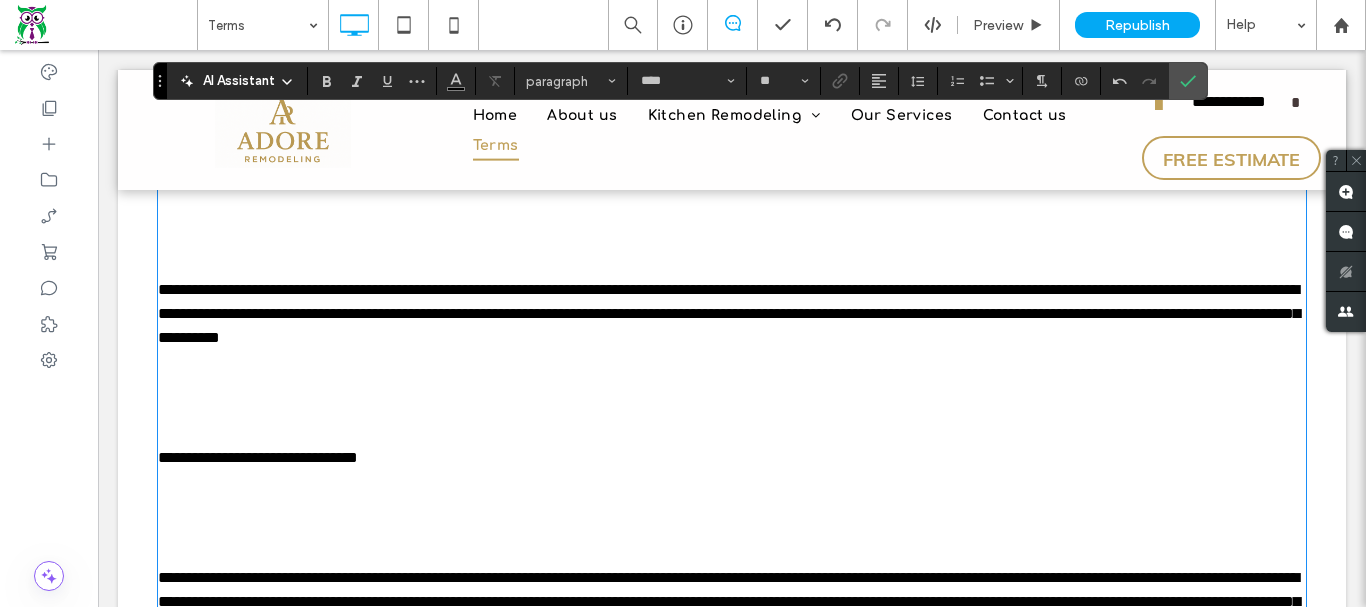click at bounding box center [732, -22] 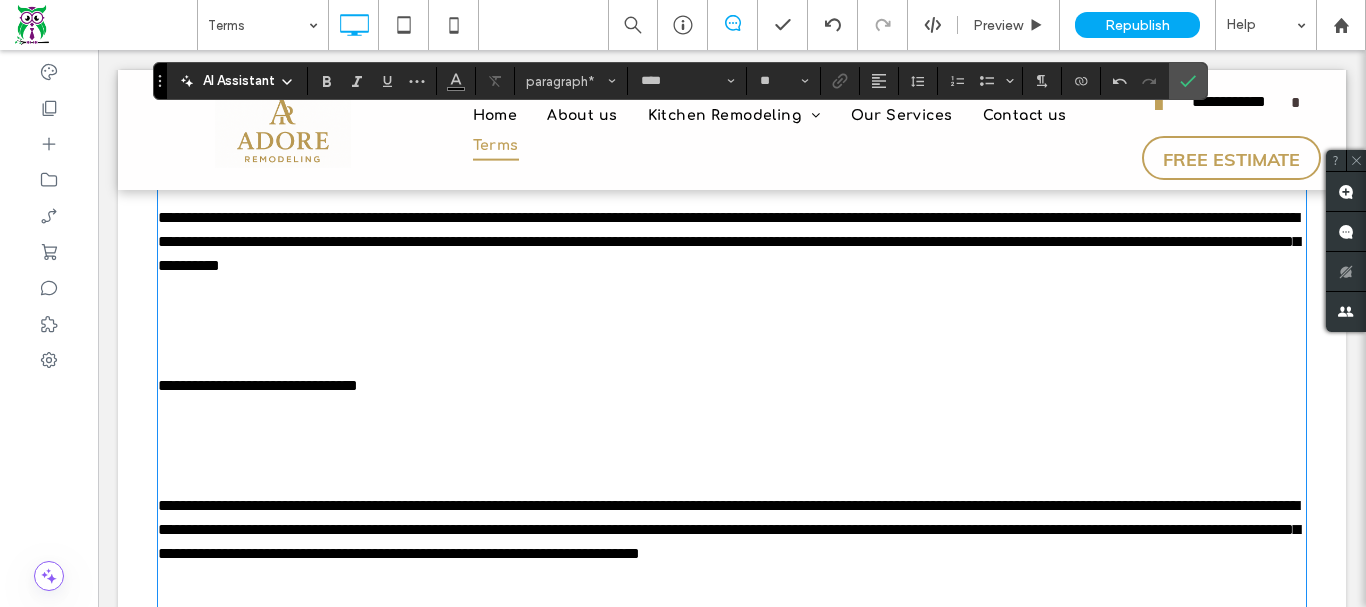 scroll, scrollTop: 3500, scrollLeft: 0, axis: vertical 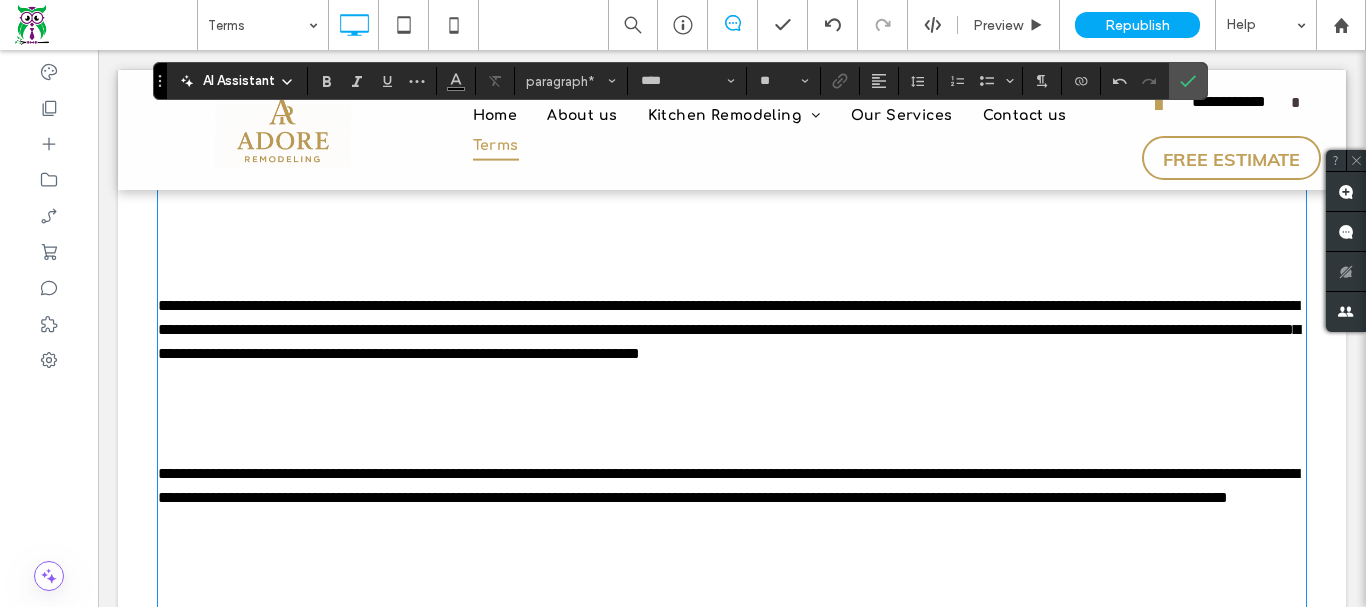 click at bounding box center [732, -30] 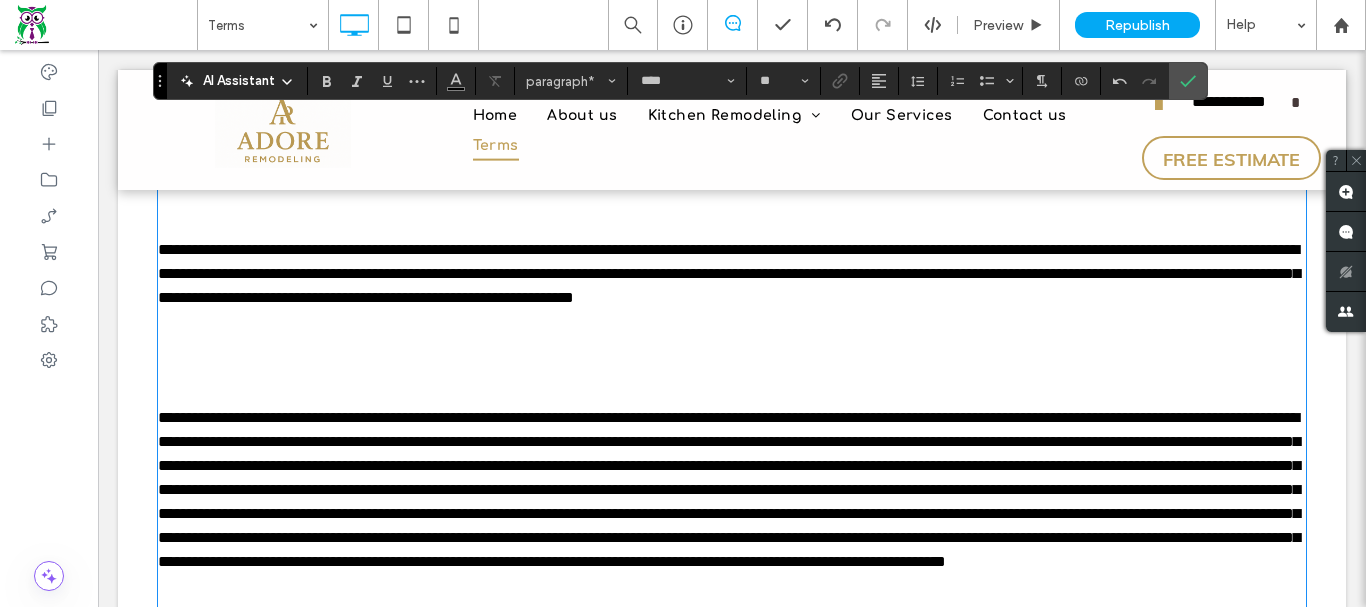 scroll, scrollTop: 3800, scrollLeft: 0, axis: vertical 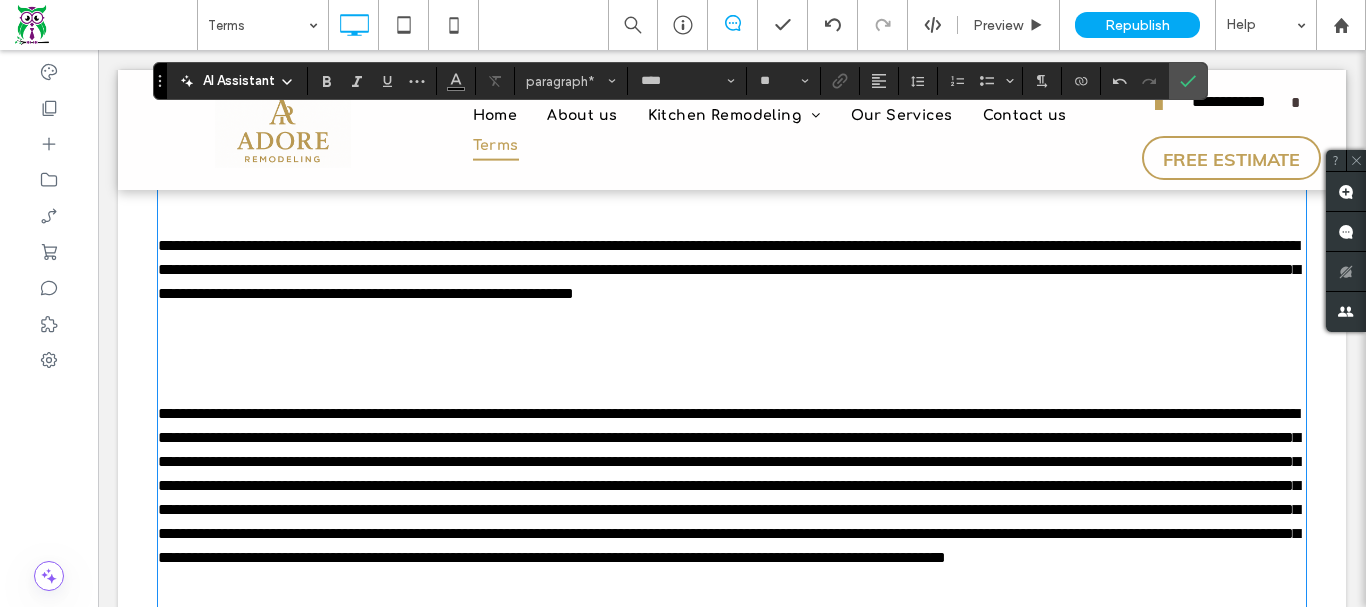 click at bounding box center [732, -90] 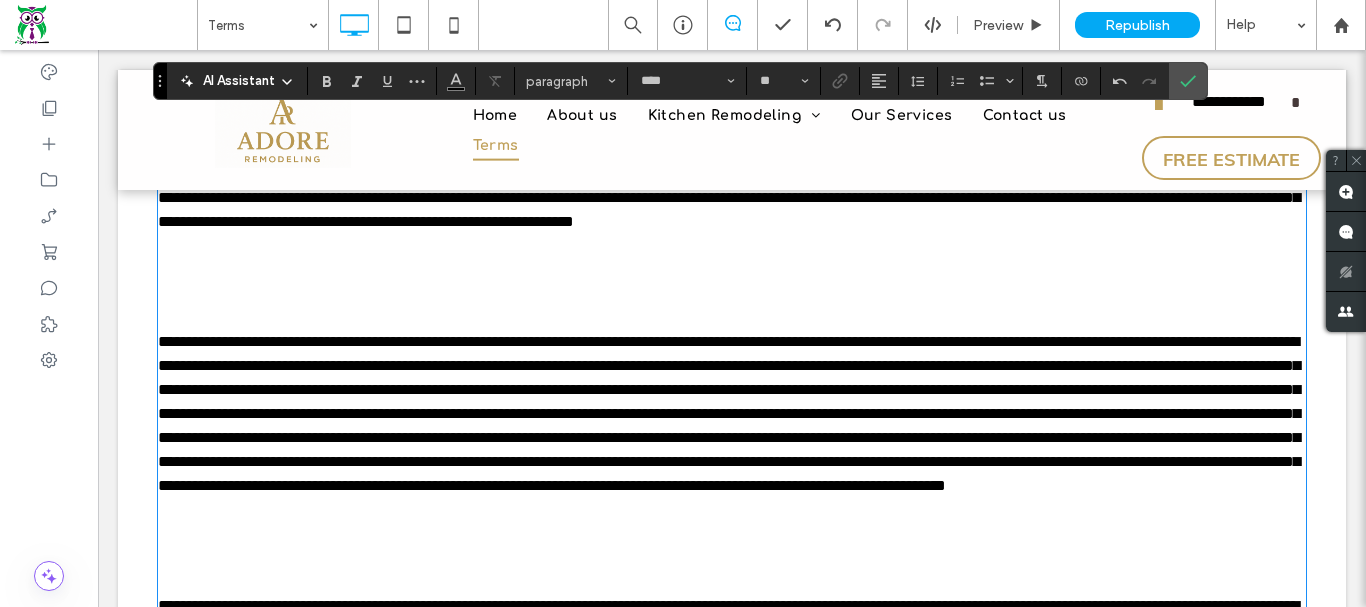 click at bounding box center [732, -234] 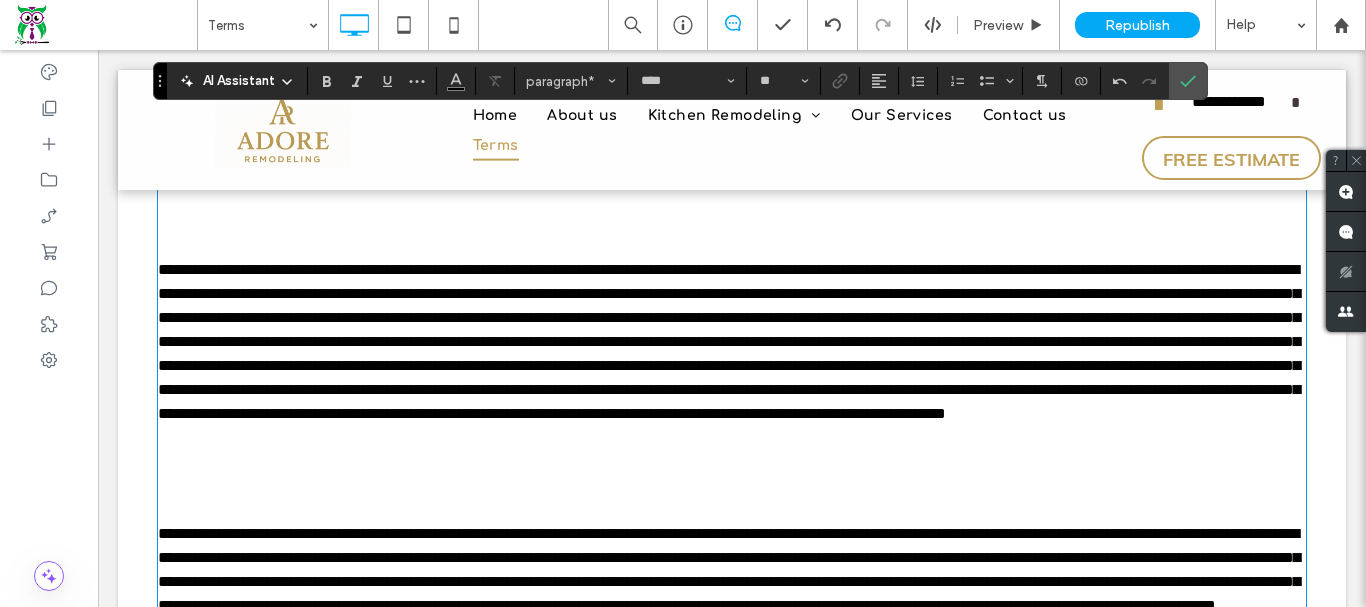 click at bounding box center (732, -90) 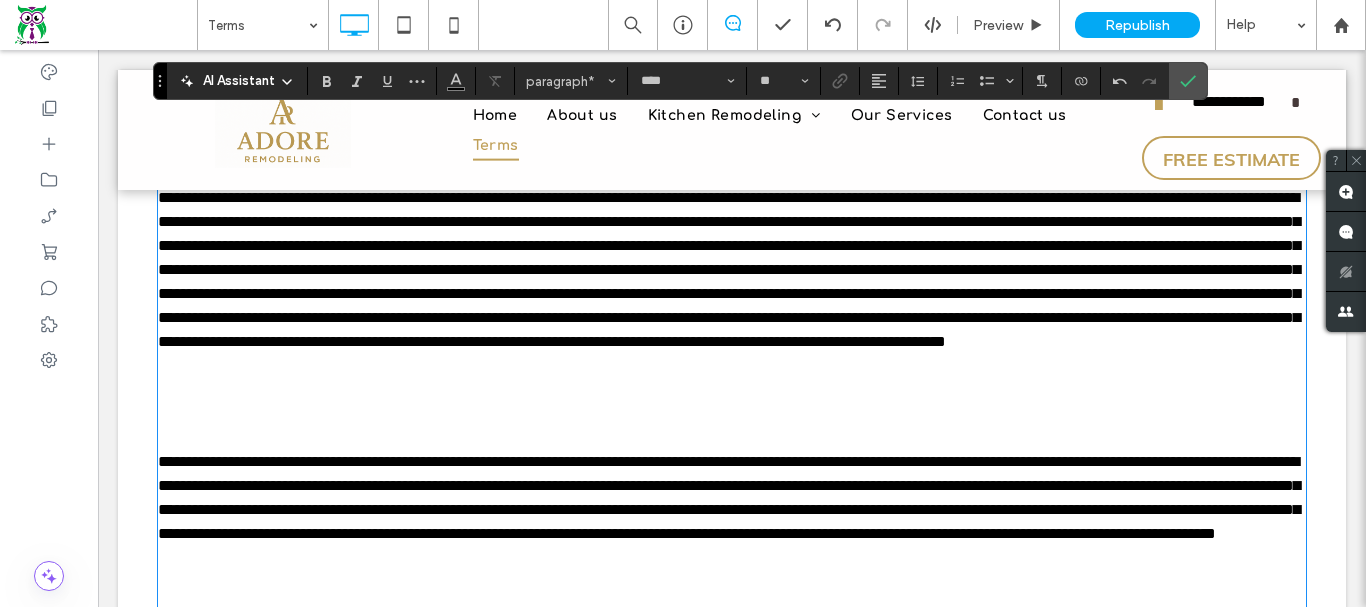 scroll, scrollTop: 3900, scrollLeft: 0, axis: vertical 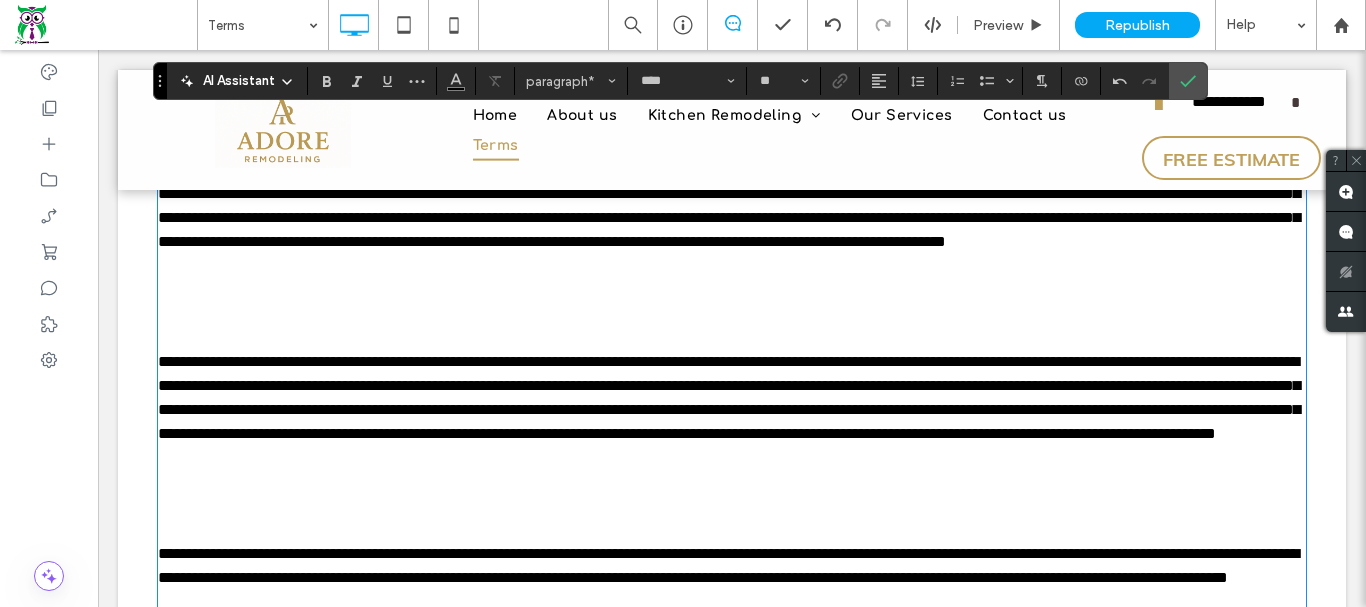 click at bounding box center (732, -118) 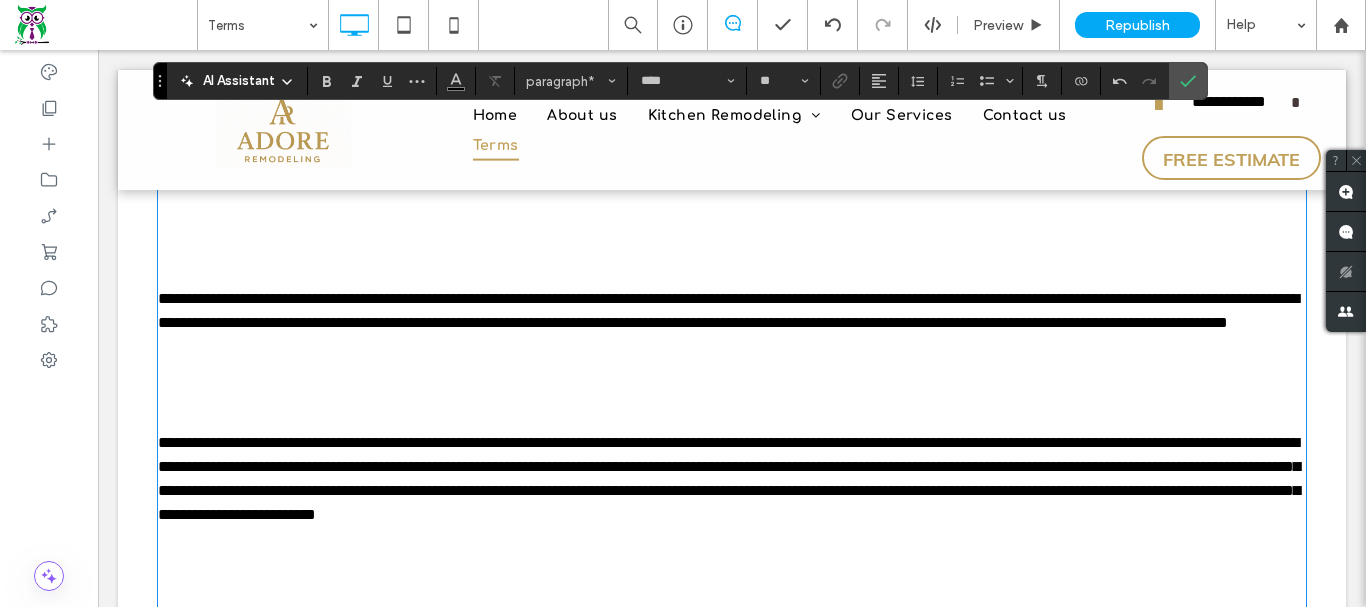 scroll, scrollTop: 4100, scrollLeft: 0, axis: vertical 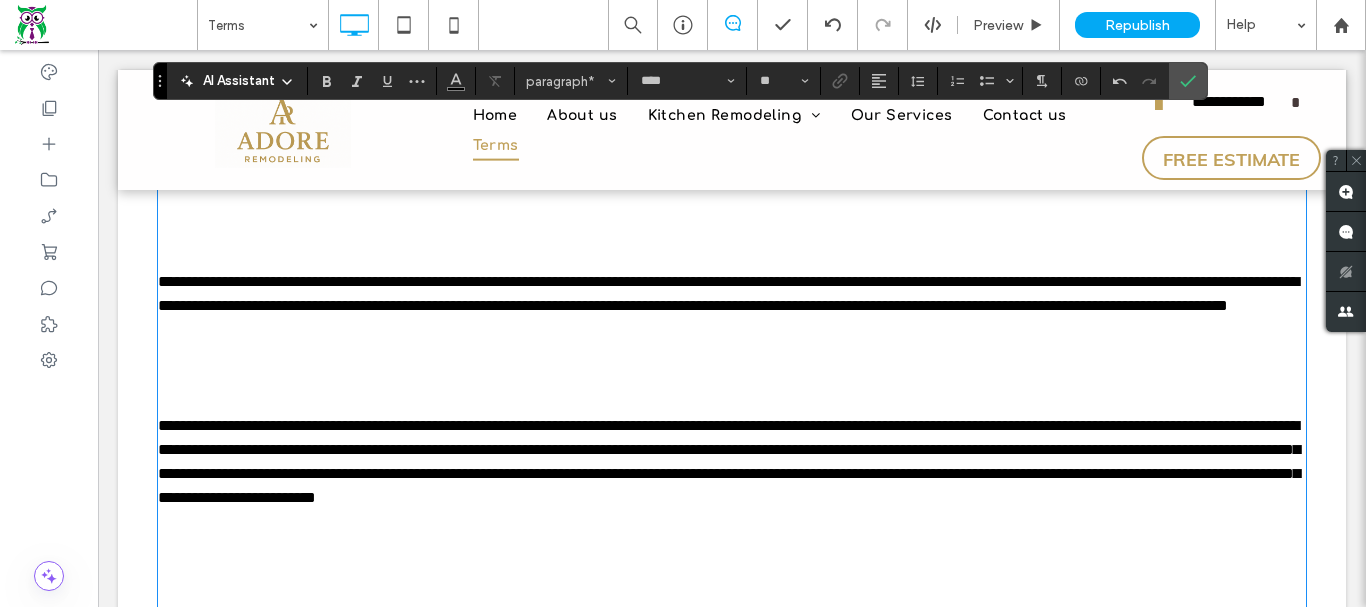 click at bounding box center [732, -222] 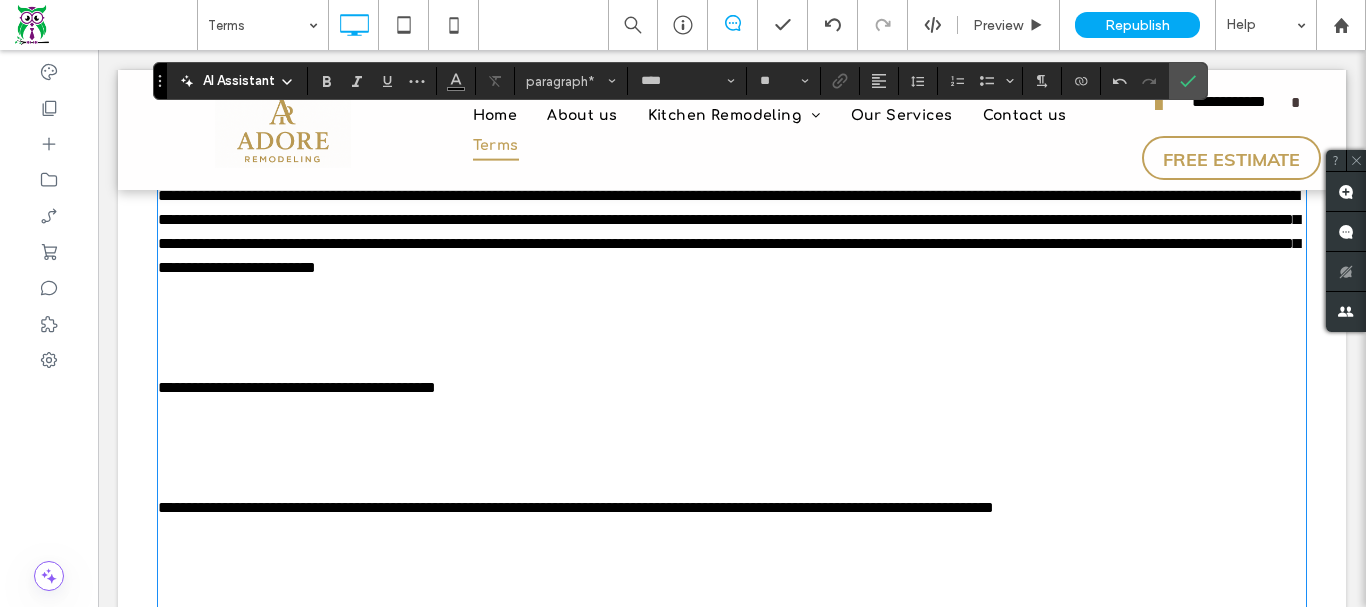 scroll, scrollTop: 4300, scrollLeft: 0, axis: vertical 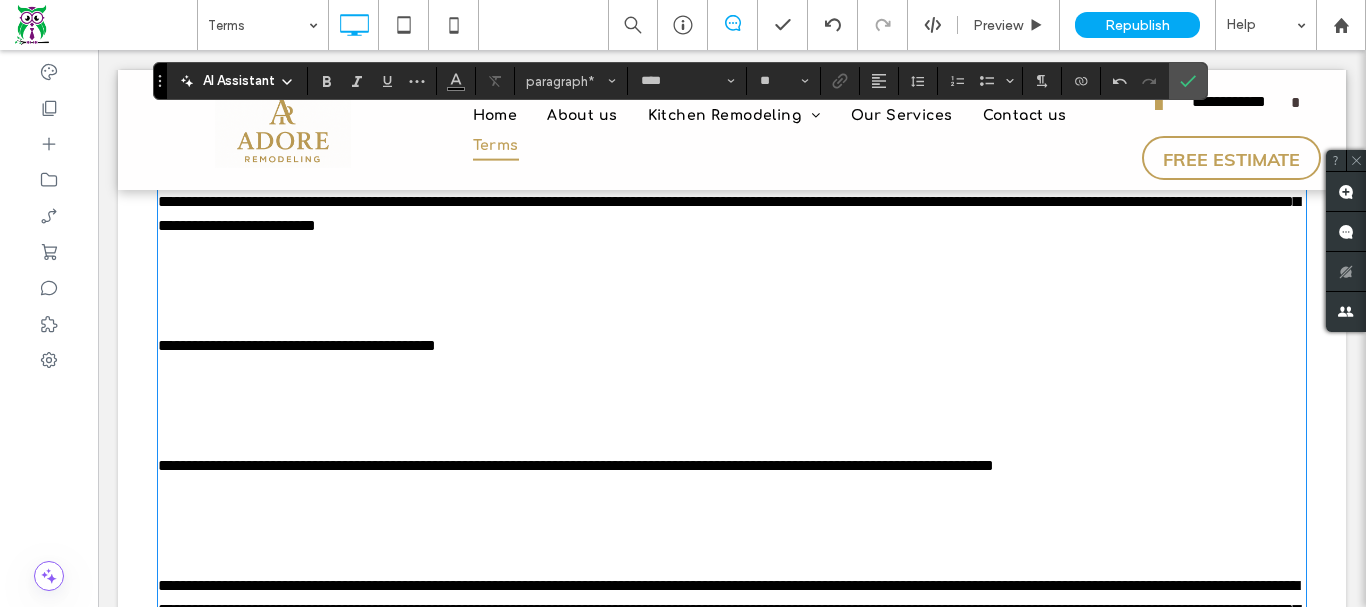 click at bounding box center [732, -206] 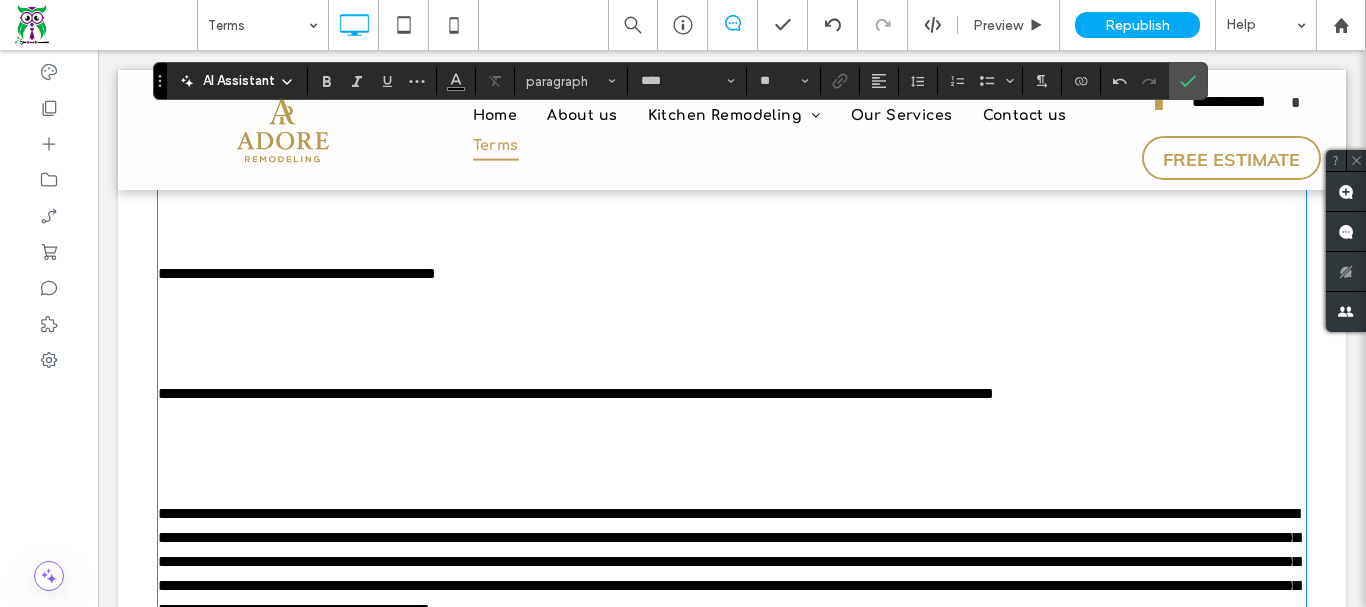 scroll, scrollTop: 4500, scrollLeft: 0, axis: vertical 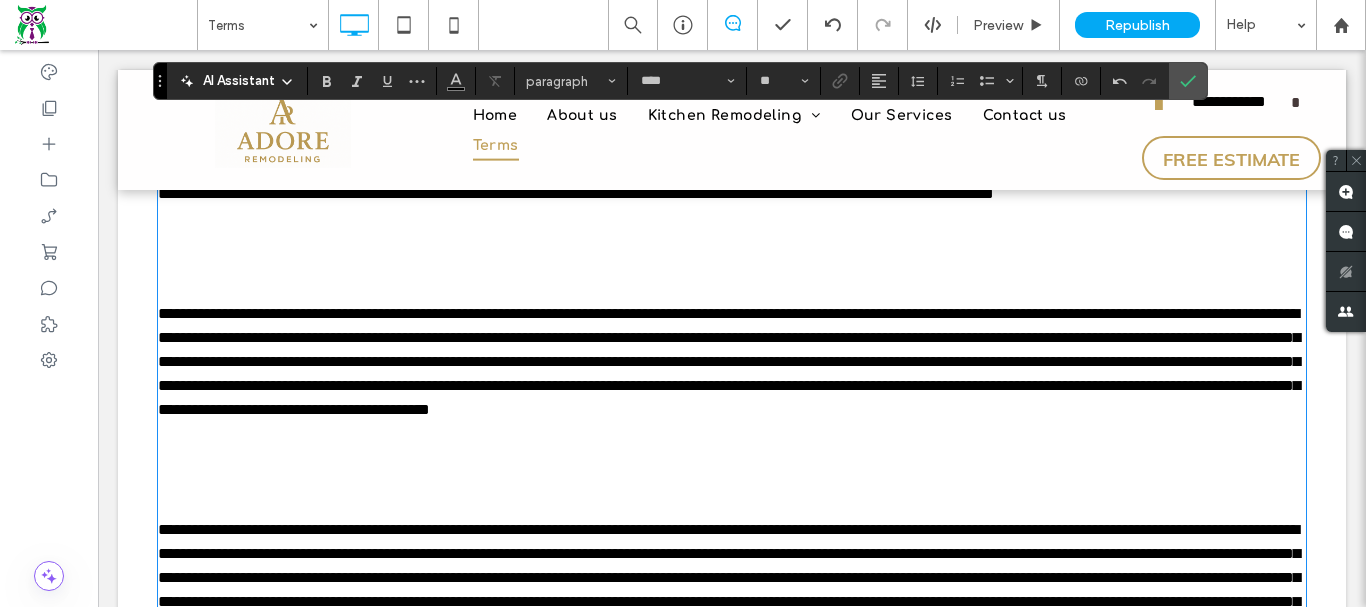 click at bounding box center (732, -310) 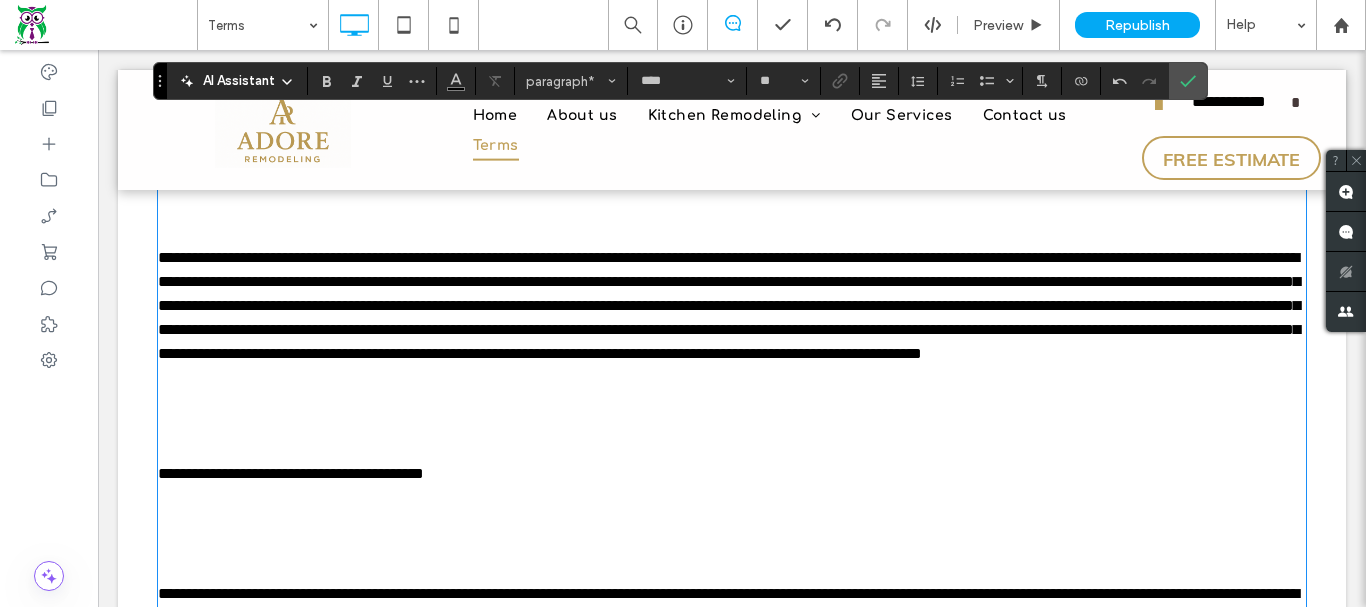 scroll, scrollTop: 4600, scrollLeft: 0, axis: vertical 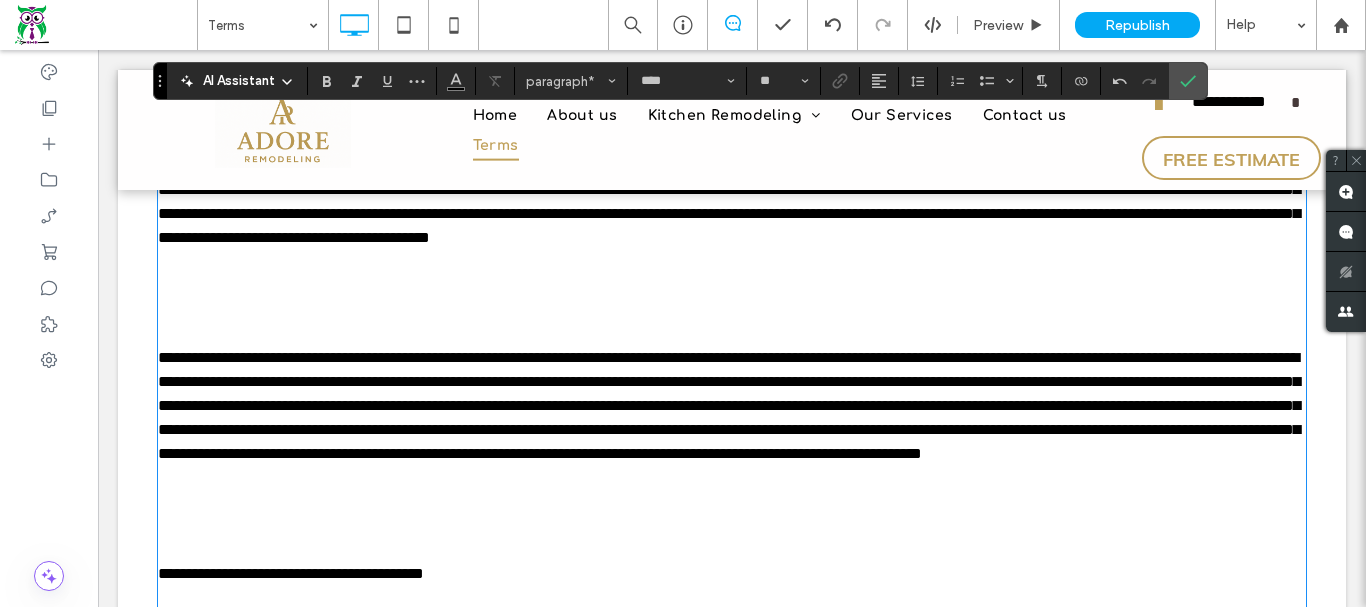 click at bounding box center (732, -338) 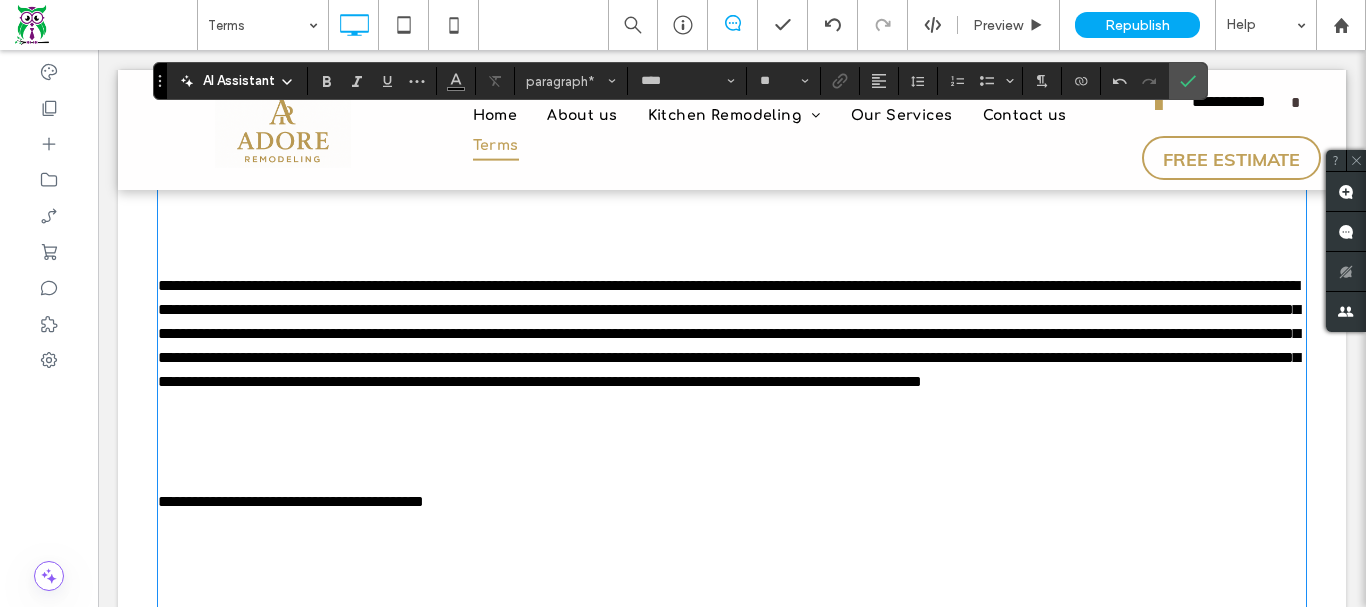 click at bounding box center [732, -218] 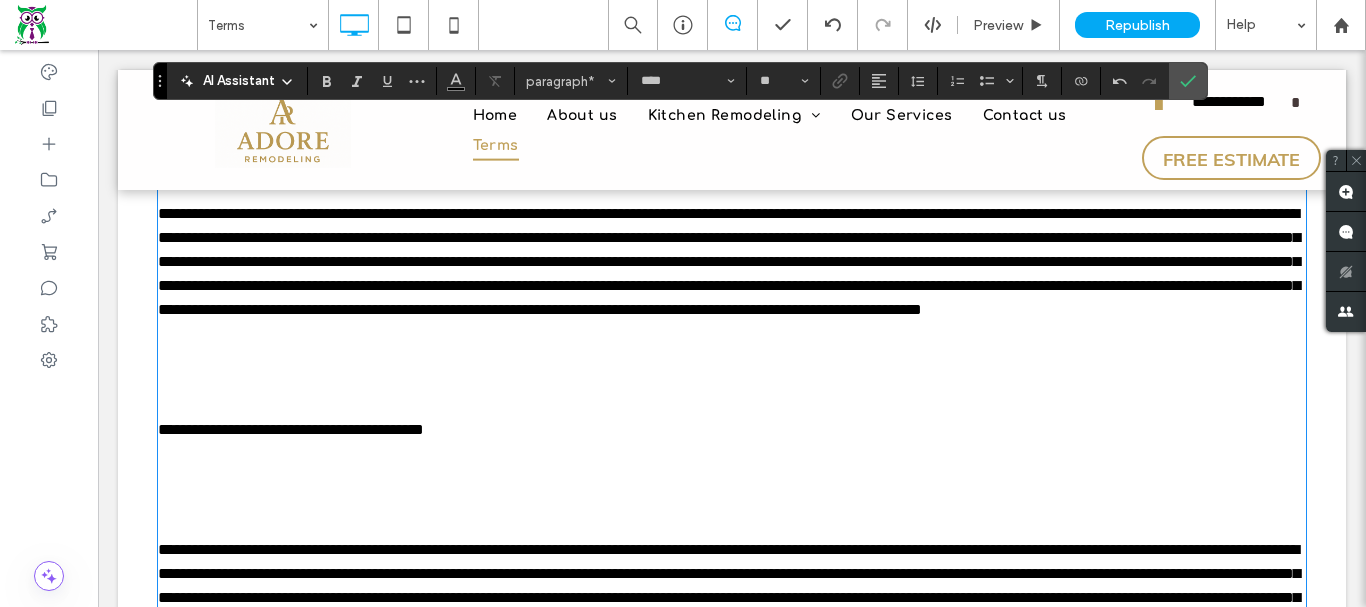 click at bounding box center [732, -170] 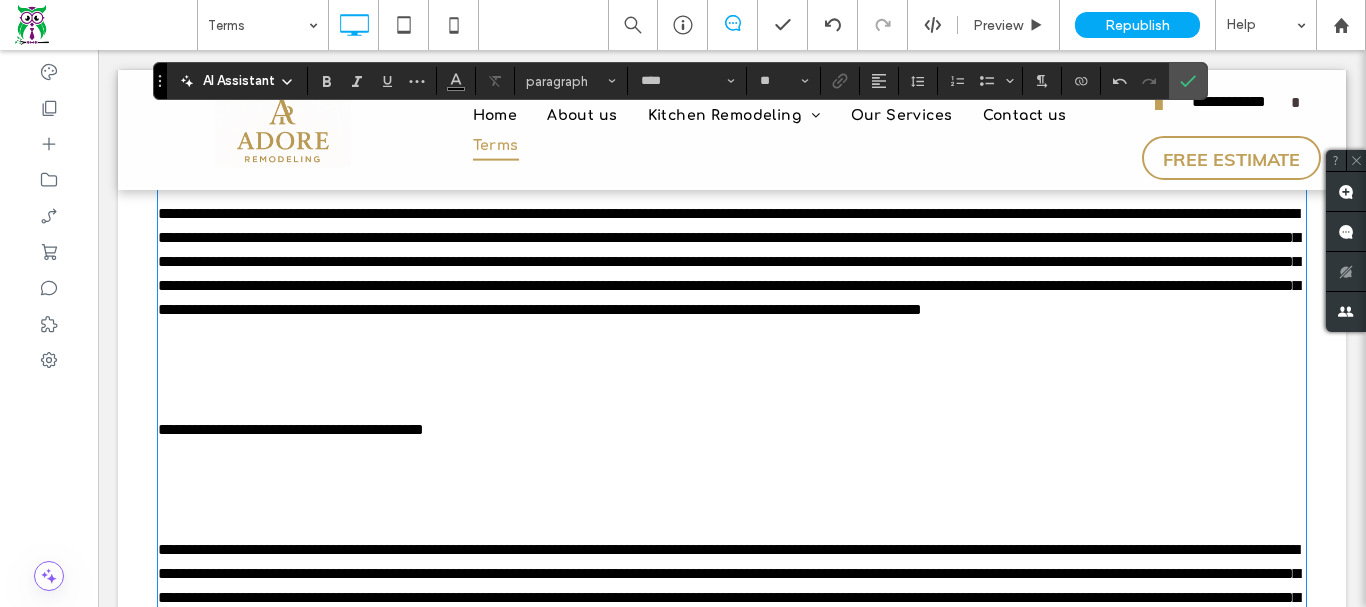 click at bounding box center [732, -146] 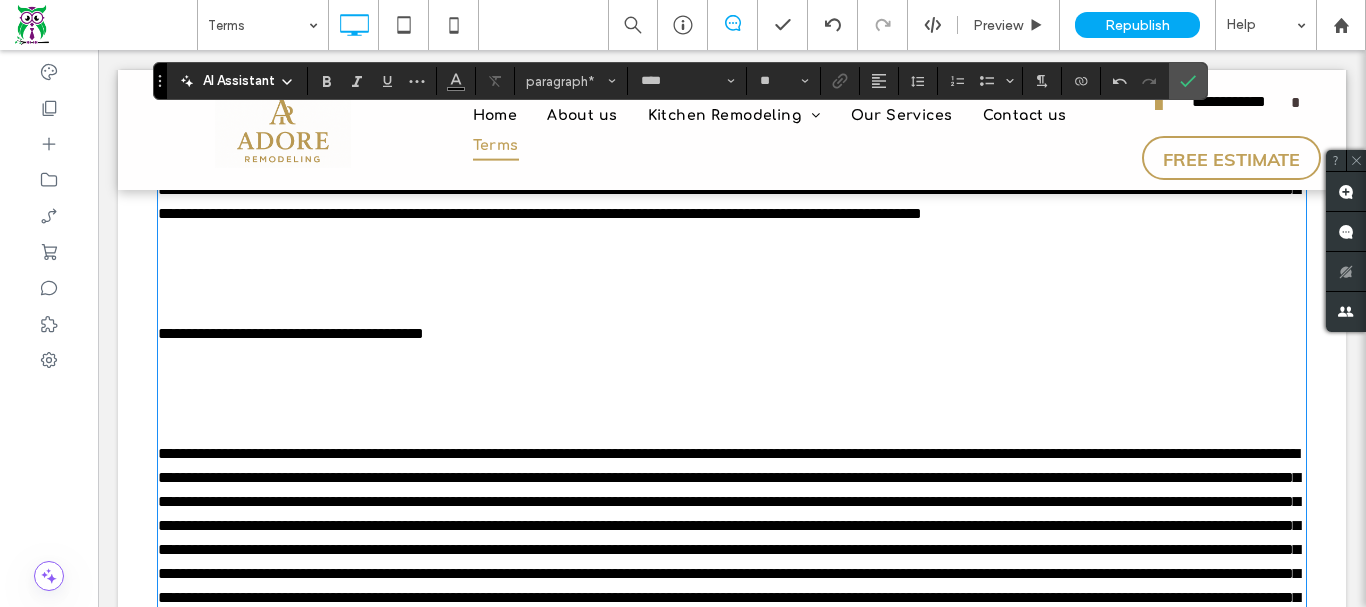 click at bounding box center (732, -146) 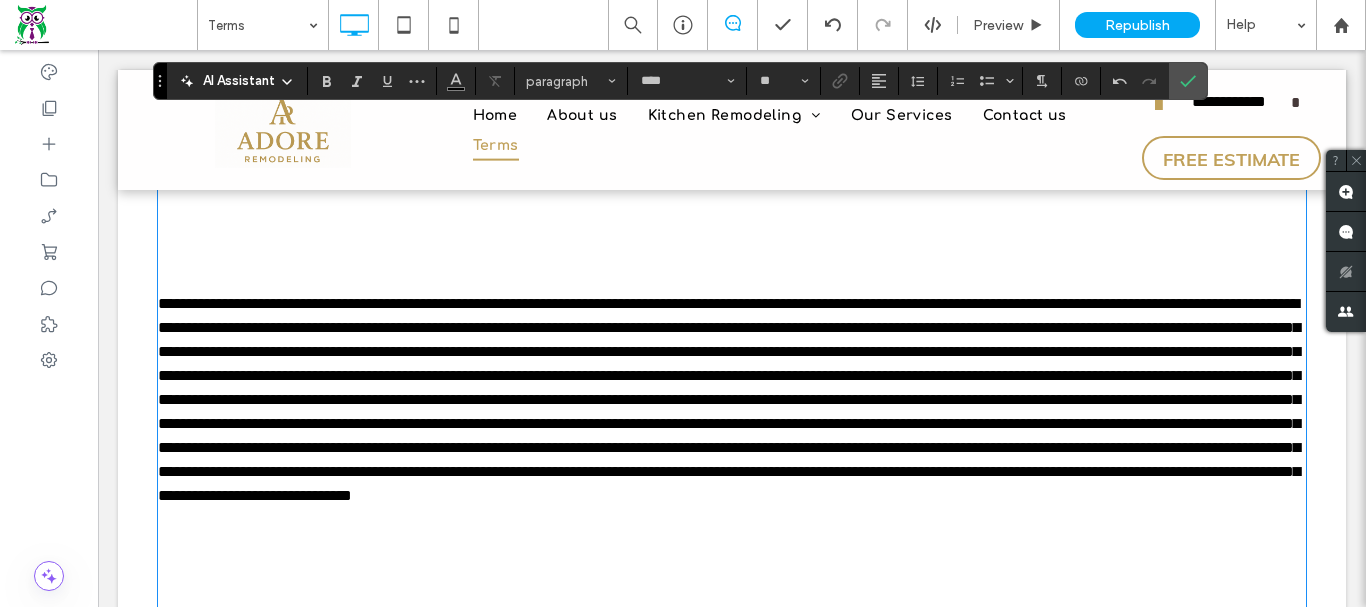 scroll, scrollTop: 4700, scrollLeft: 0, axis: vertical 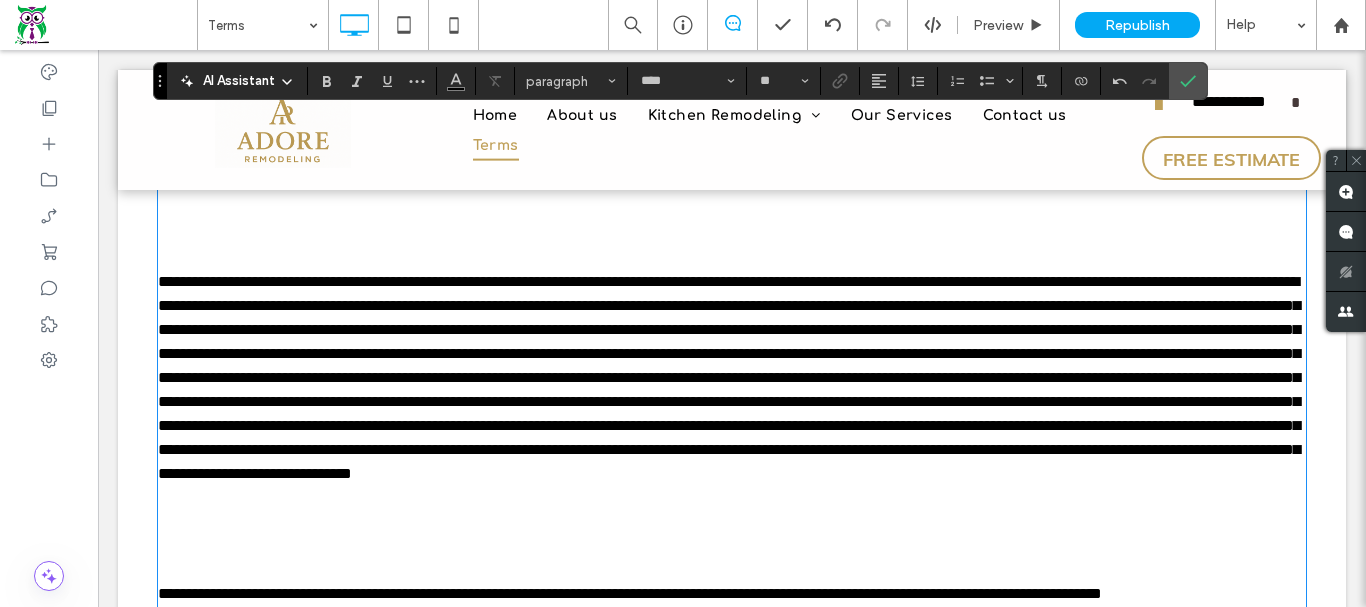click on "**********" at bounding box center (732, -342) 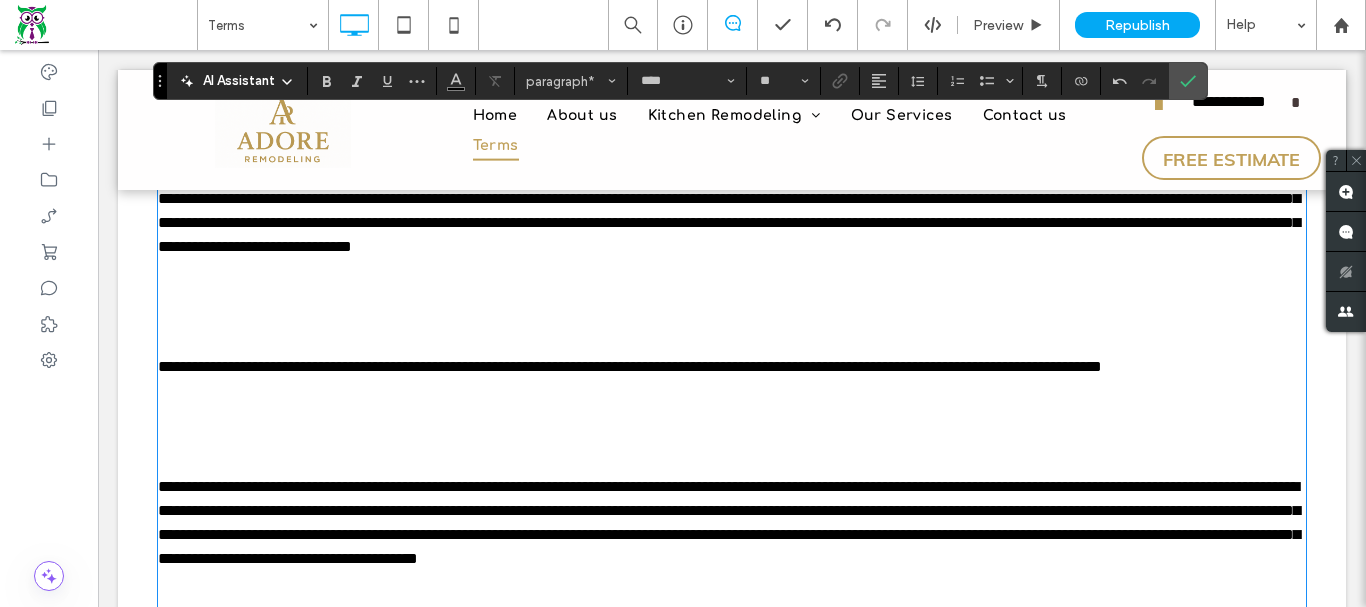 scroll, scrollTop: 5000, scrollLeft: 0, axis: vertical 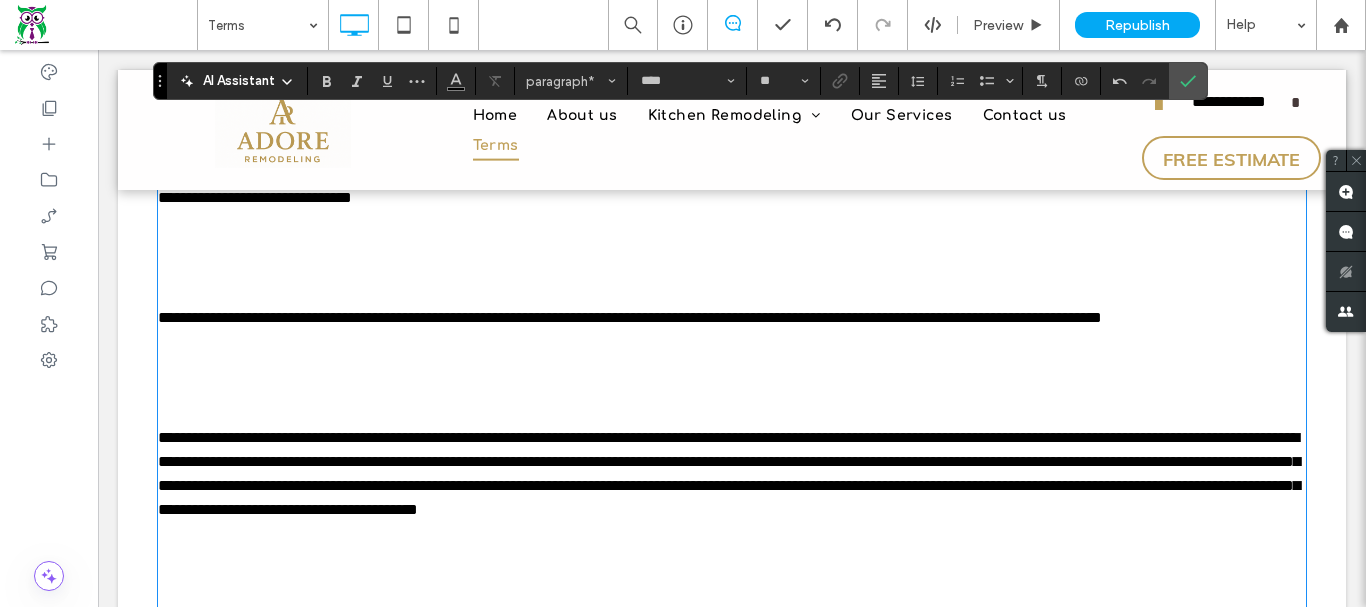click at bounding box center (732, -402) 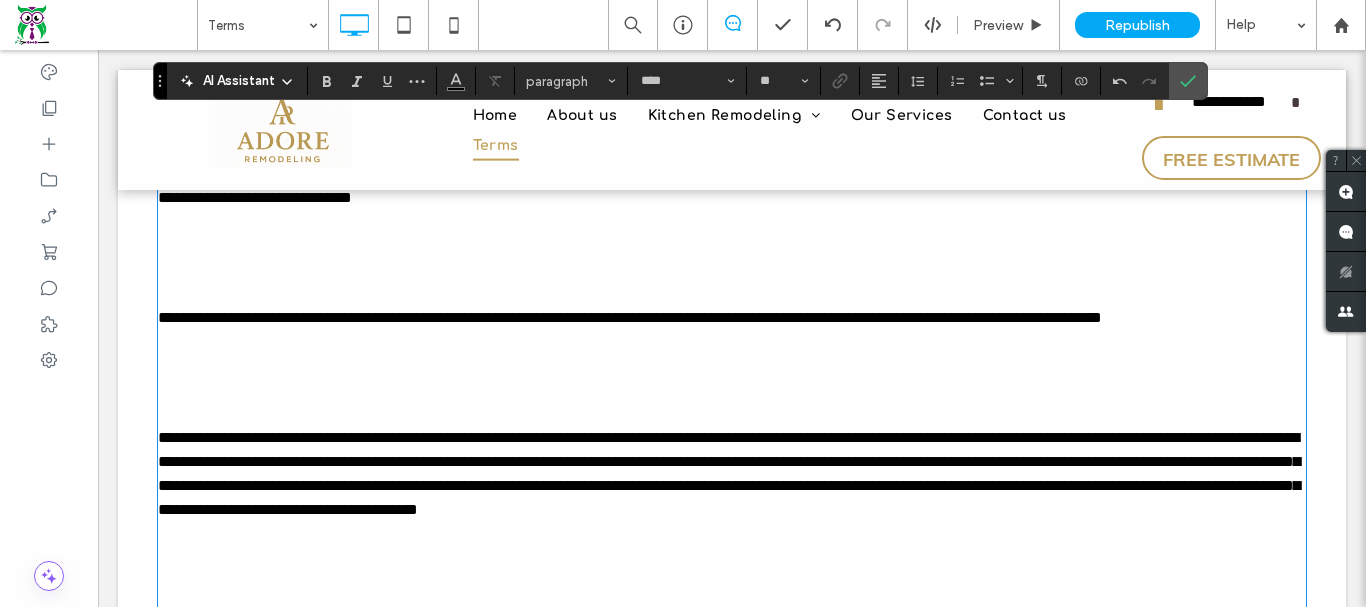 click at bounding box center [732, -378] 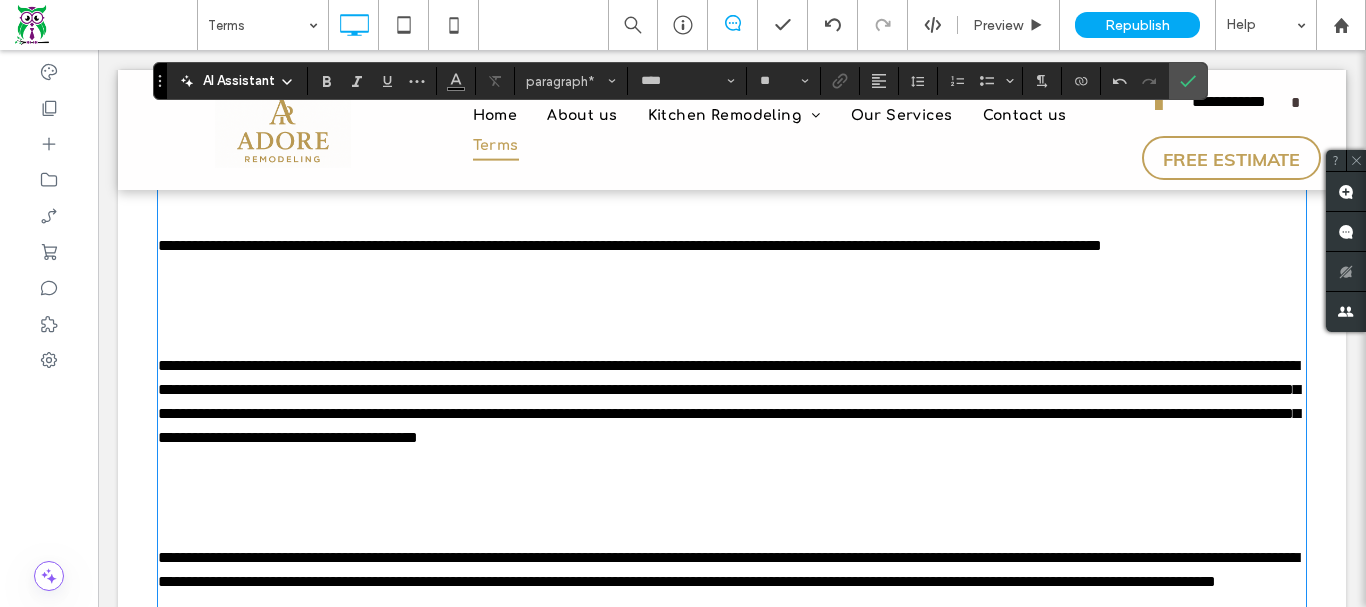 click at bounding box center [732, -210] 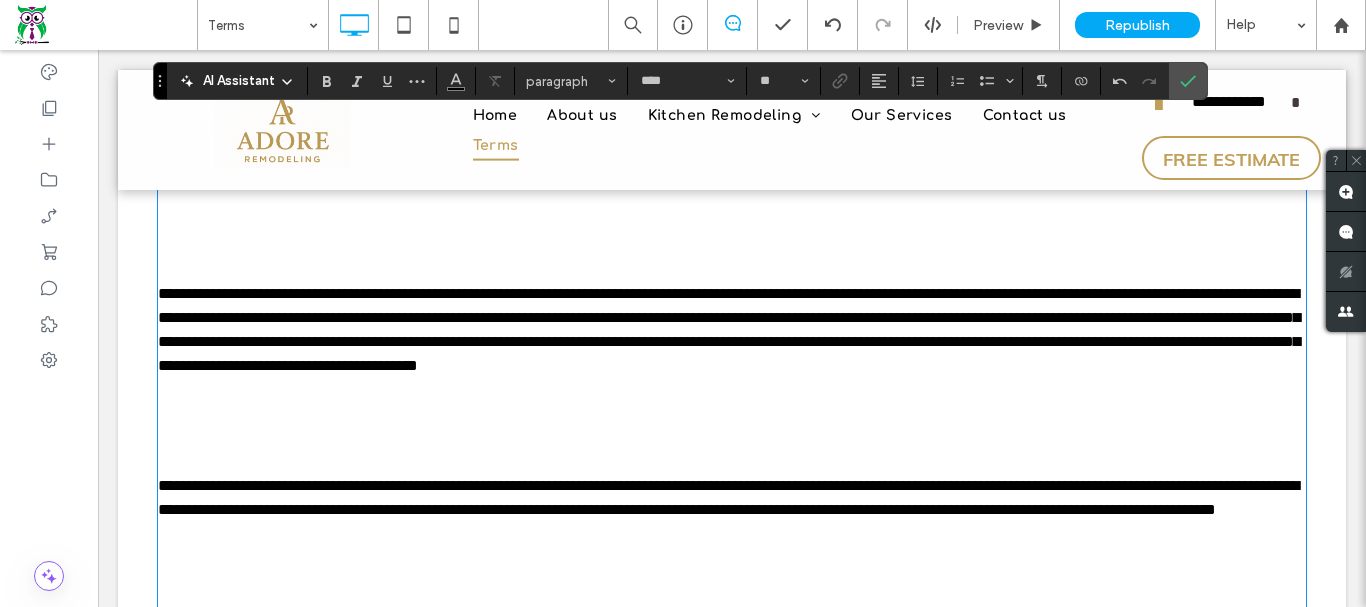 click at bounding box center (732, -186) 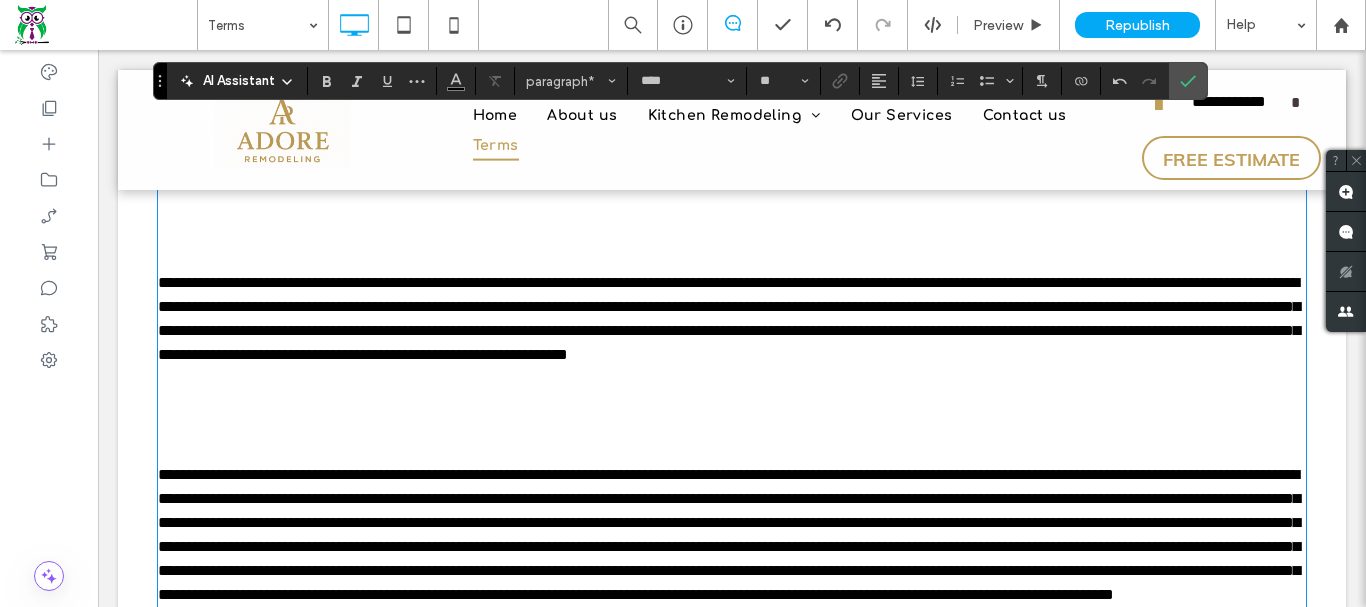 scroll, scrollTop: 5300, scrollLeft: 0, axis: vertical 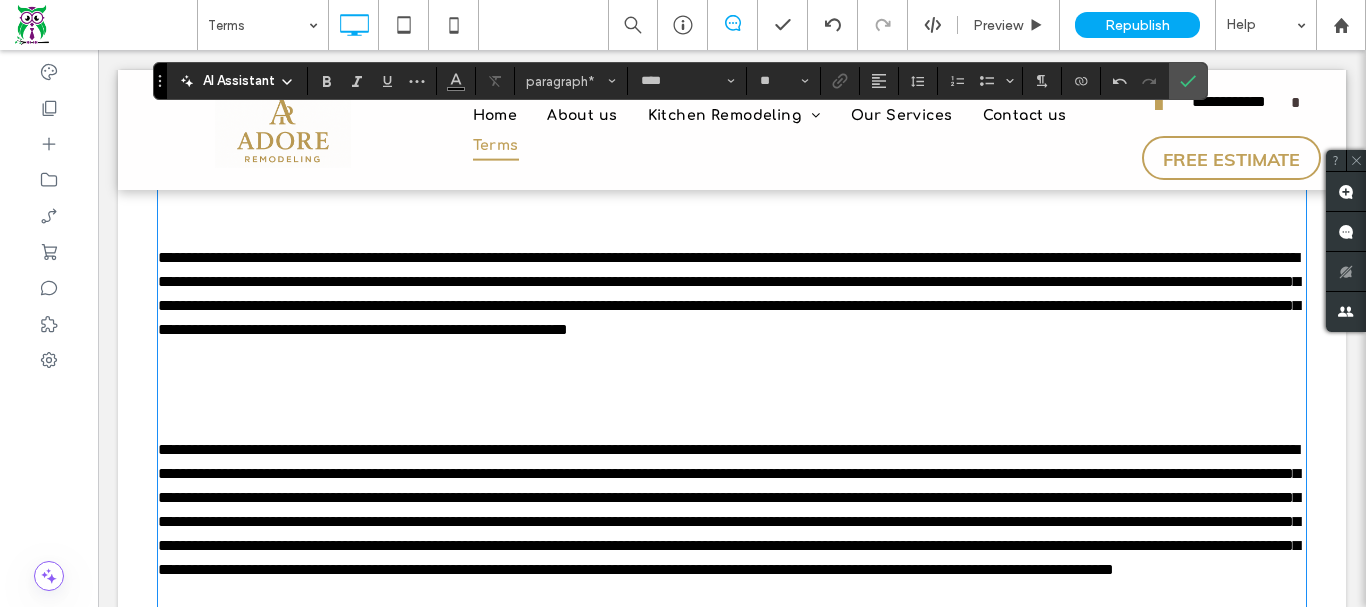 click at bounding box center (732, -246) 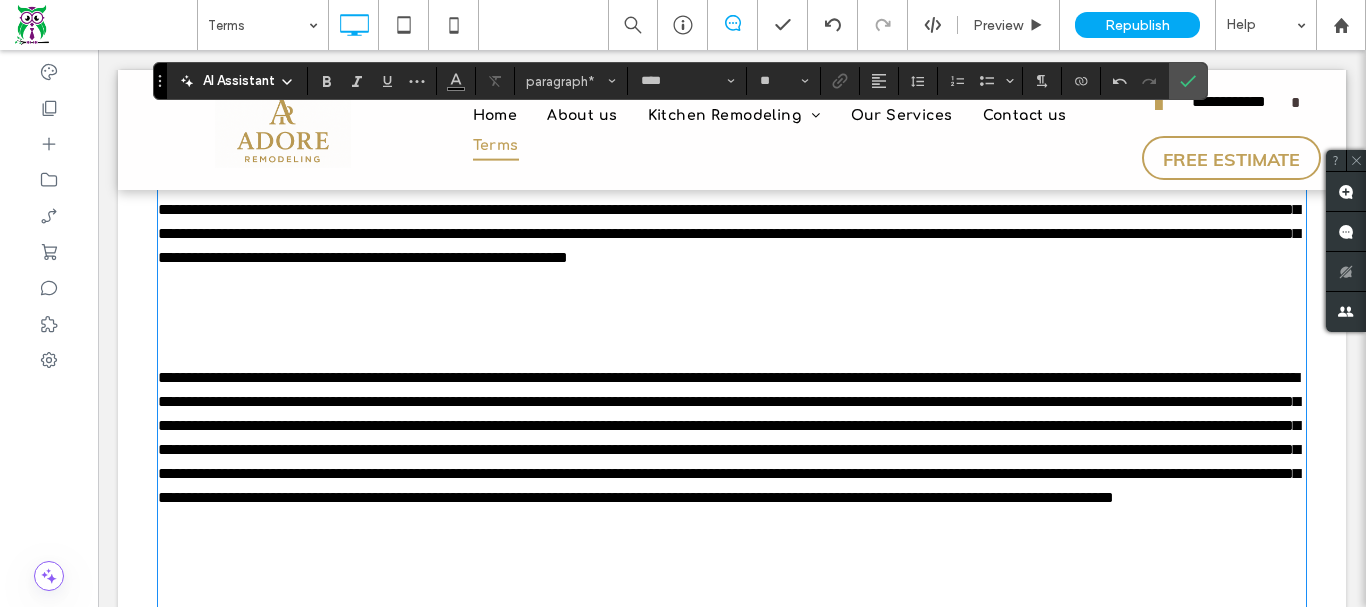 scroll, scrollTop: 5400, scrollLeft: 0, axis: vertical 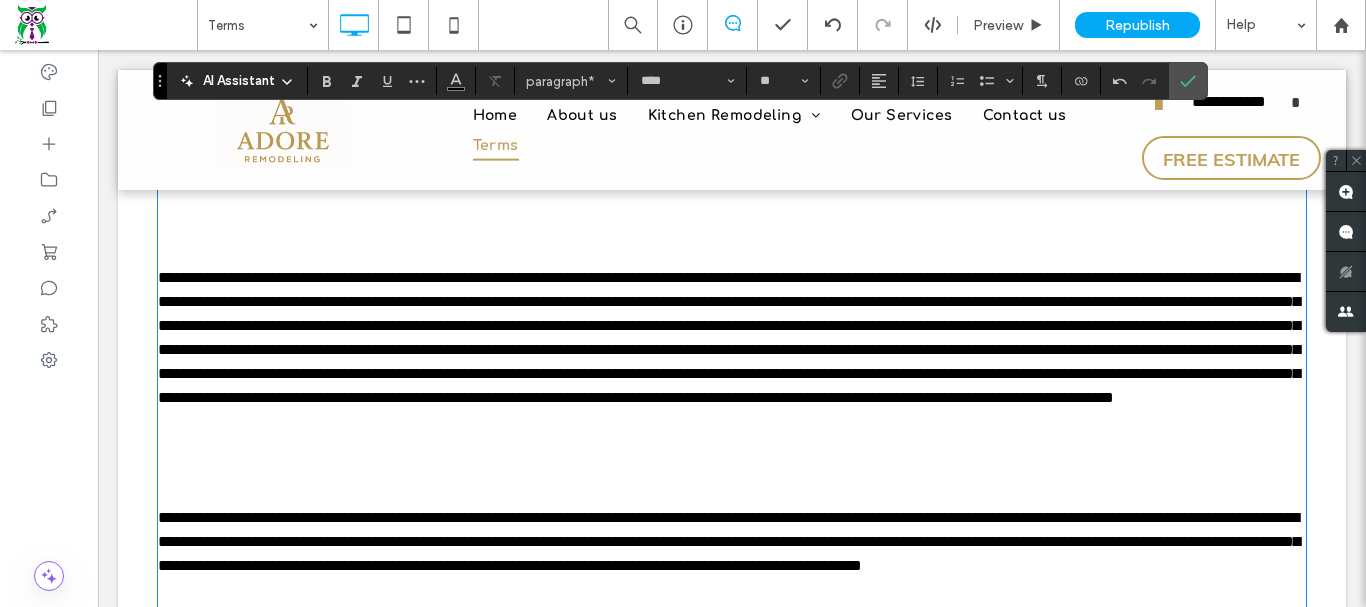 click at bounding box center [732, -274] 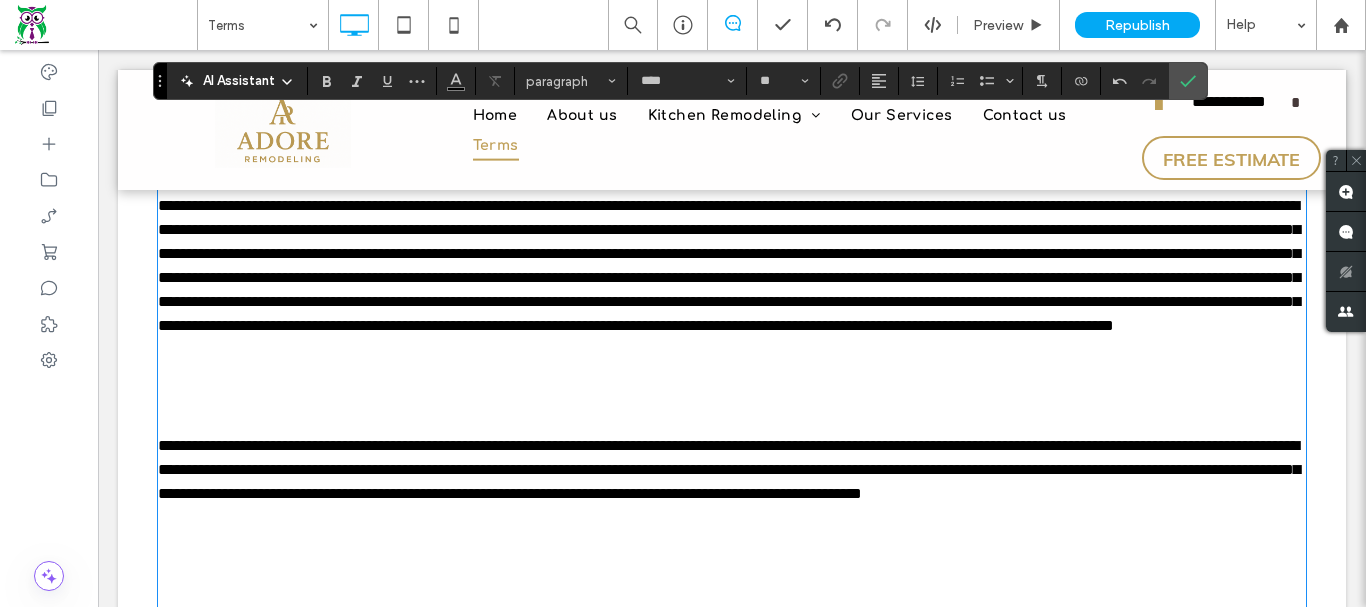 scroll, scrollTop: 5600, scrollLeft: 0, axis: vertical 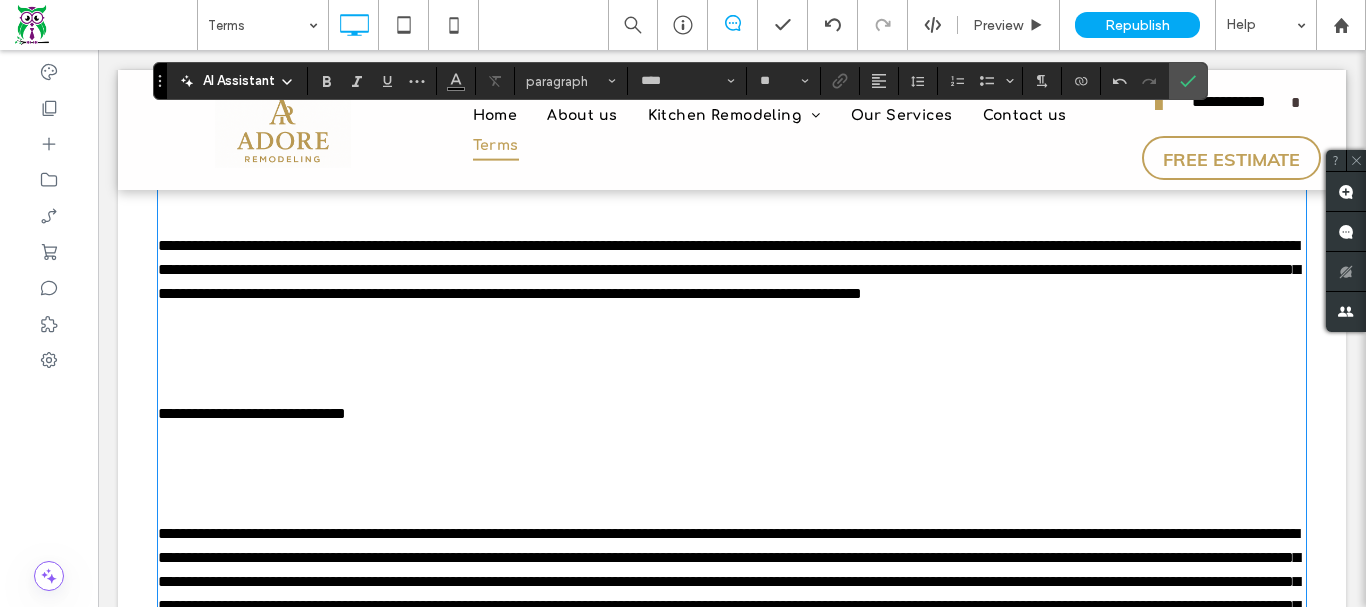 click at bounding box center [732, -378] 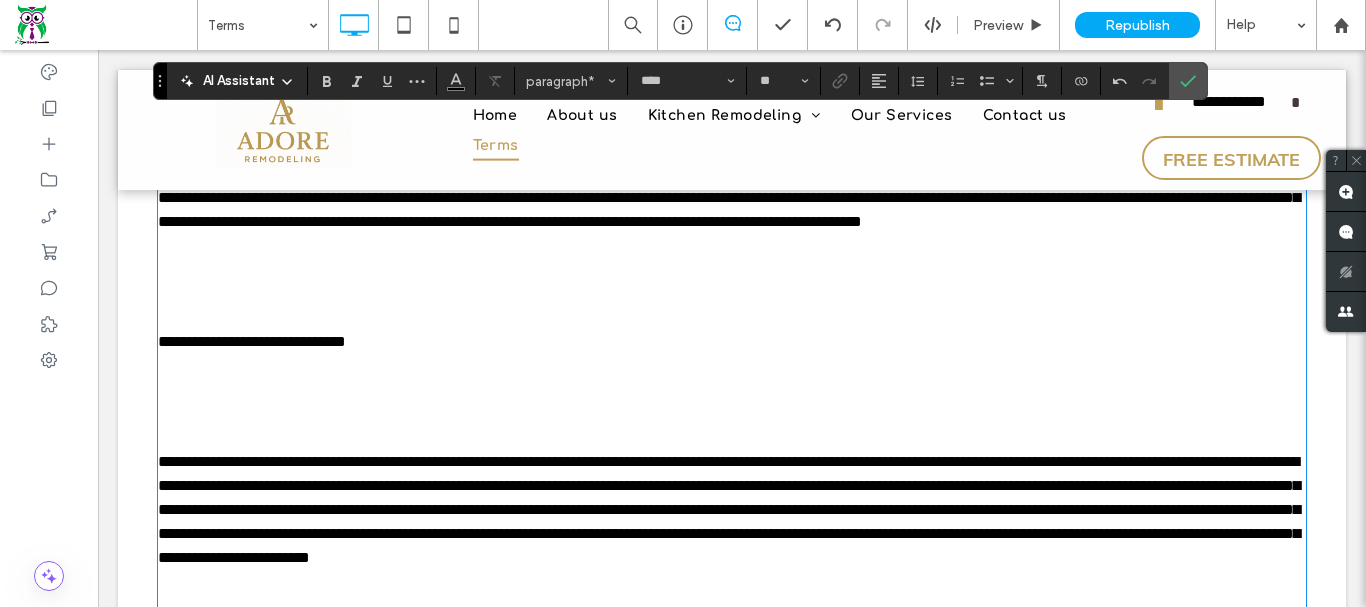 click at bounding box center [732, -306] 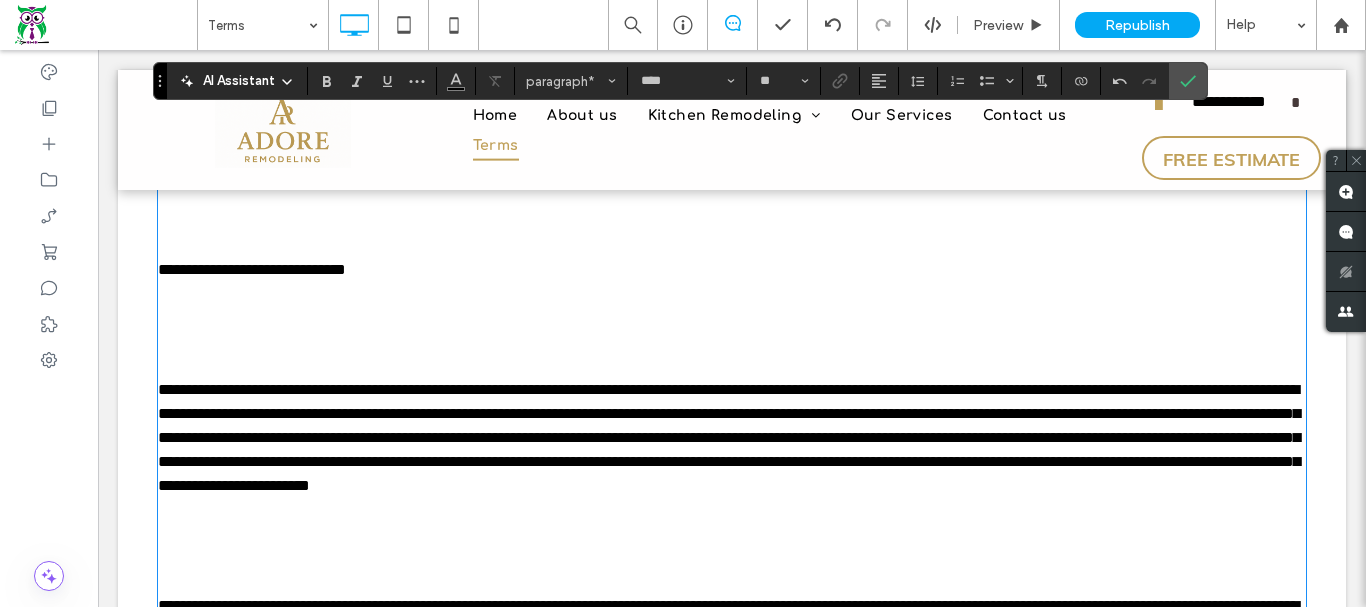 scroll, scrollTop: 5800, scrollLeft: 0, axis: vertical 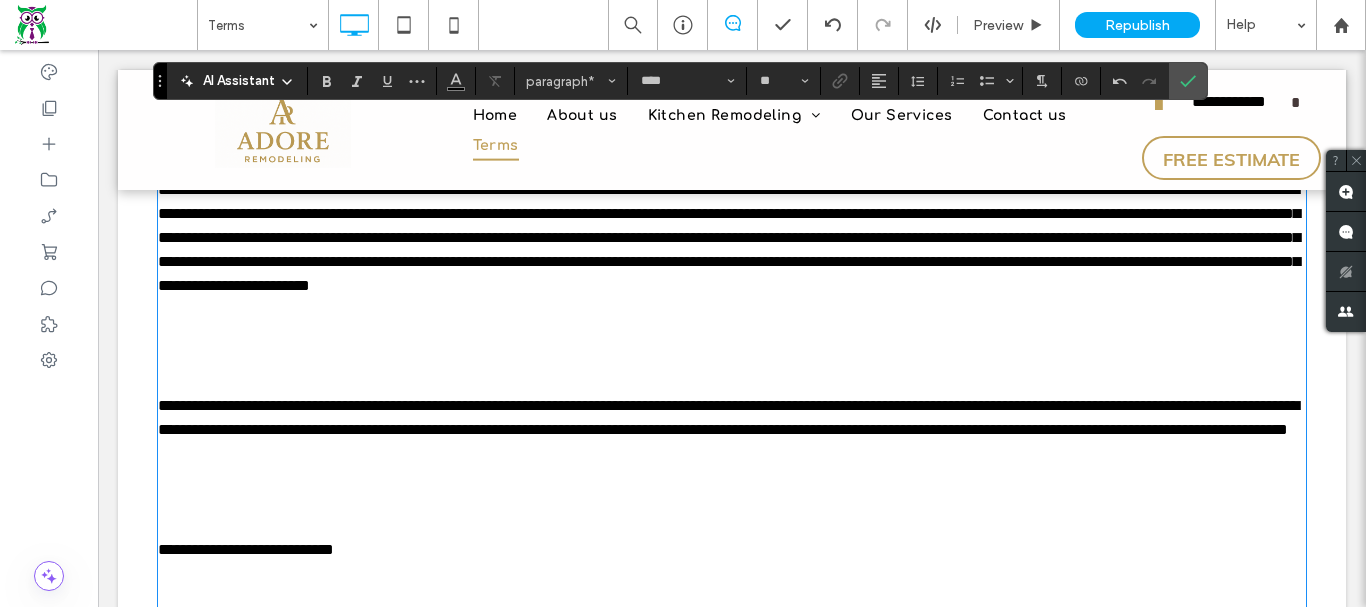 click at bounding box center [732, -362] 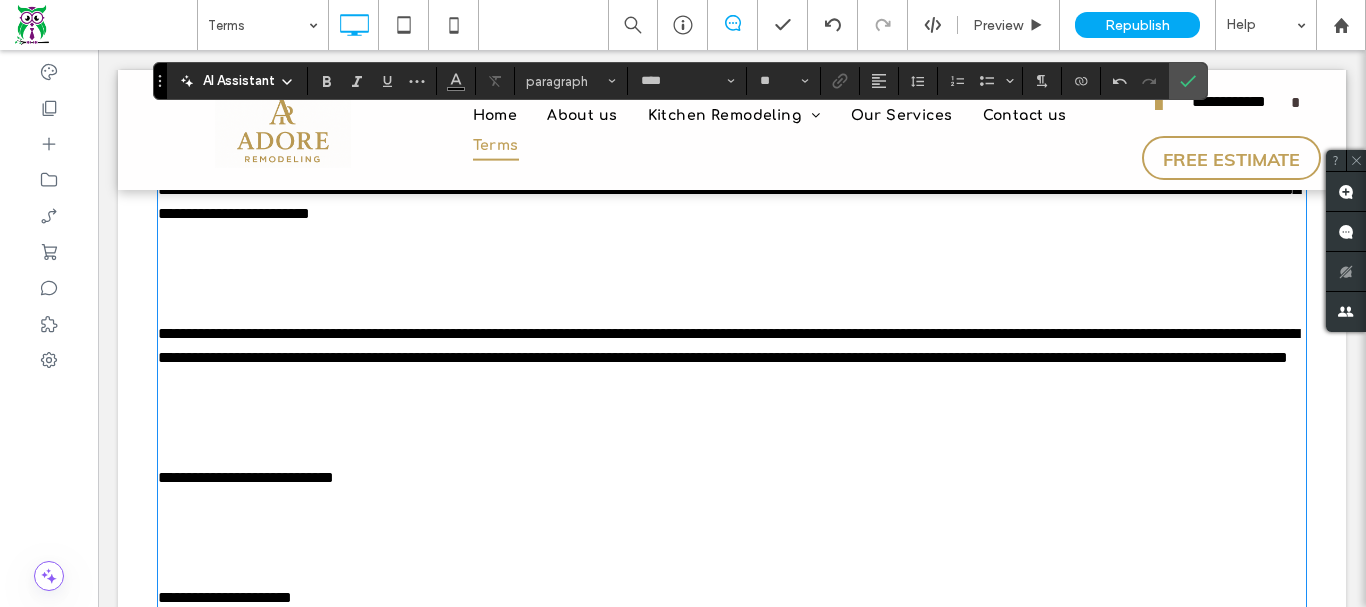scroll, scrollTop: 6000, scrollLeft: 0, axis: vertical 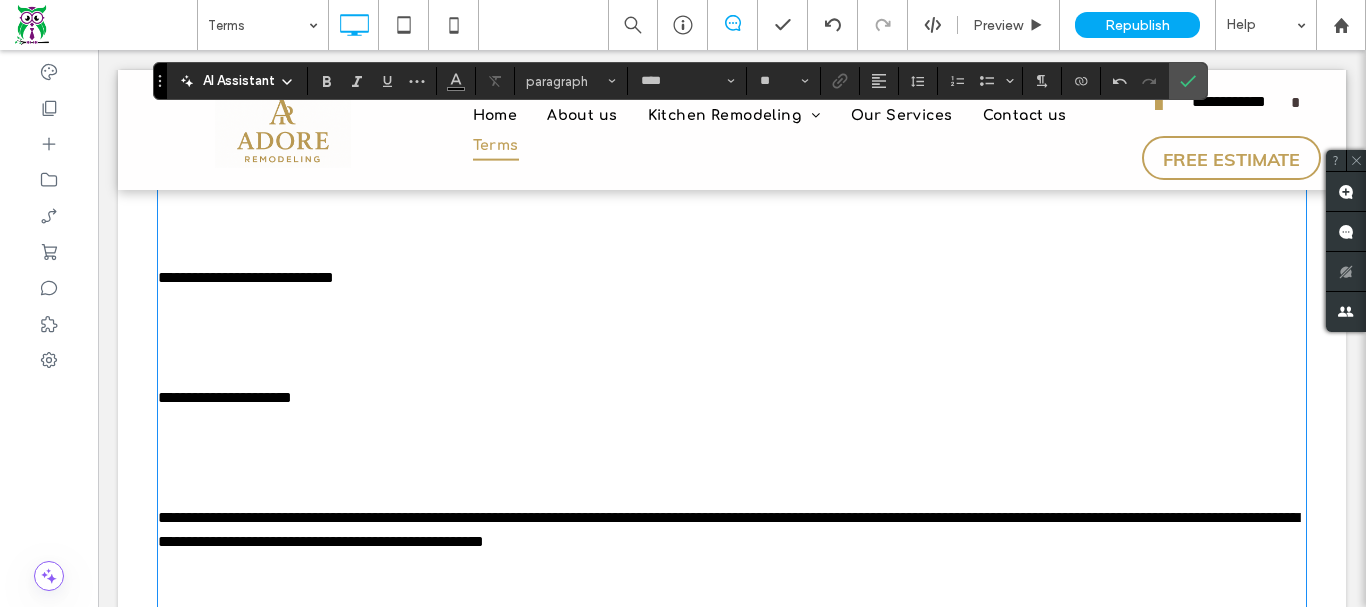 click at bounding box center [732, -394] 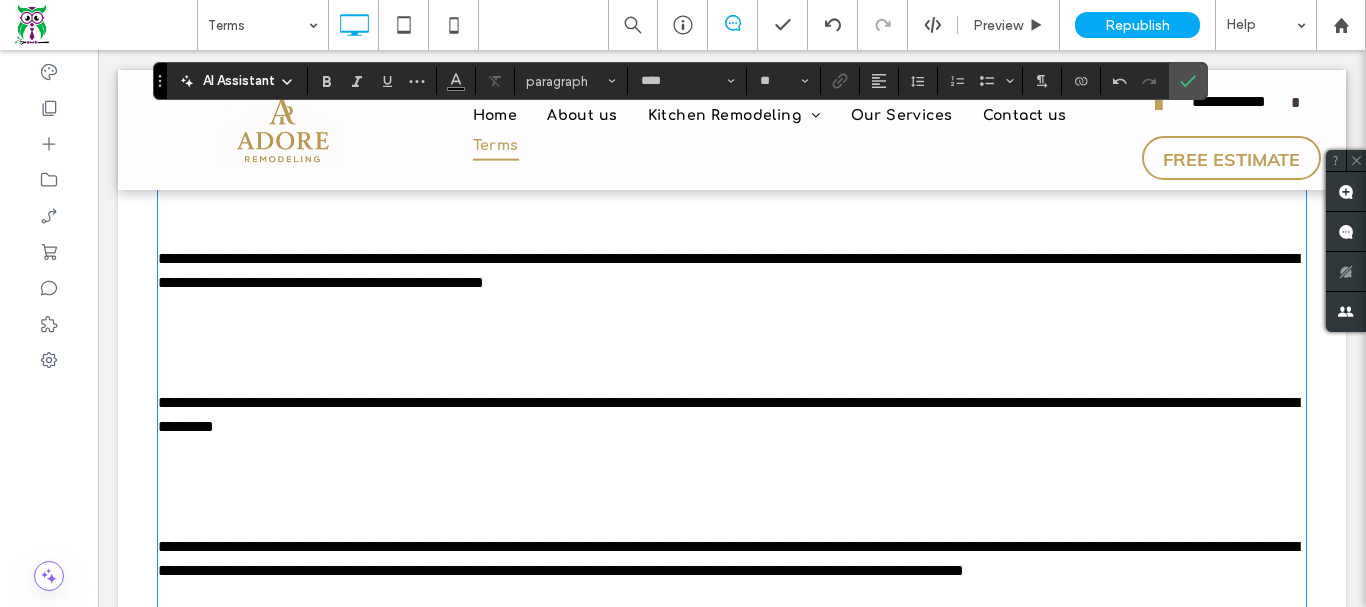 scroll, scrollTop: 6200, scrollLeft: 0, axis: vertical 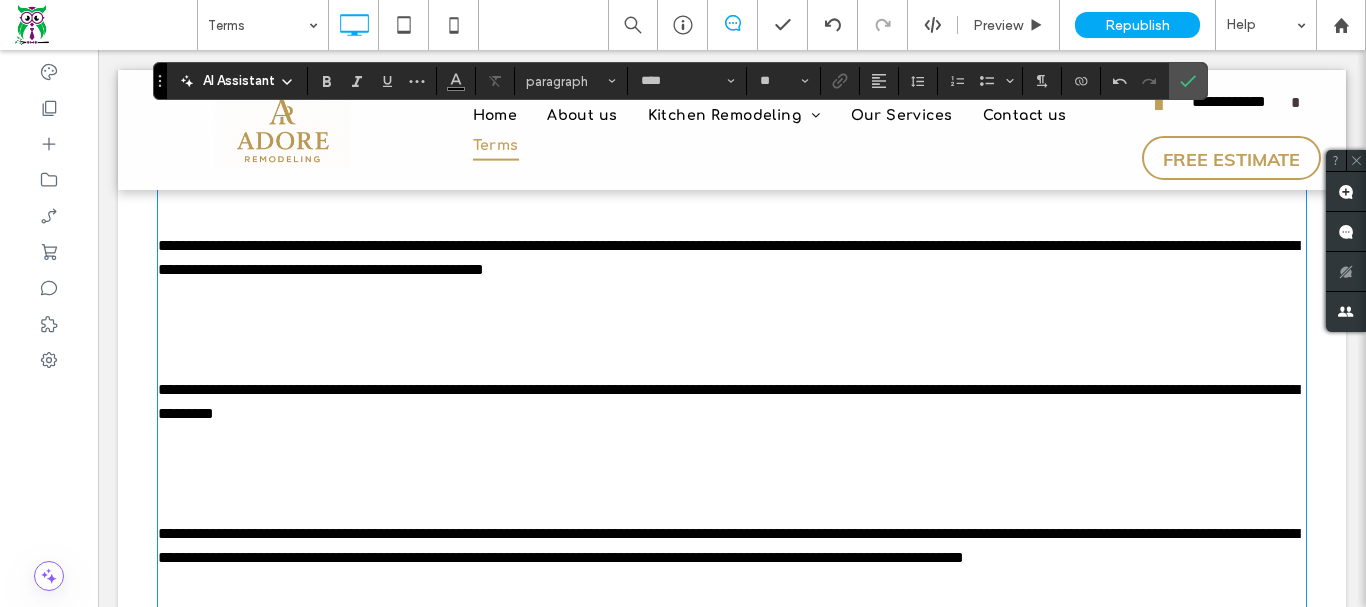 click at bounding box center (732, -522) 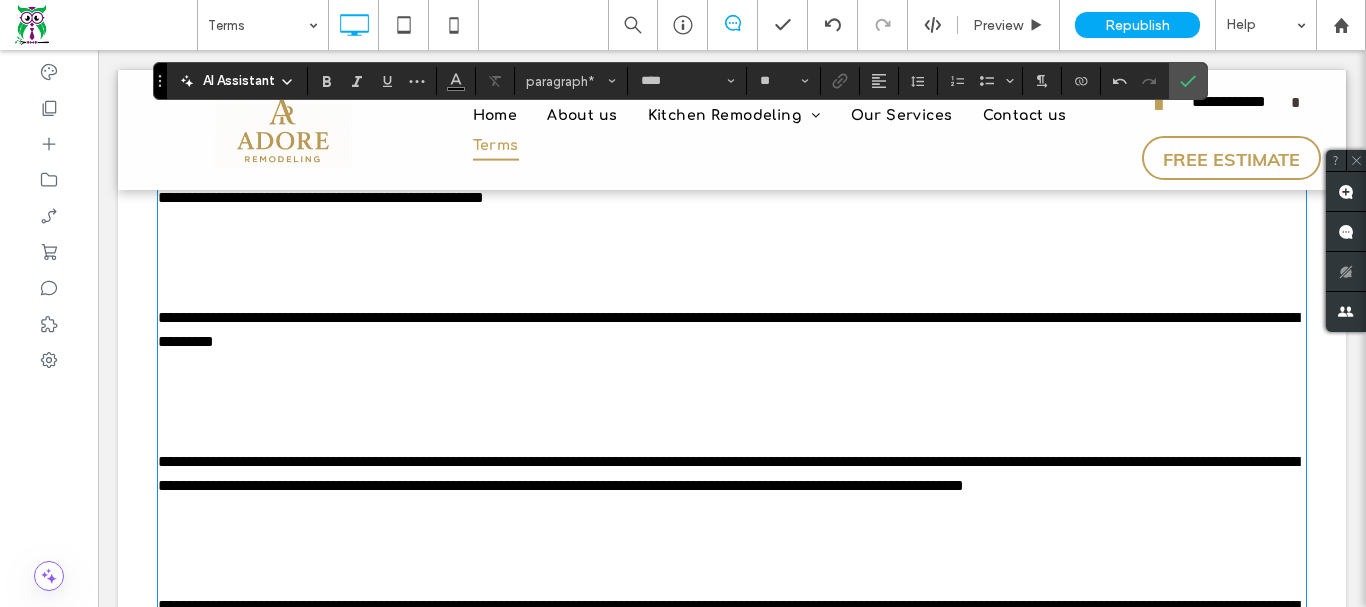 click at bounding box center [732, -450] 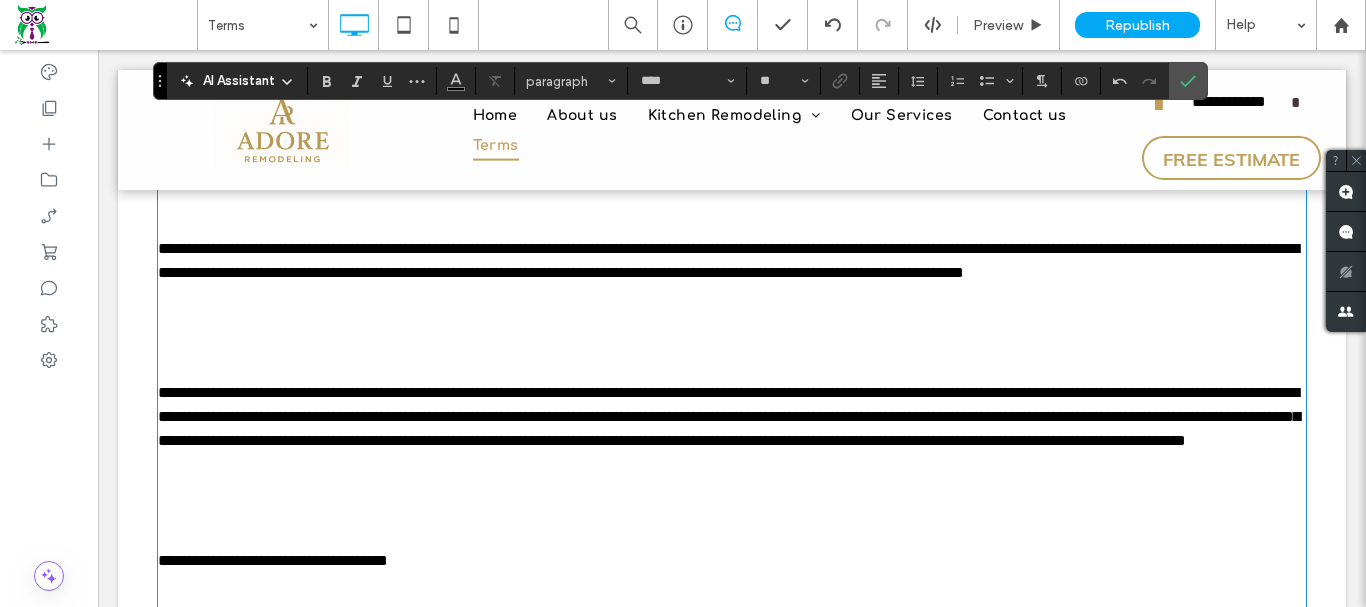 scroll, scrollTop: 6400, scrollLeft: 0, axis: vertical 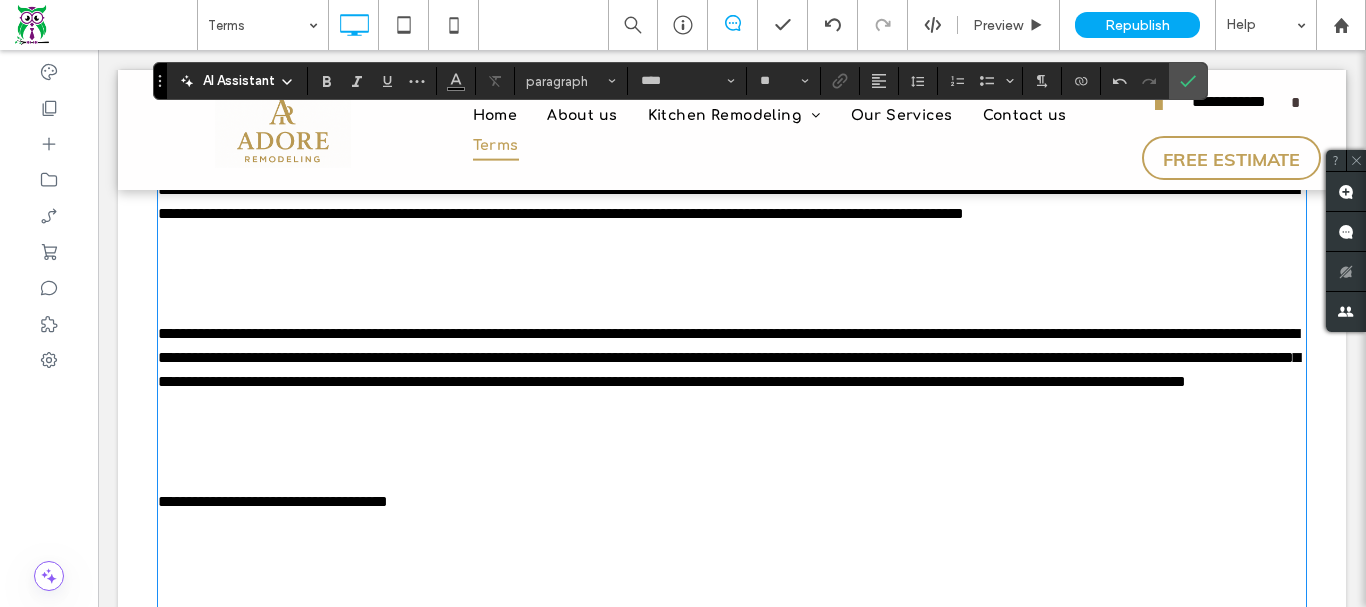 click at bounding box center (732, -530) 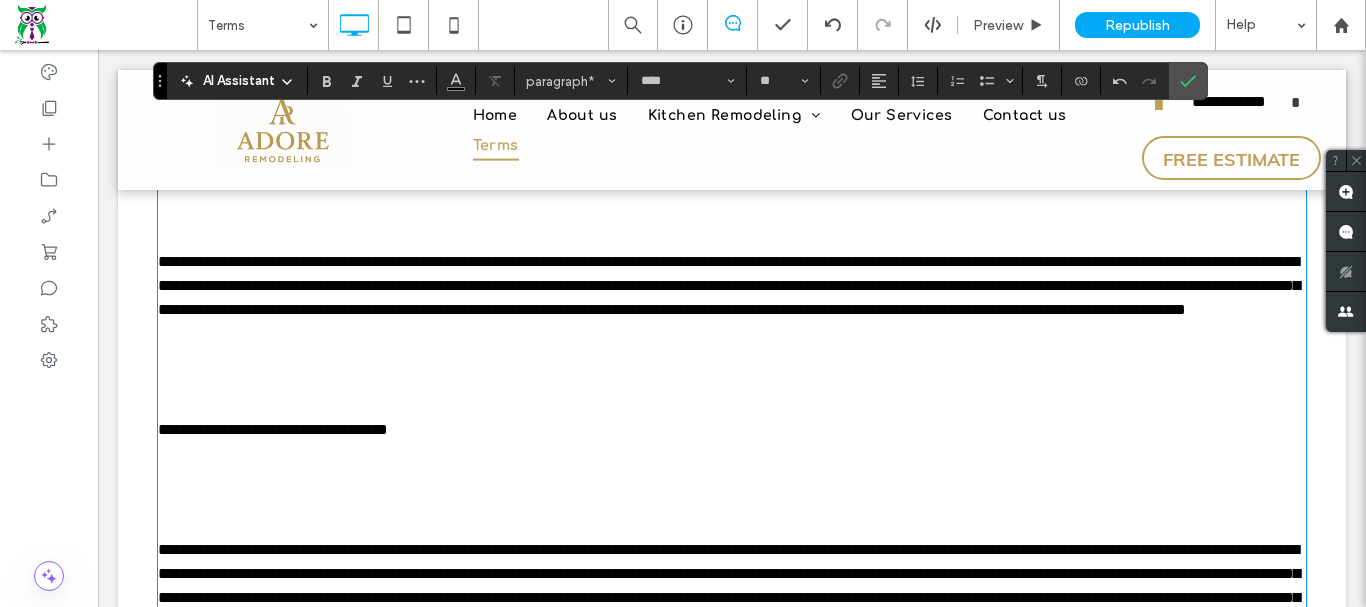 click at bounding box center [732, -434] 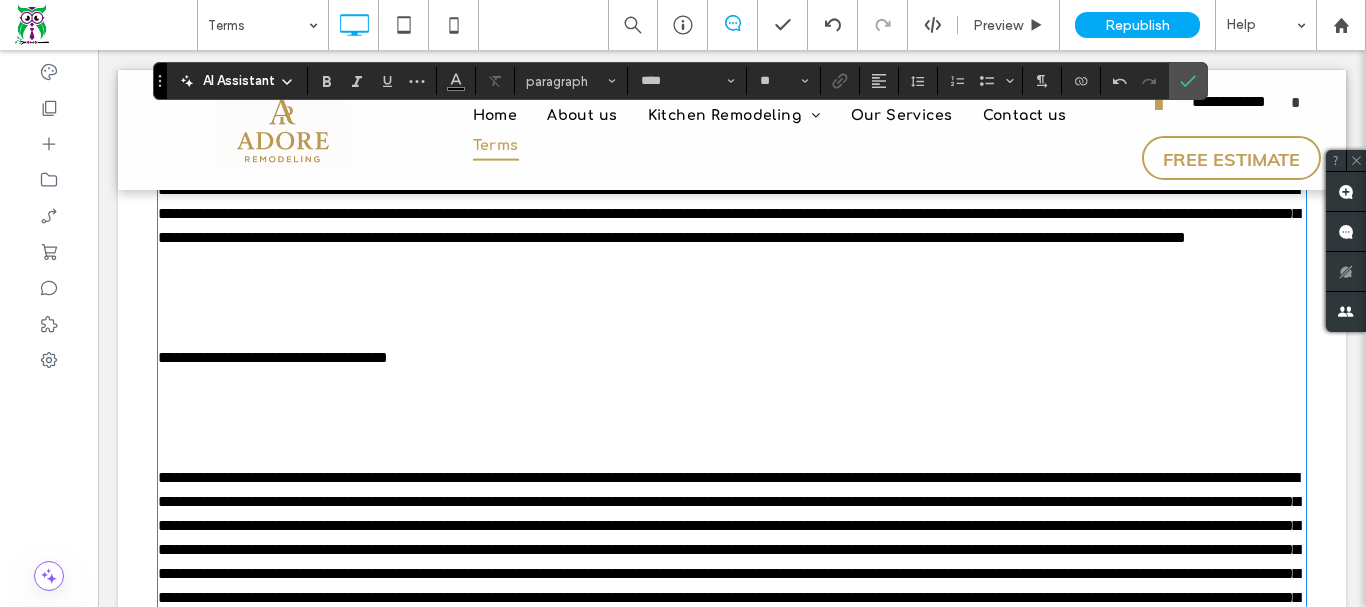 click at bounding box center [732, -410] 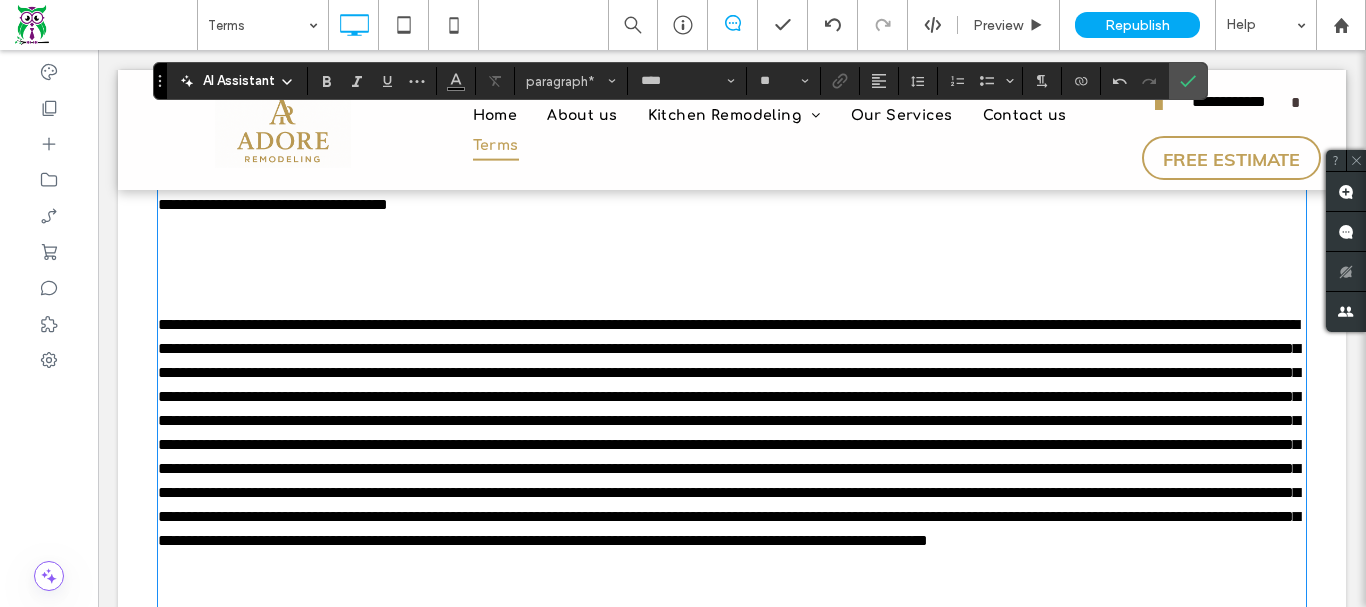 scroll, scrollTop: 6600, scrollLeft: 0, axis: vertical 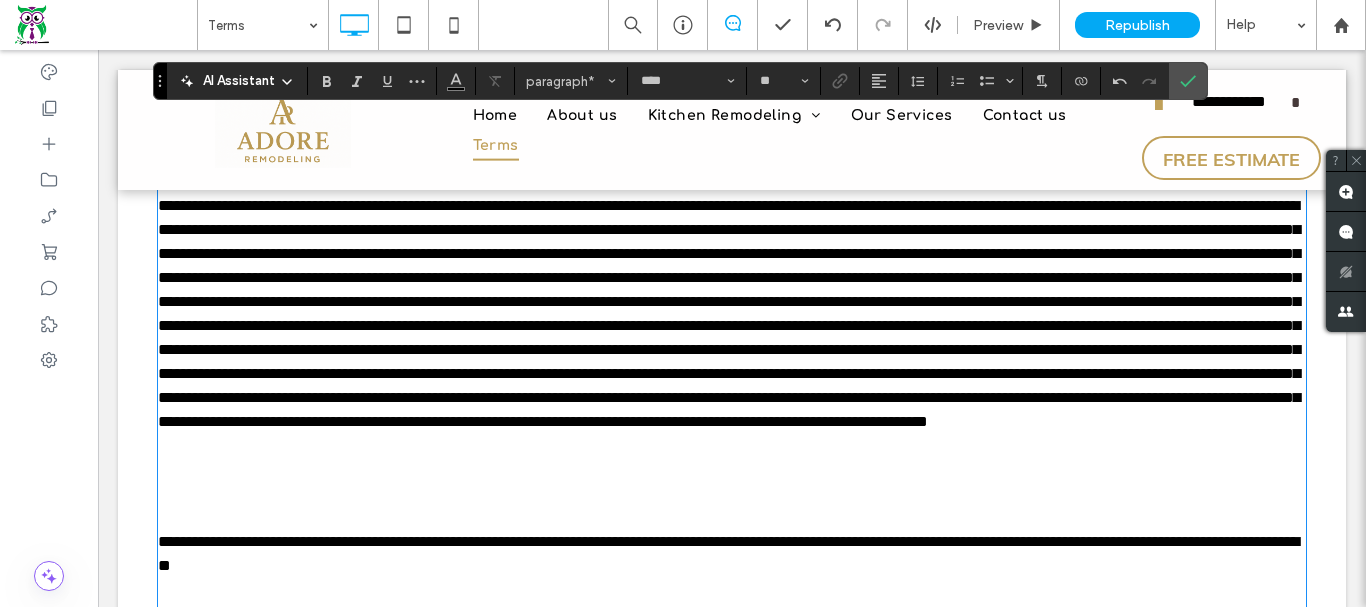 click at bounding box center [732, -538] 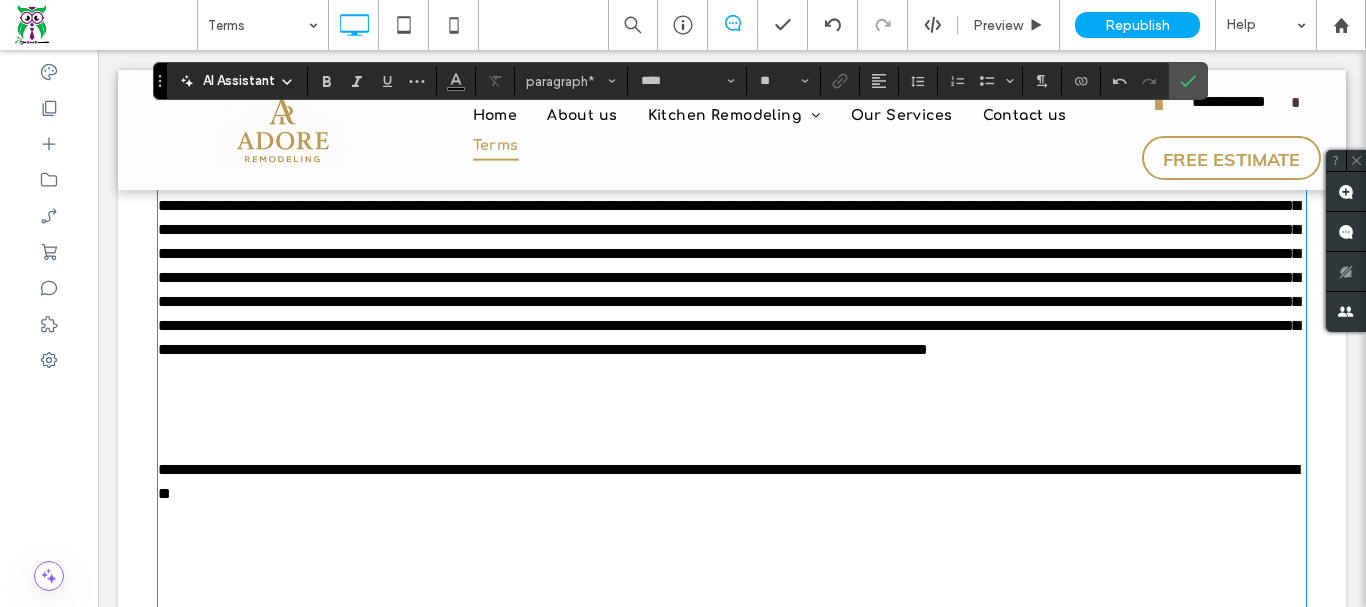 click at bounding box center (732, -466) 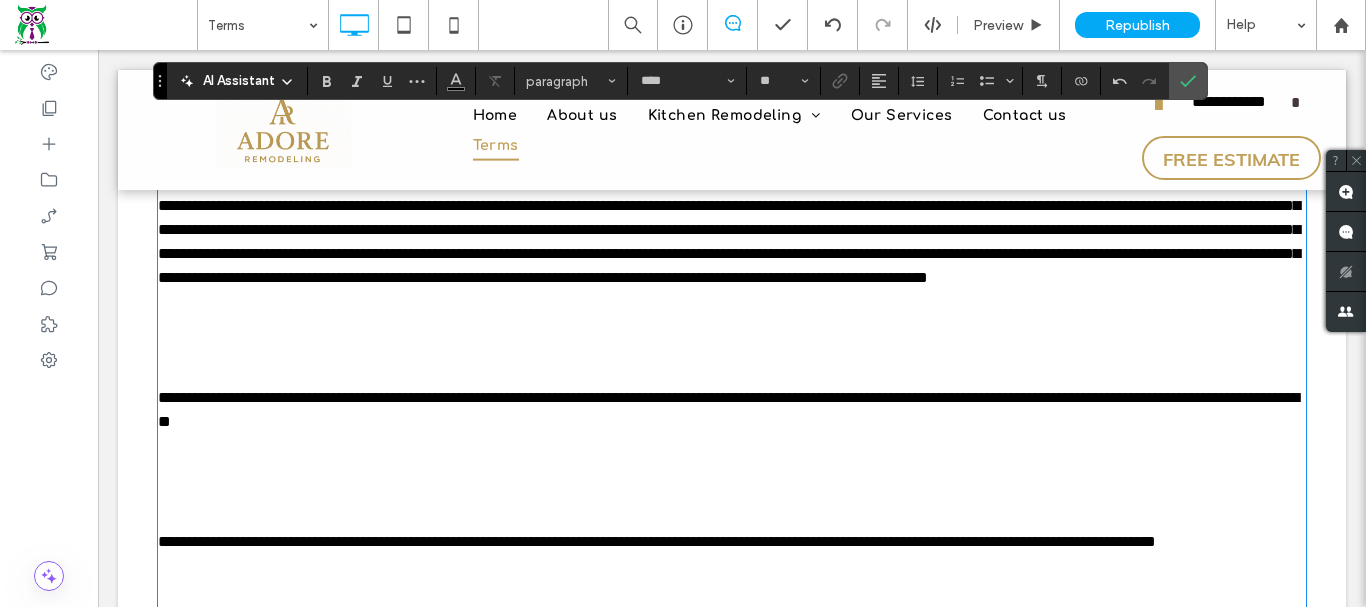 click at bounding box center (732, -394) 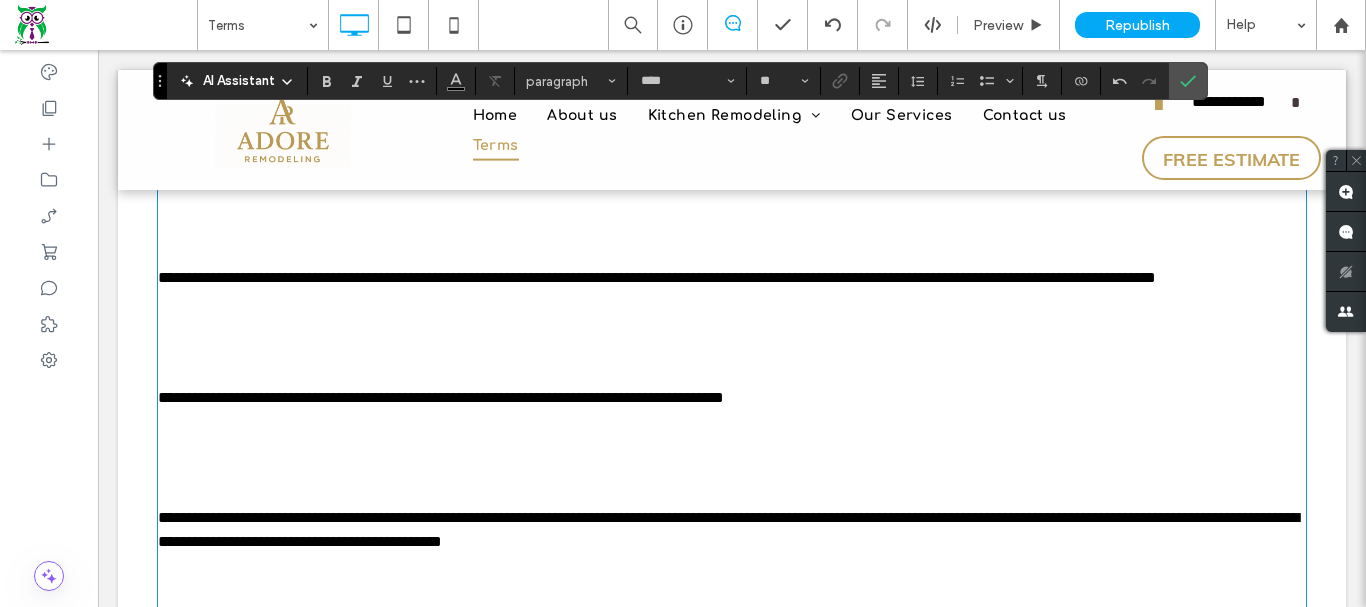 scroll, scrollTop: 6800, scrollLeft: 0, axis: vertical 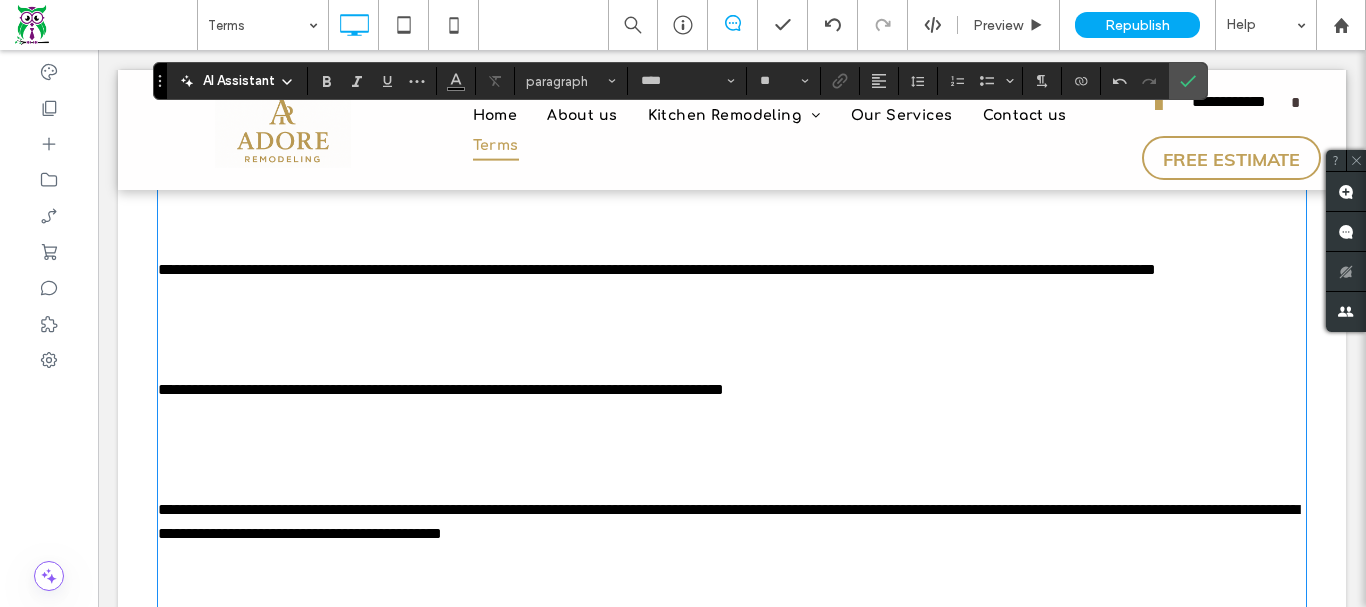 click at bounding box center [732, -522] 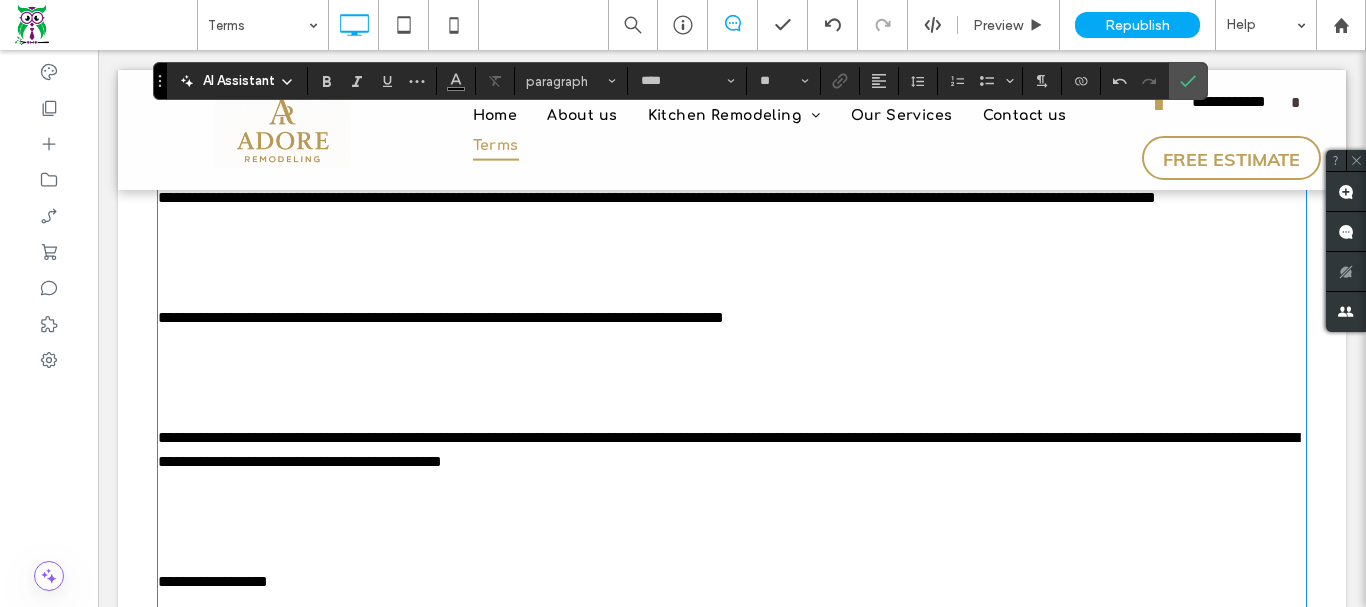 click at bounding box center [732, -426] 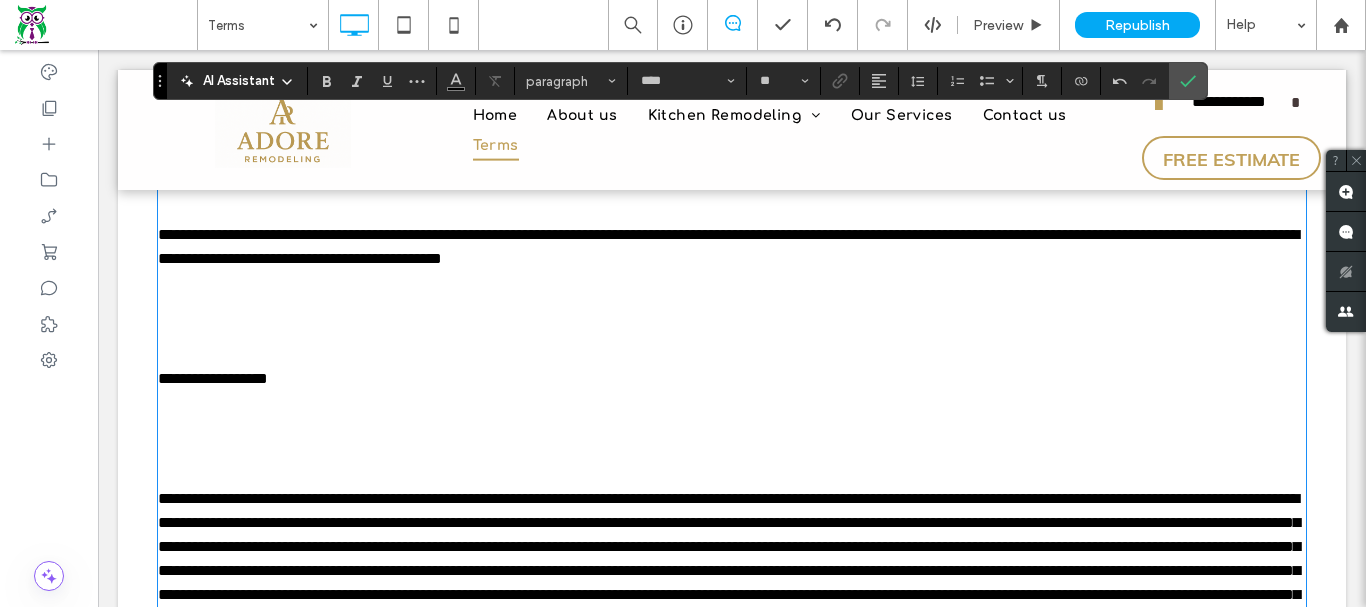 scroll, scrollTop: 7000, scrollLeft: 0, axis: vertical 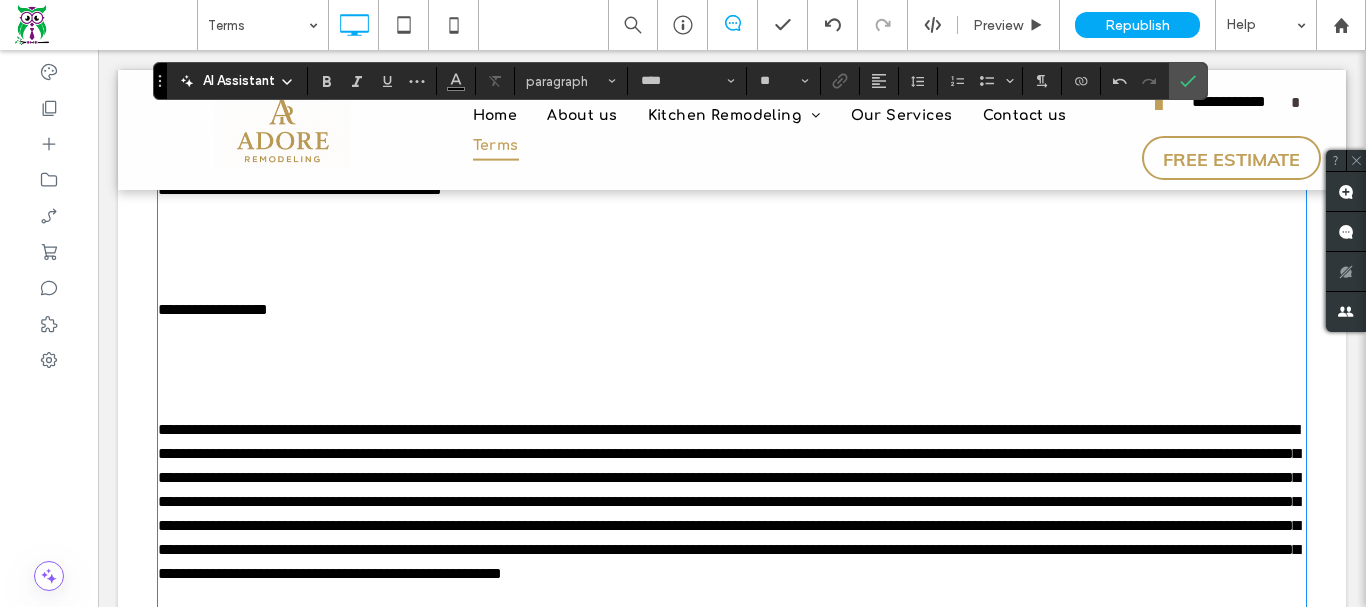 click at bounding box center [732, -602] 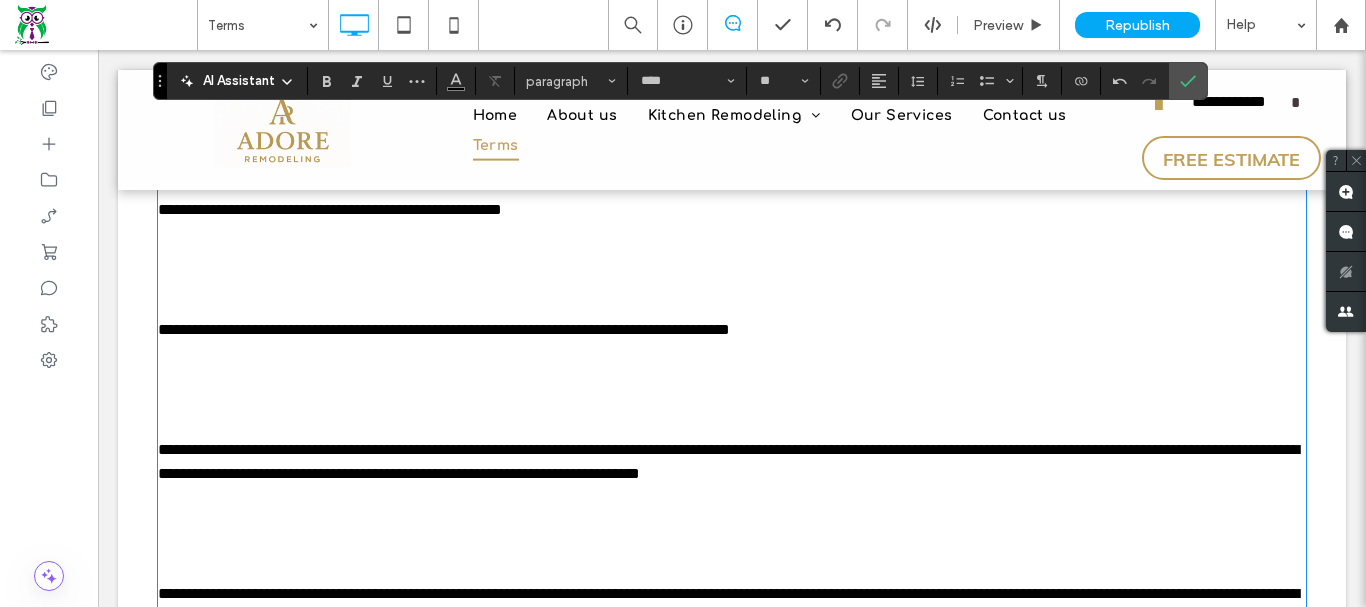 scroll, scrollTop: 7300, scrollLeft: 0, axis: vertical 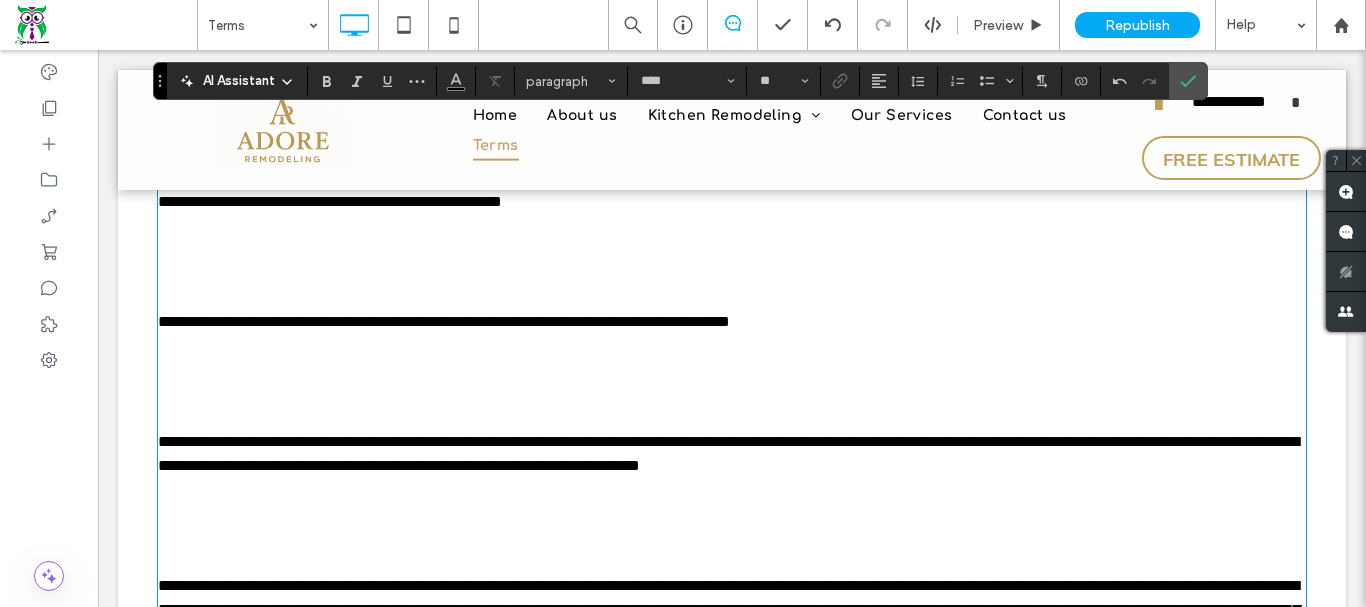 click at bounding box center (732, -614) 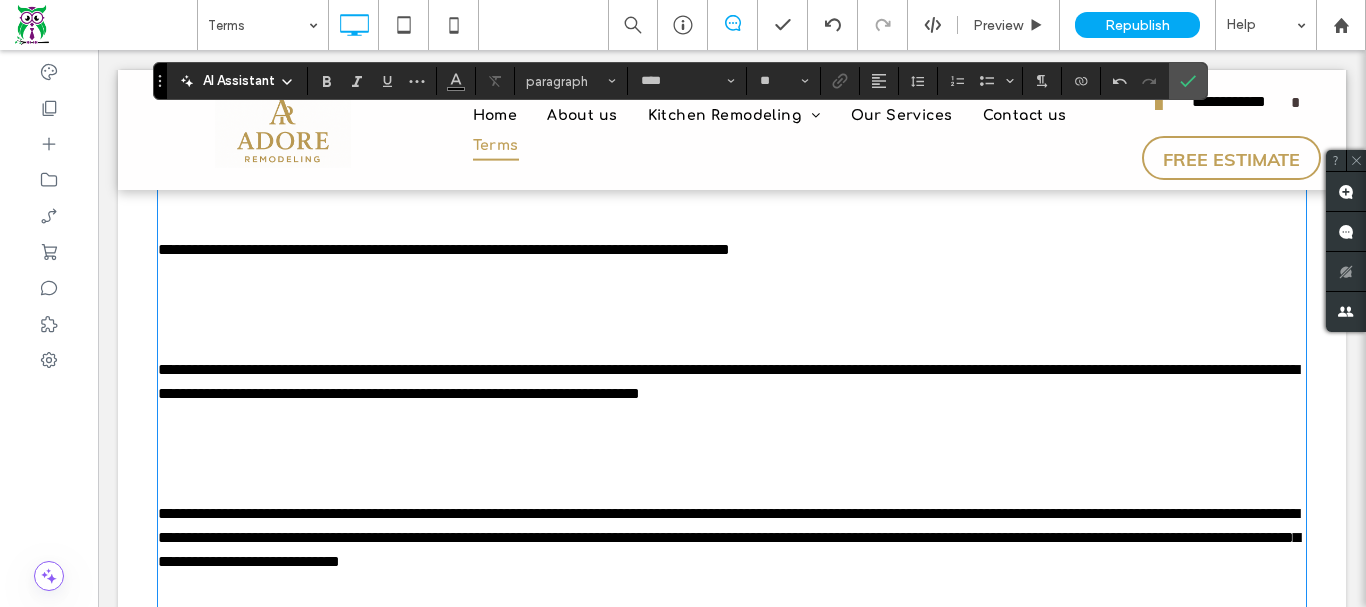 click at bounding box center [732, -542] 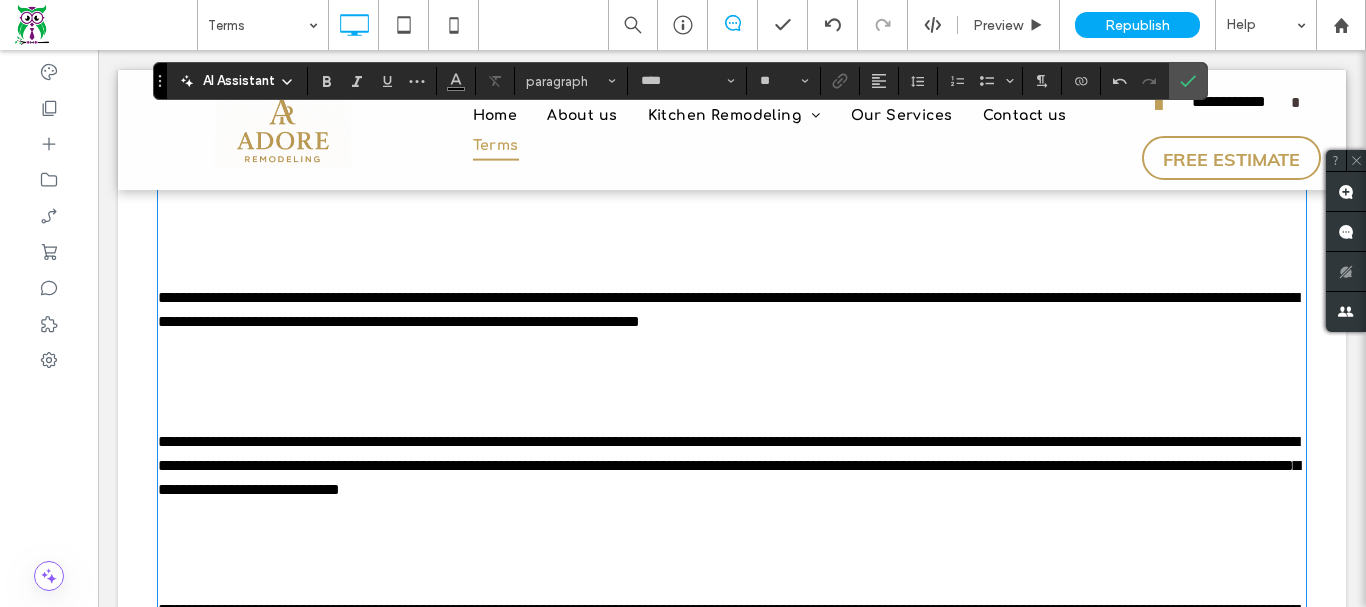 scroll, scrollTop: 7400, scrollLeft: 0, axis: vertical 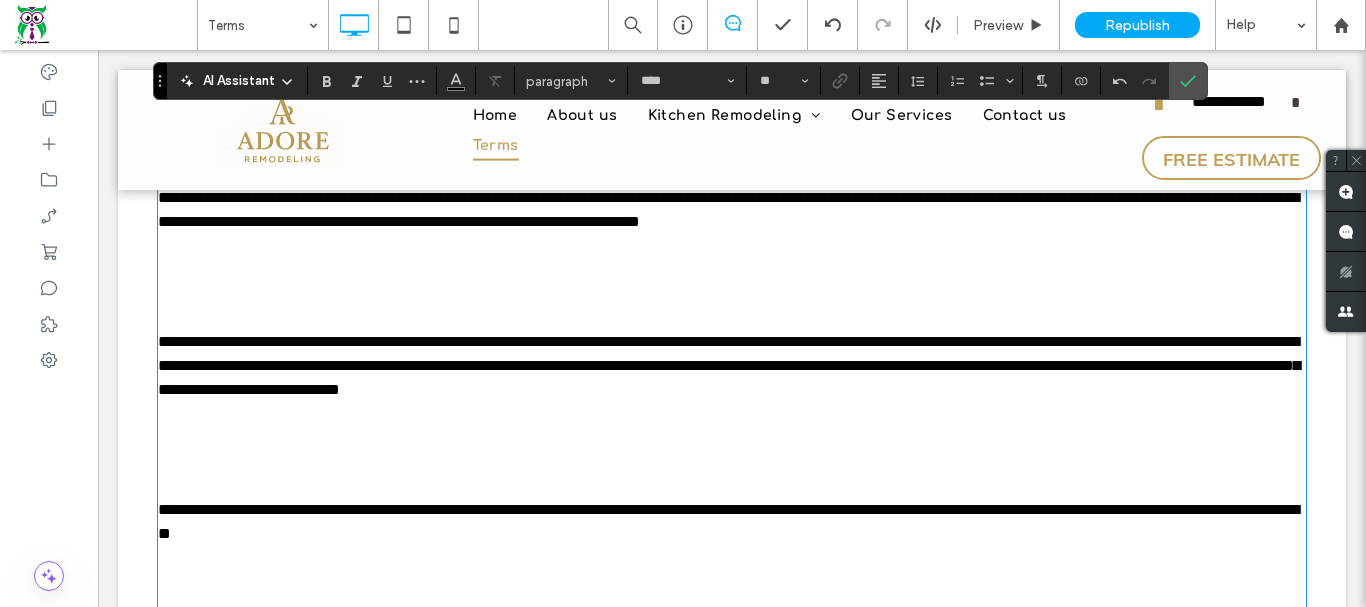 click at bounding box center [732, -594] 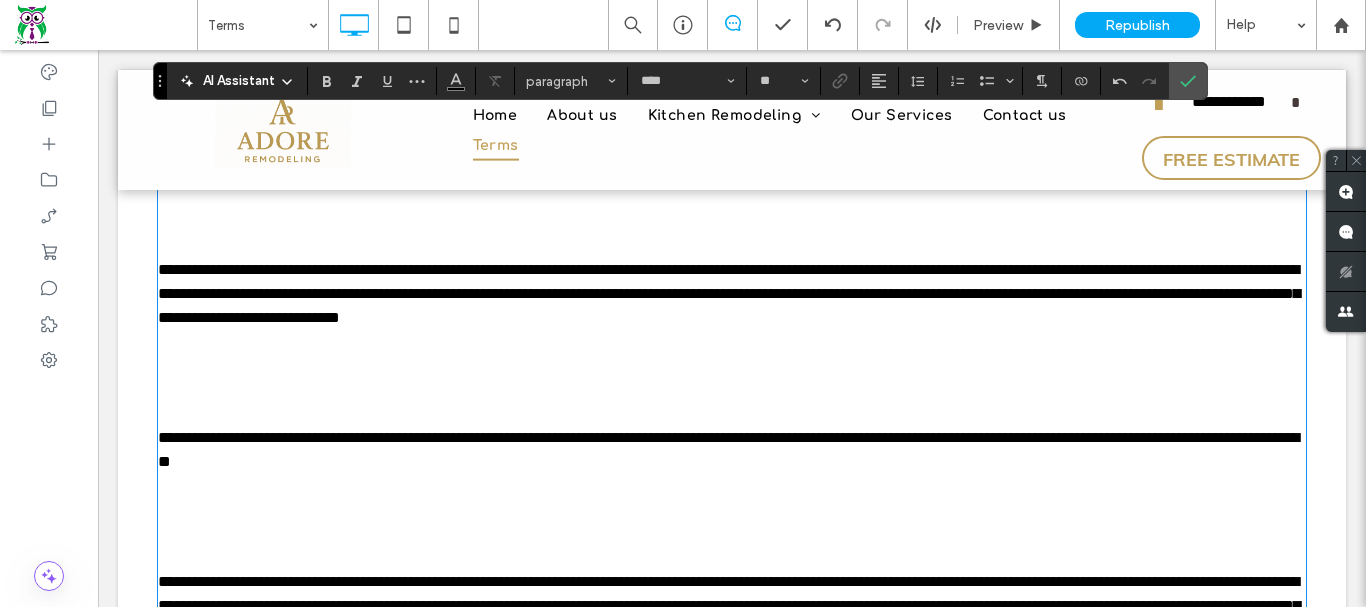 click at bounding box center (732, -570) 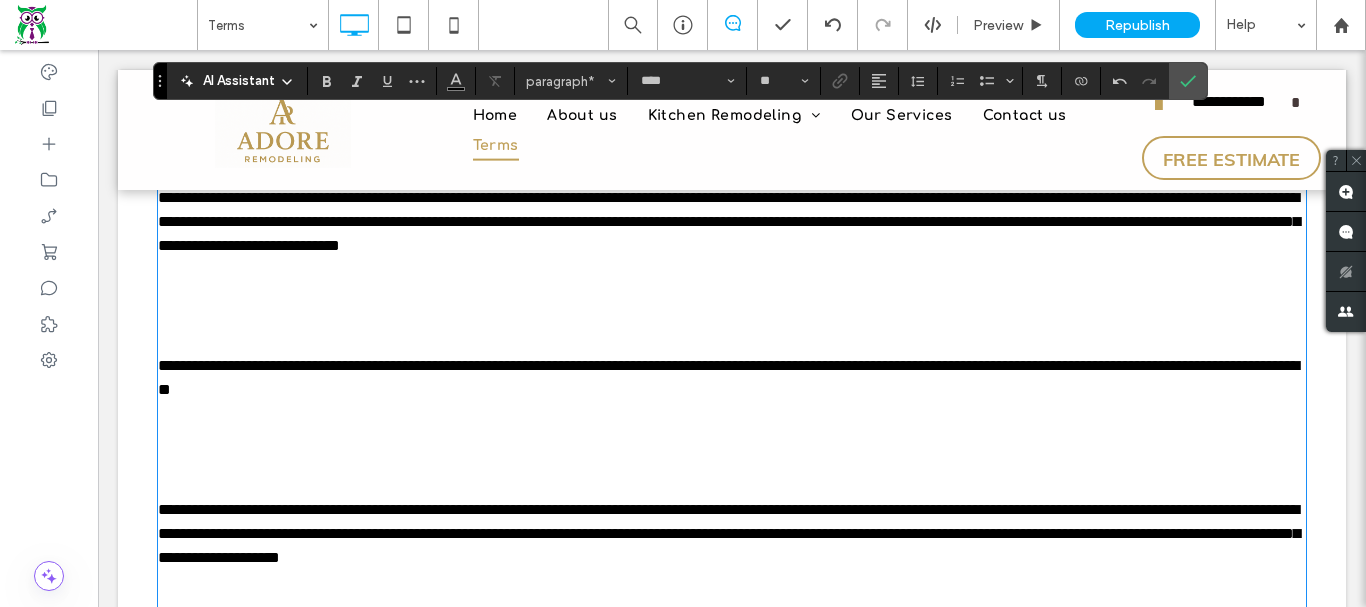 scroll, scrollTop: 7600, scrollLeft: 0, axis: vertical 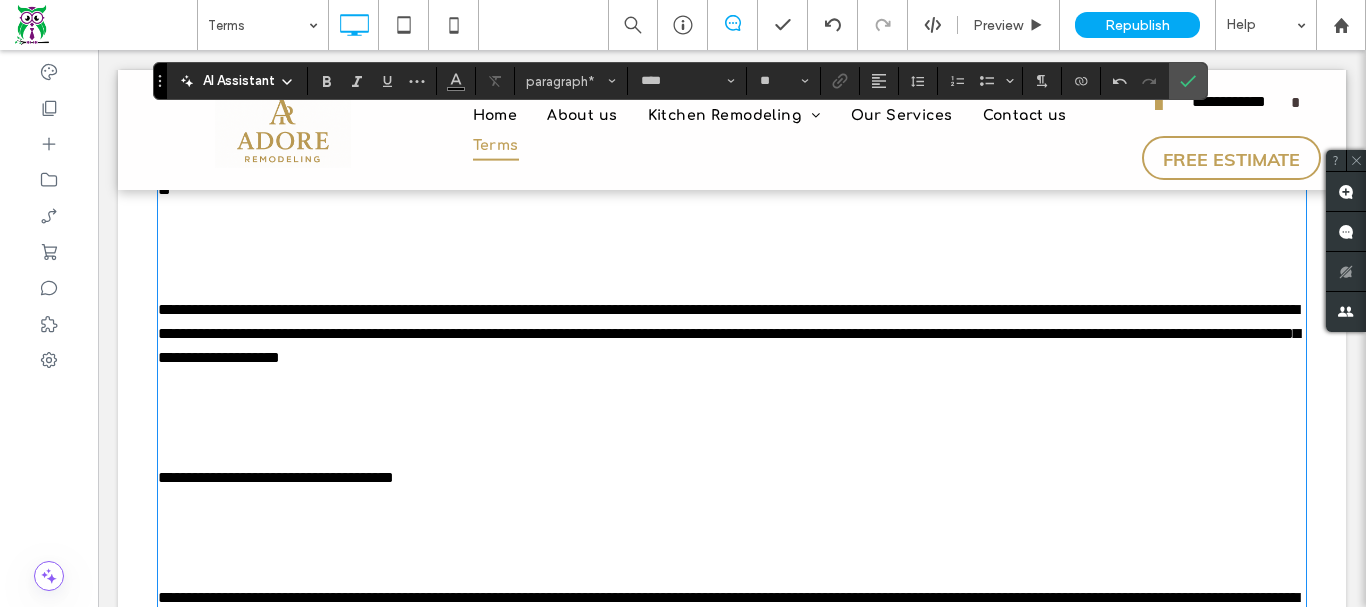 click at bounding box center (732, -674) 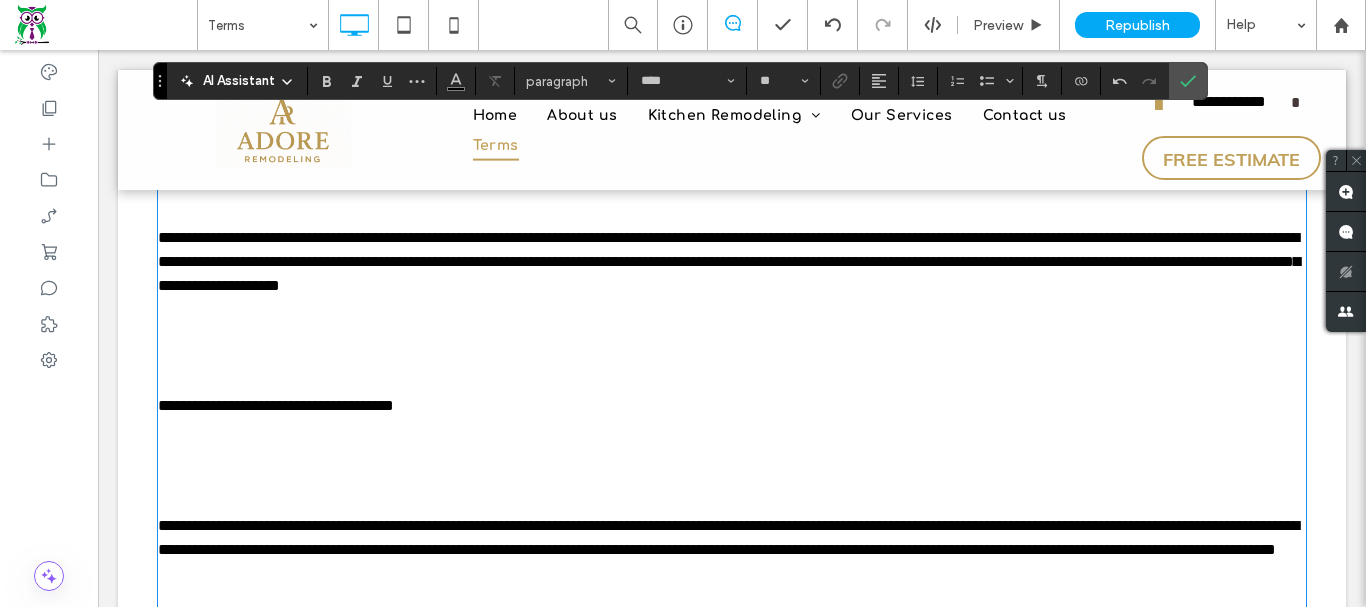 click at bounding box center [732, -626] 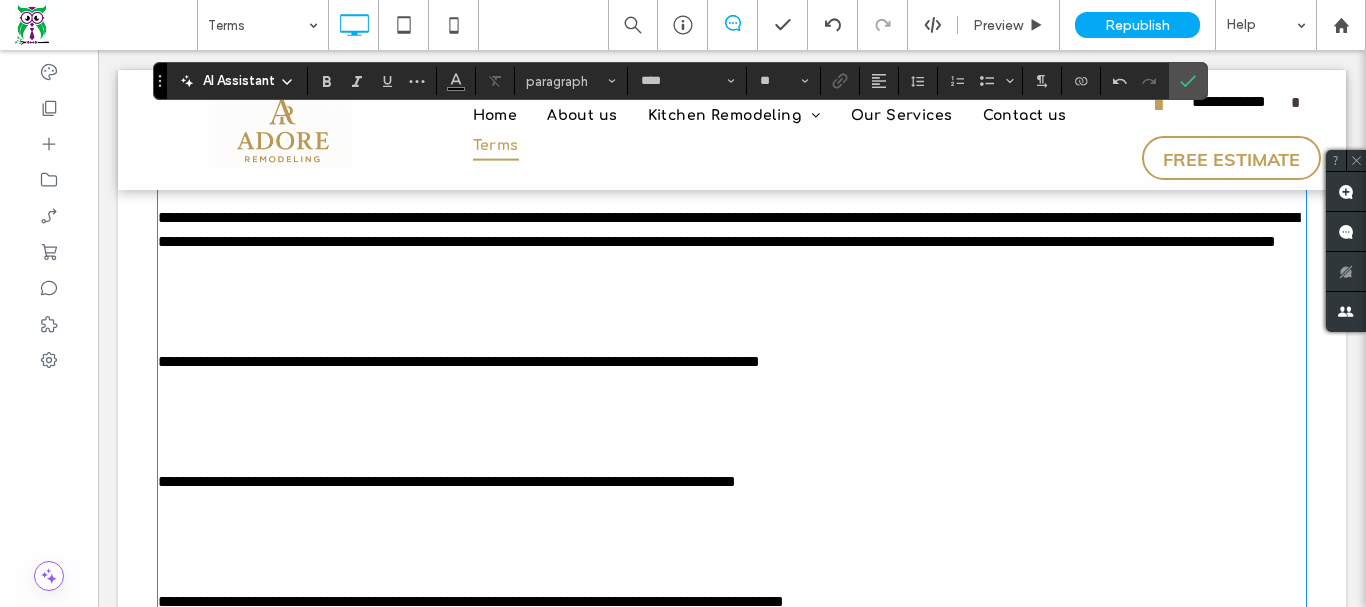 scroll, scrollTop: 7900, scrollLeft: 0, axis: vertical 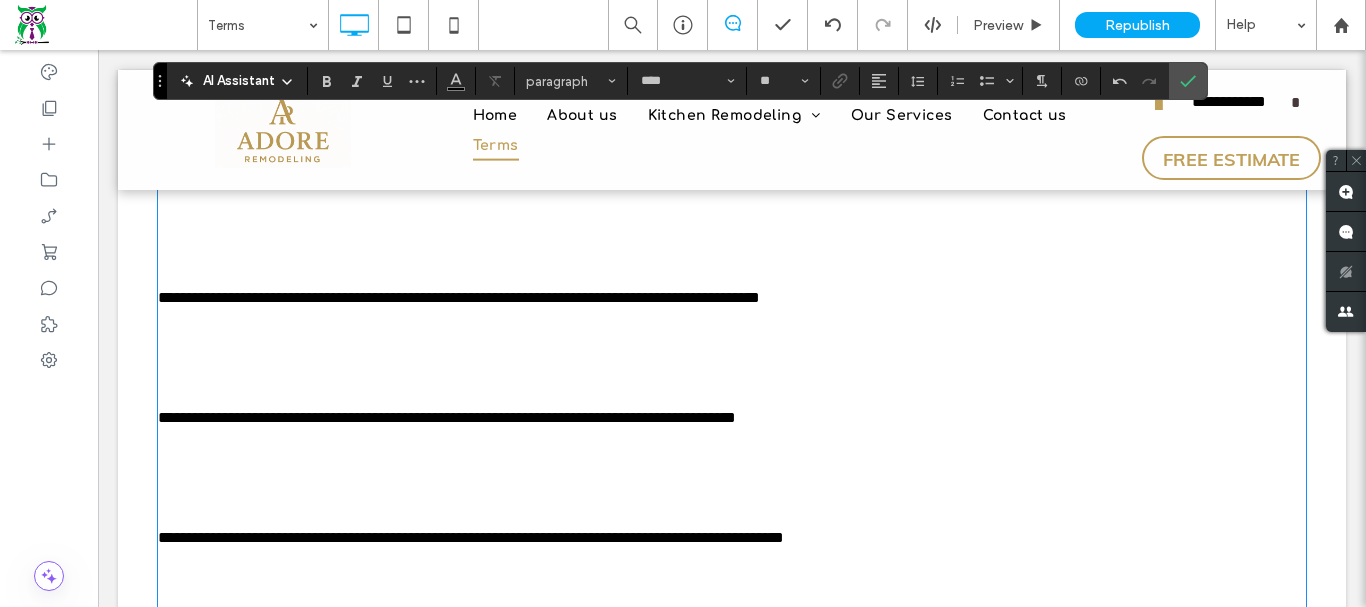 click at bounding box center [732, -734] 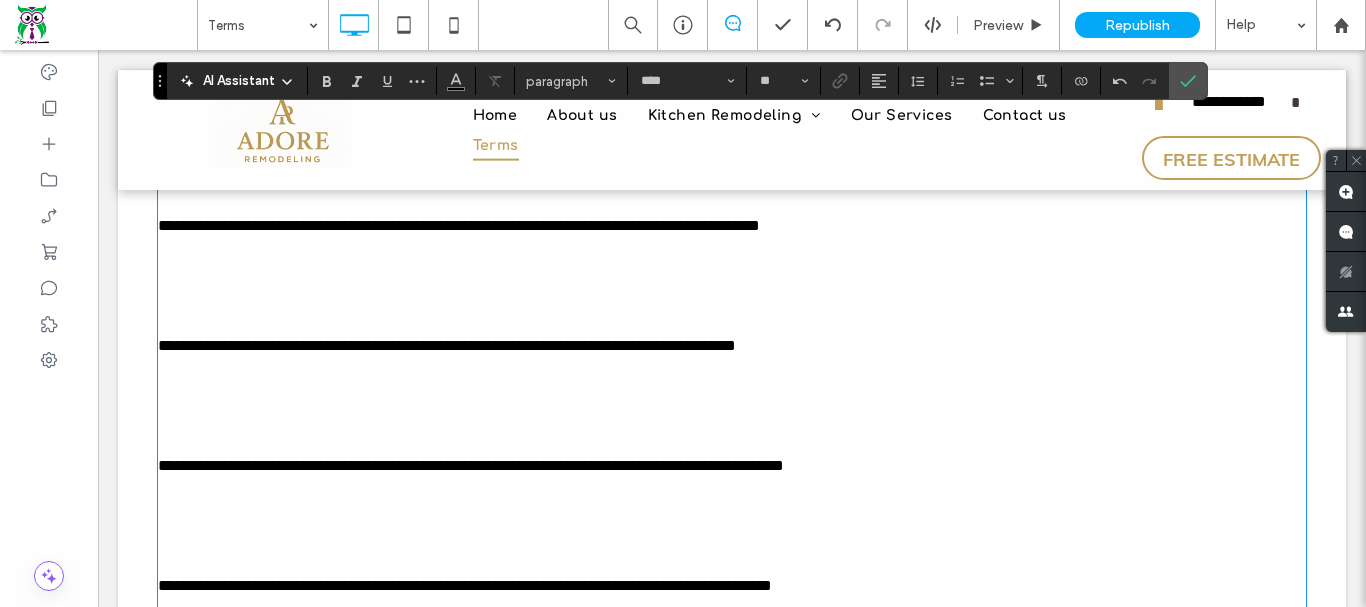 click at bounding box center [732, -710] 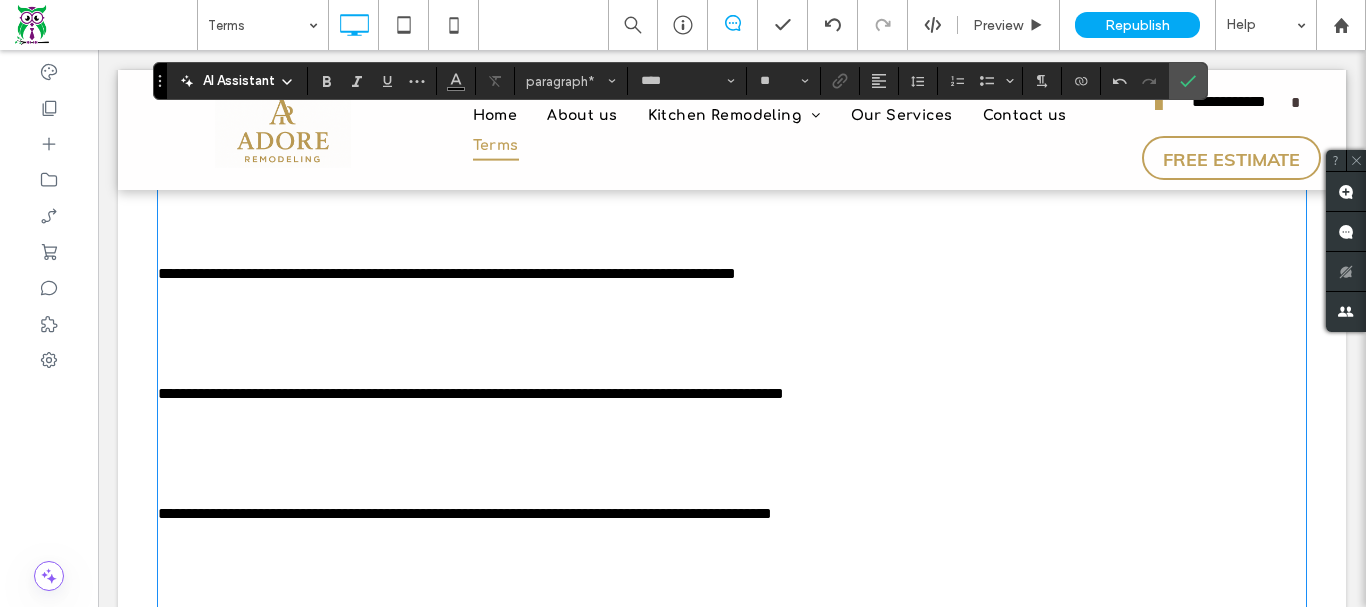 click at bounding box center [732, -638] 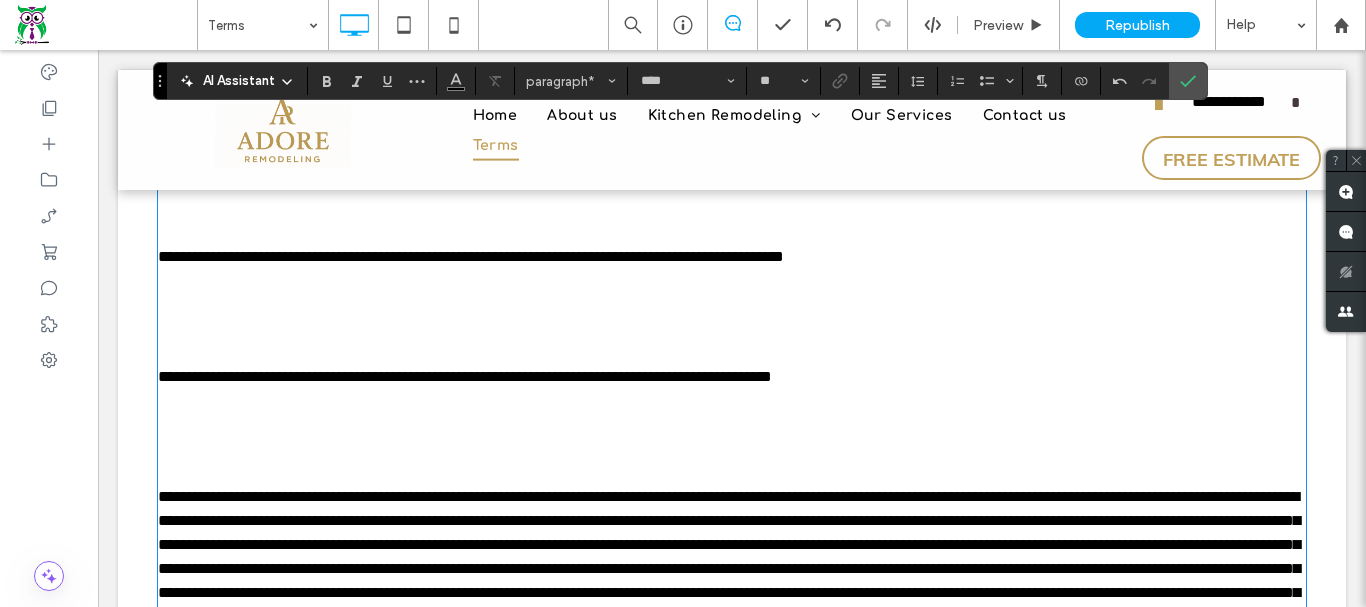 scroll, scrollTop: 8000, scrollLeft: 0, axis: vertical 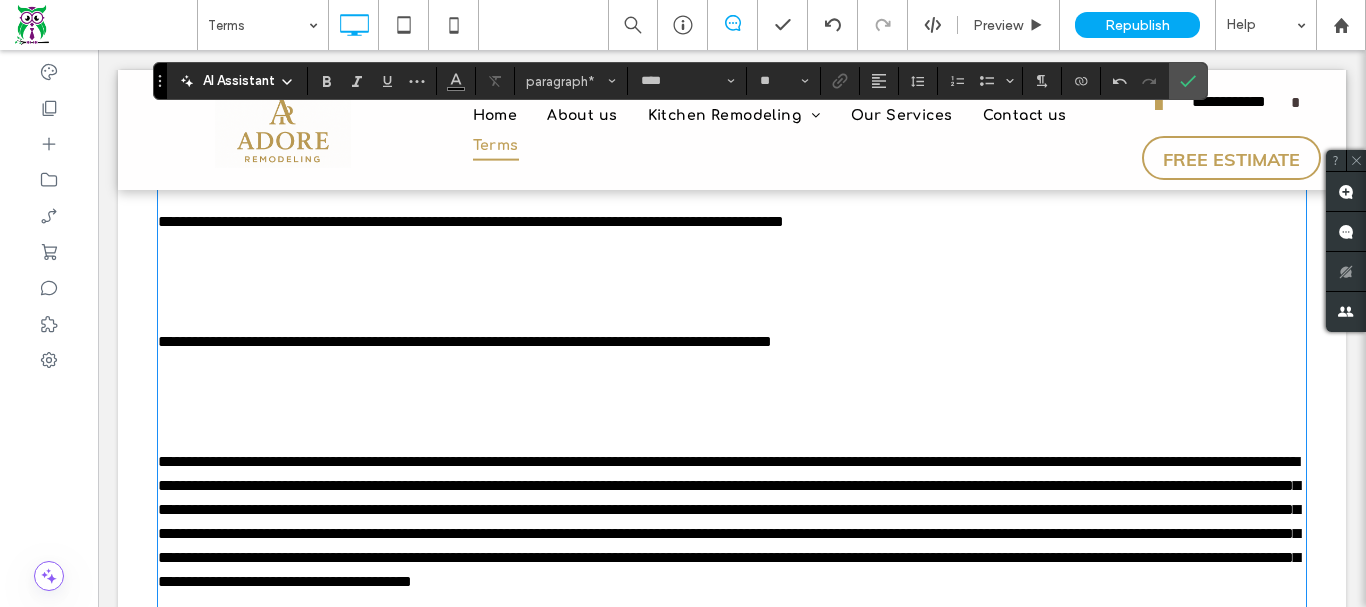 click at bounding box center [732, -618] 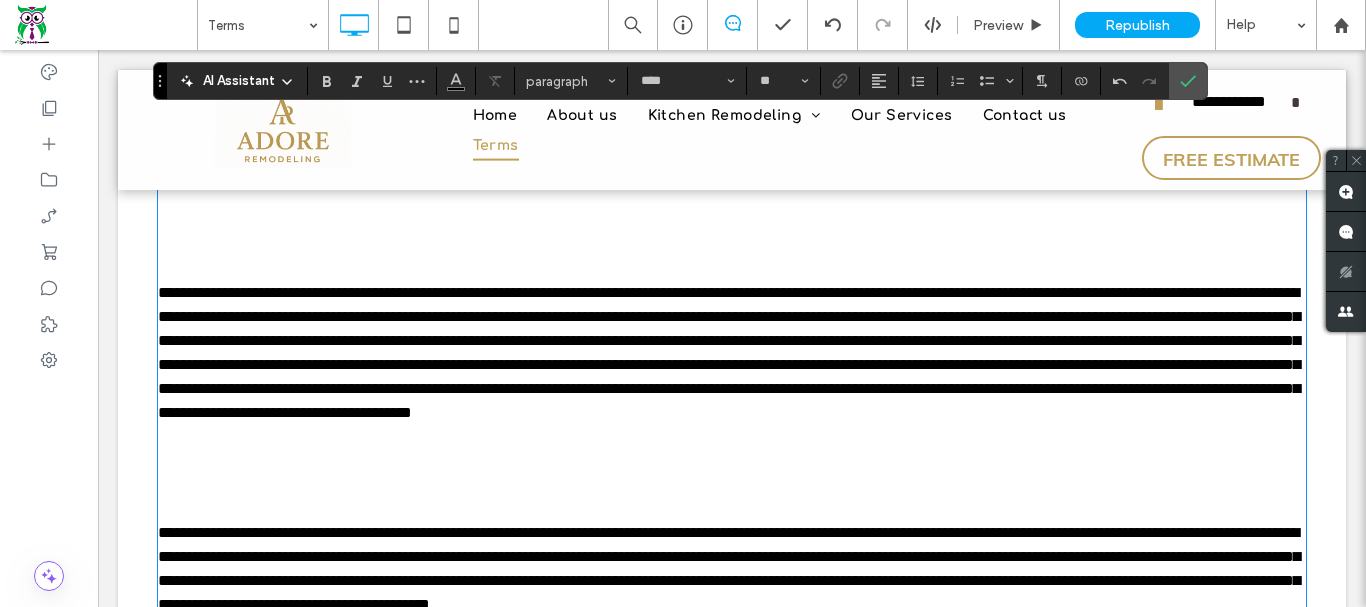 scroll, scrollTop: 8100, scrollLeft: 0, axis: vertical 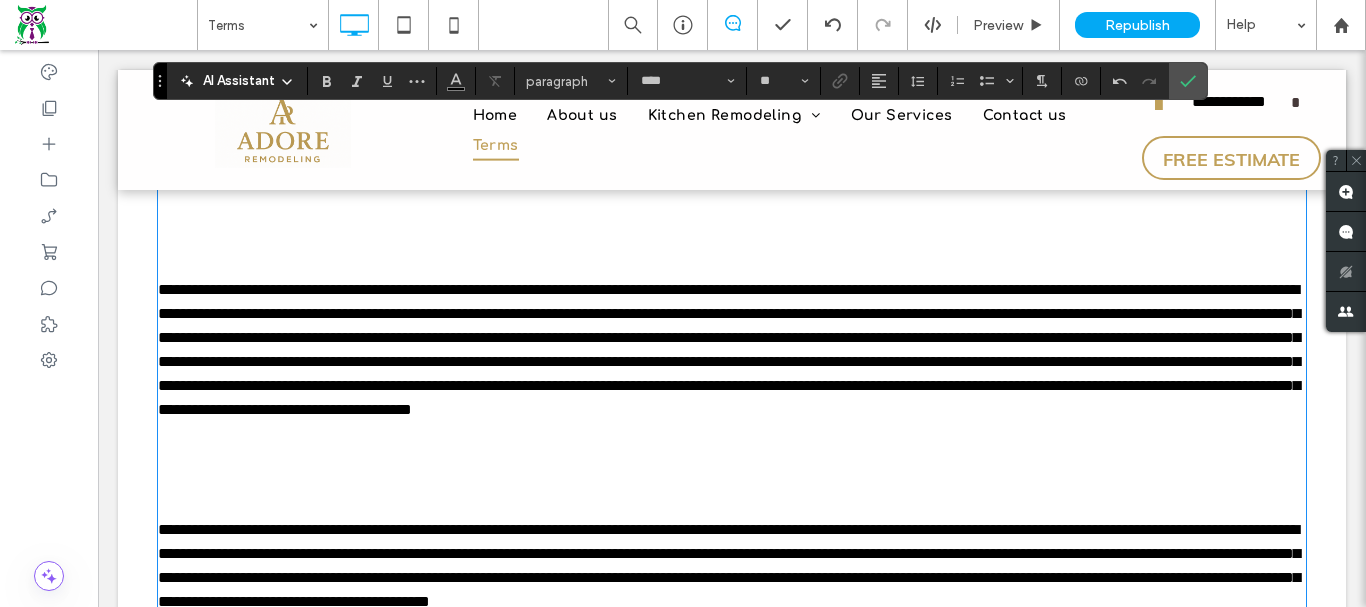 click at bounding box center (732, -646) 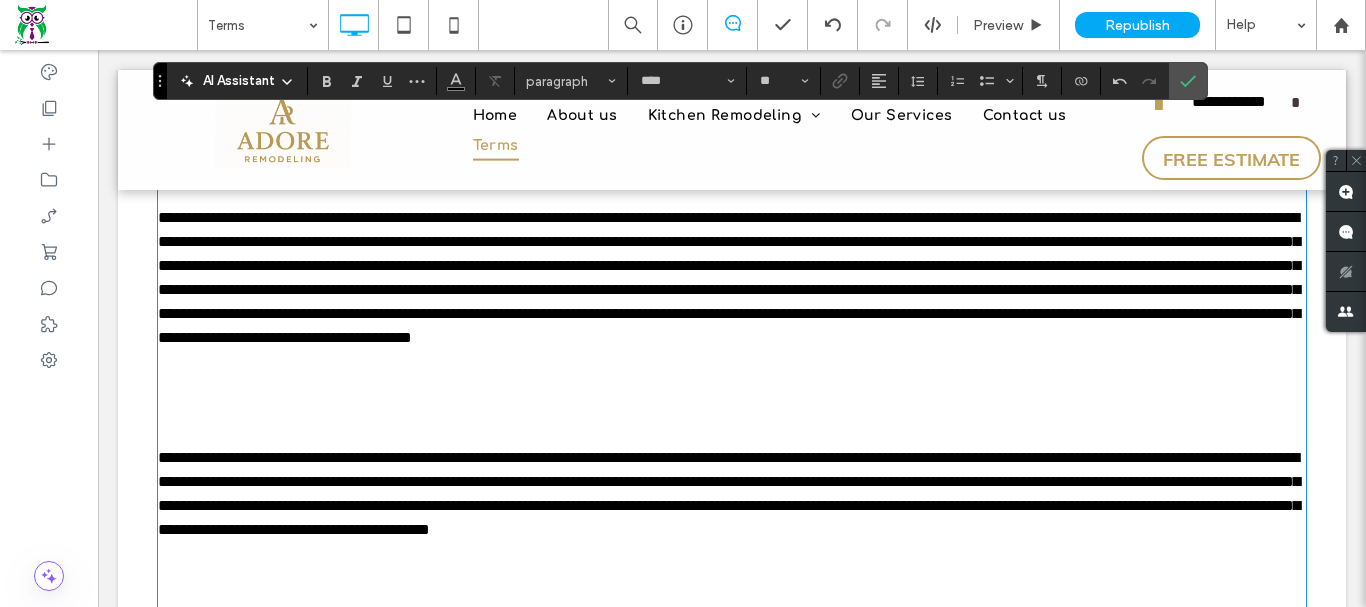 scroll, scrollTop: 8200, scrollLeft: 0, axis: vertical 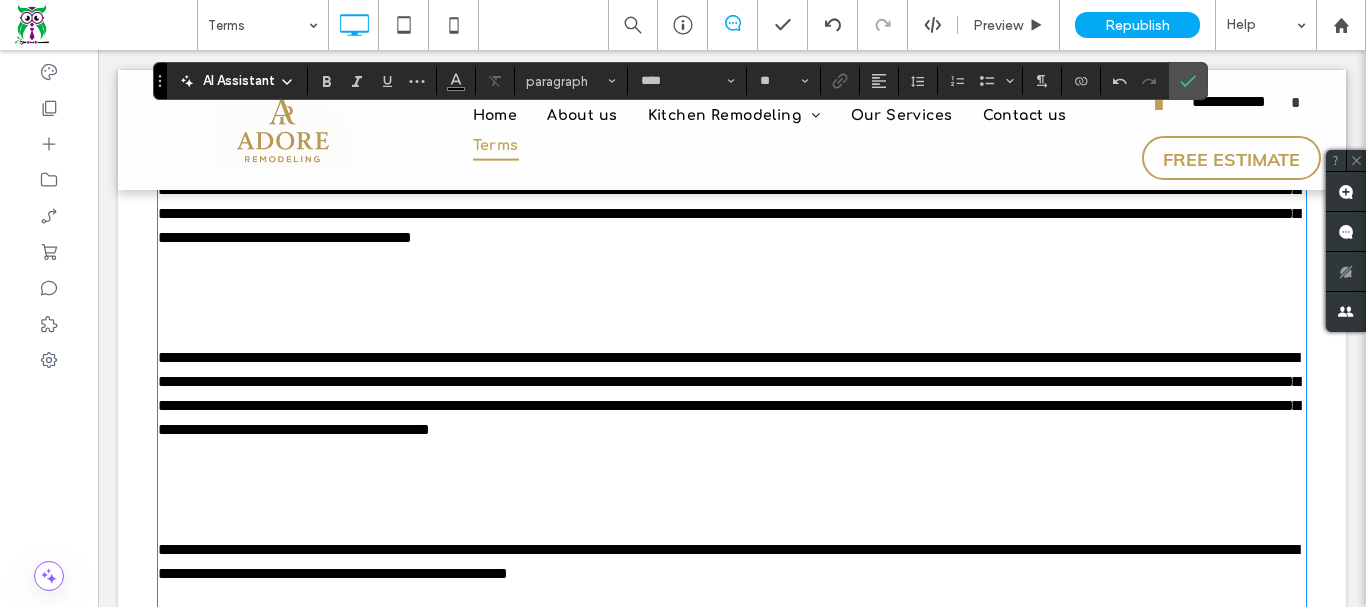 click at bounding box center [732, -650] 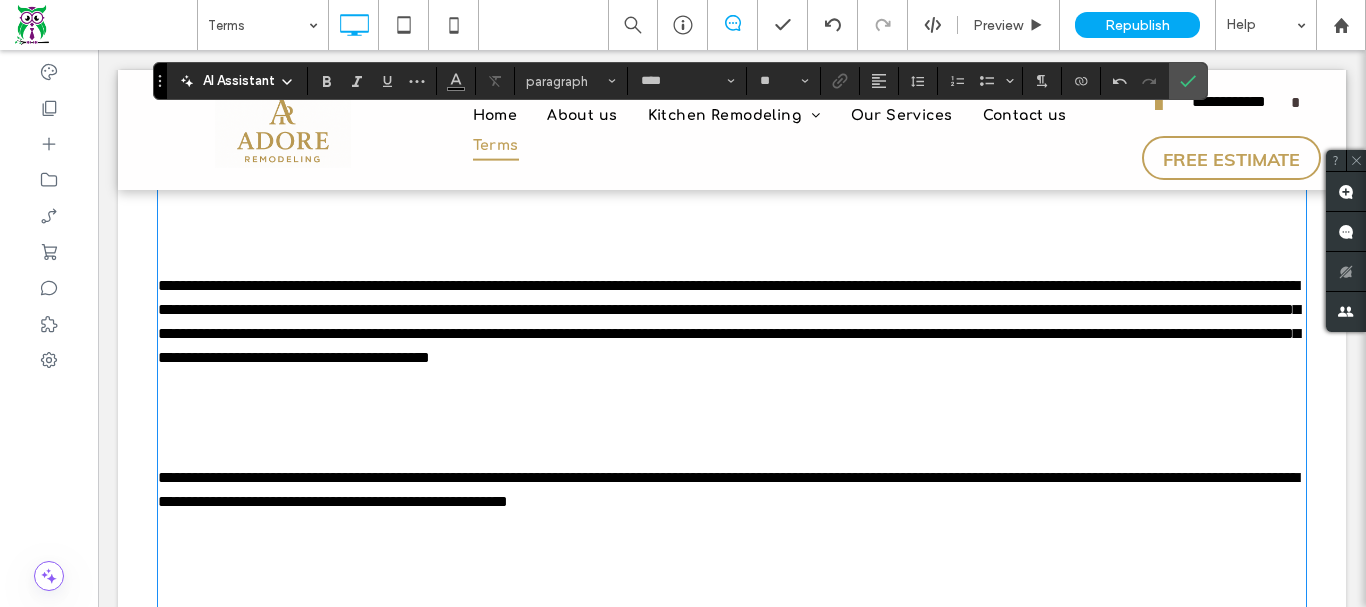 click at bounding box center (732, -602) 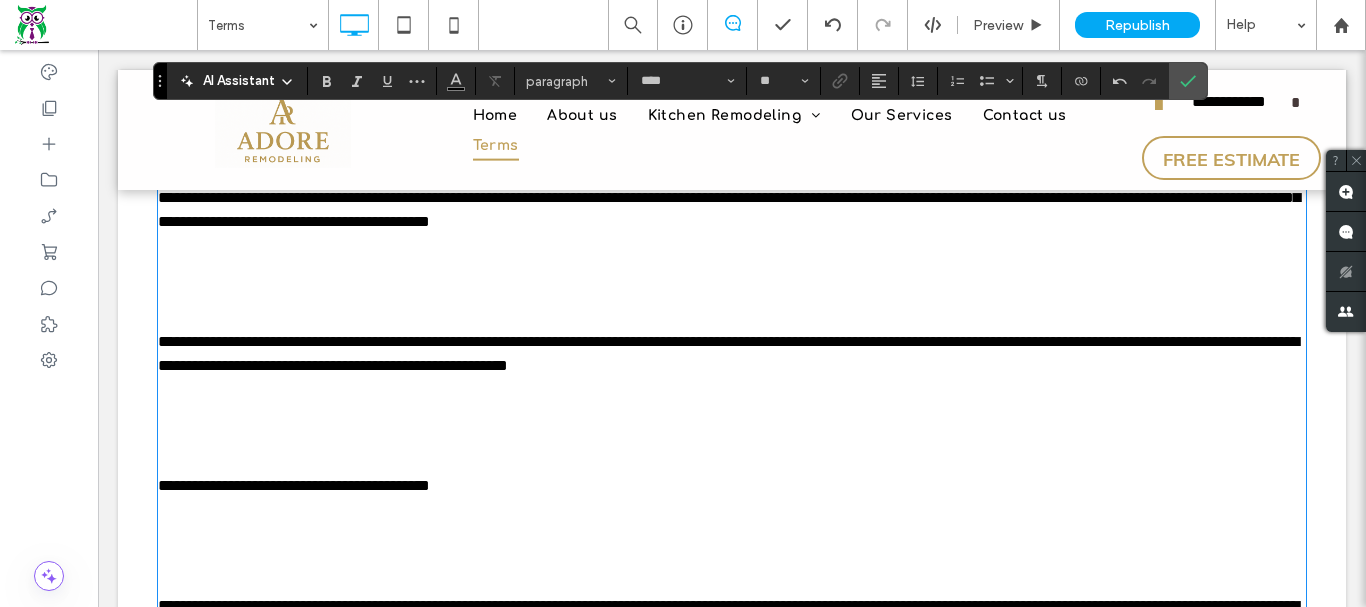 scroll, scrollTop: 8300, scrollLeft: 0, axis: vertical 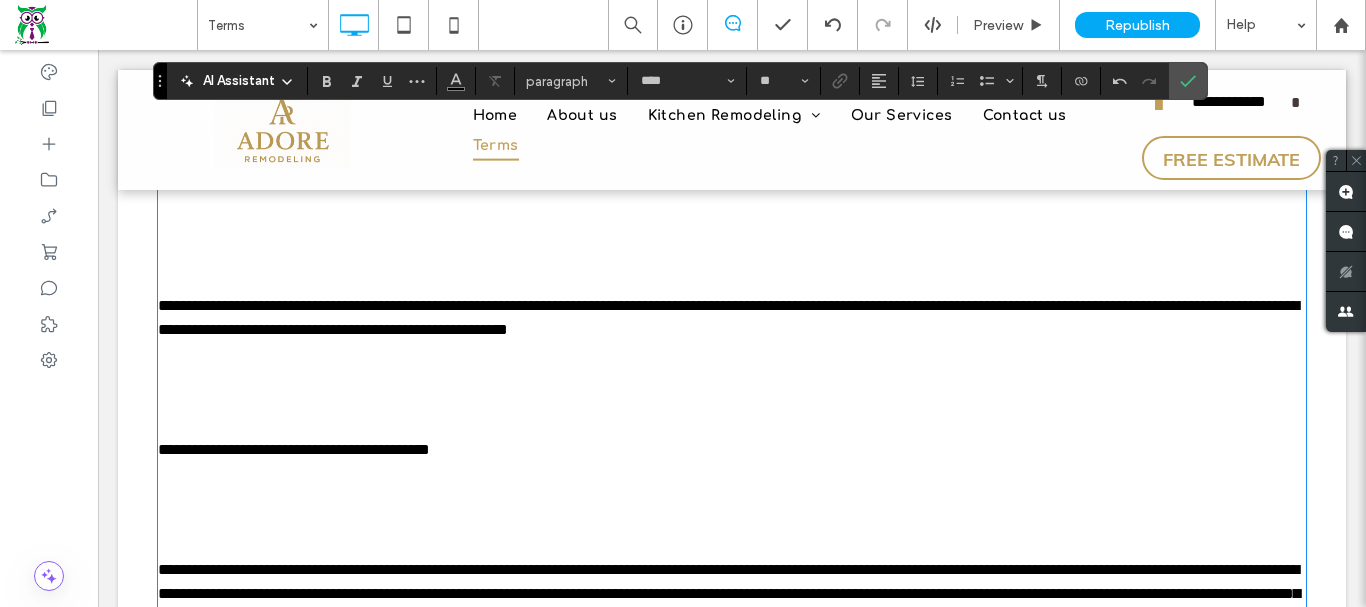 click at bounding box center [732, -654] 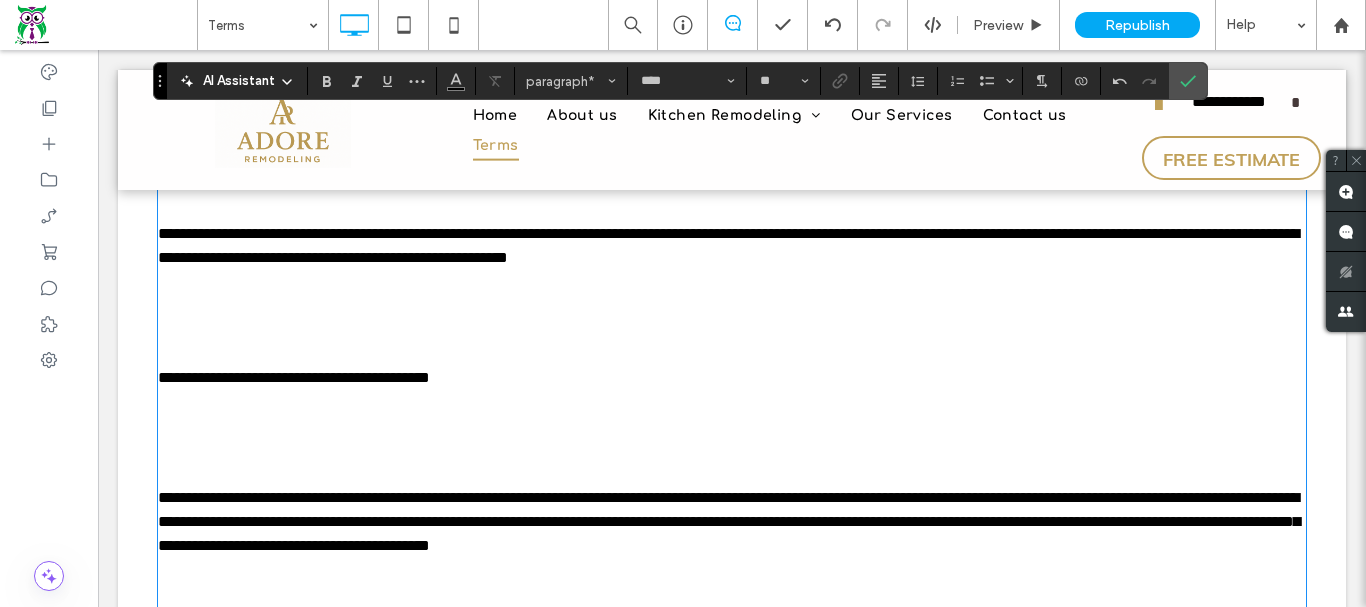 click at bounding box center [732, -606] 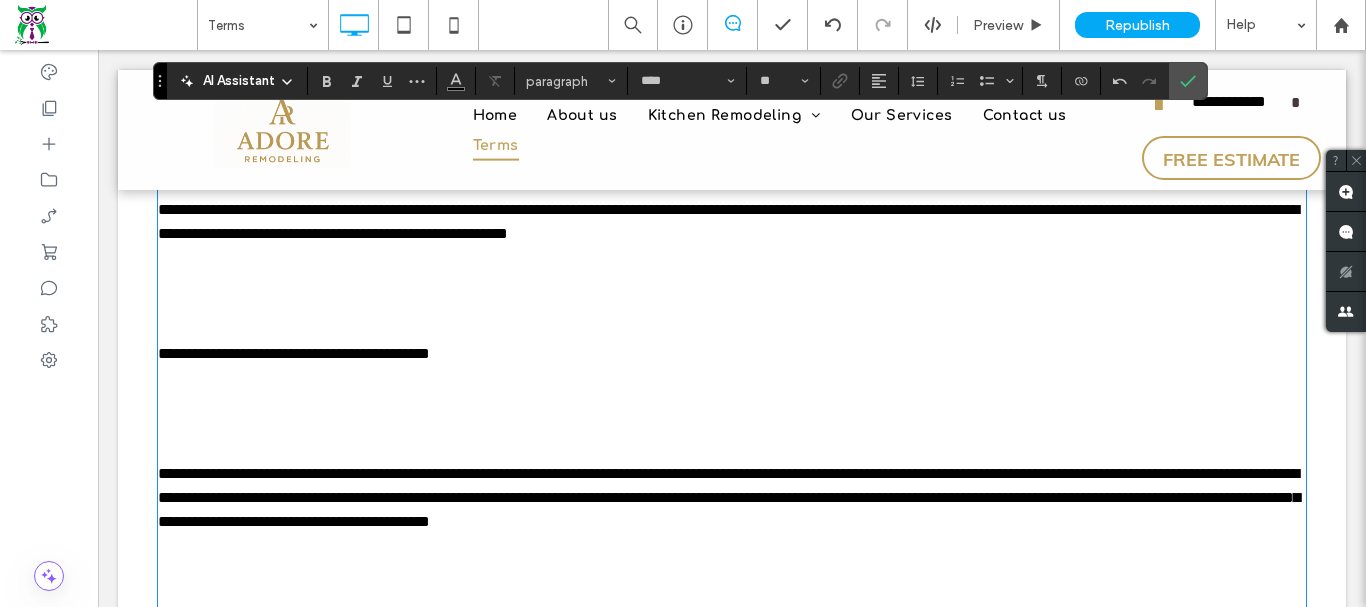 click at bounding box center [732, -606] 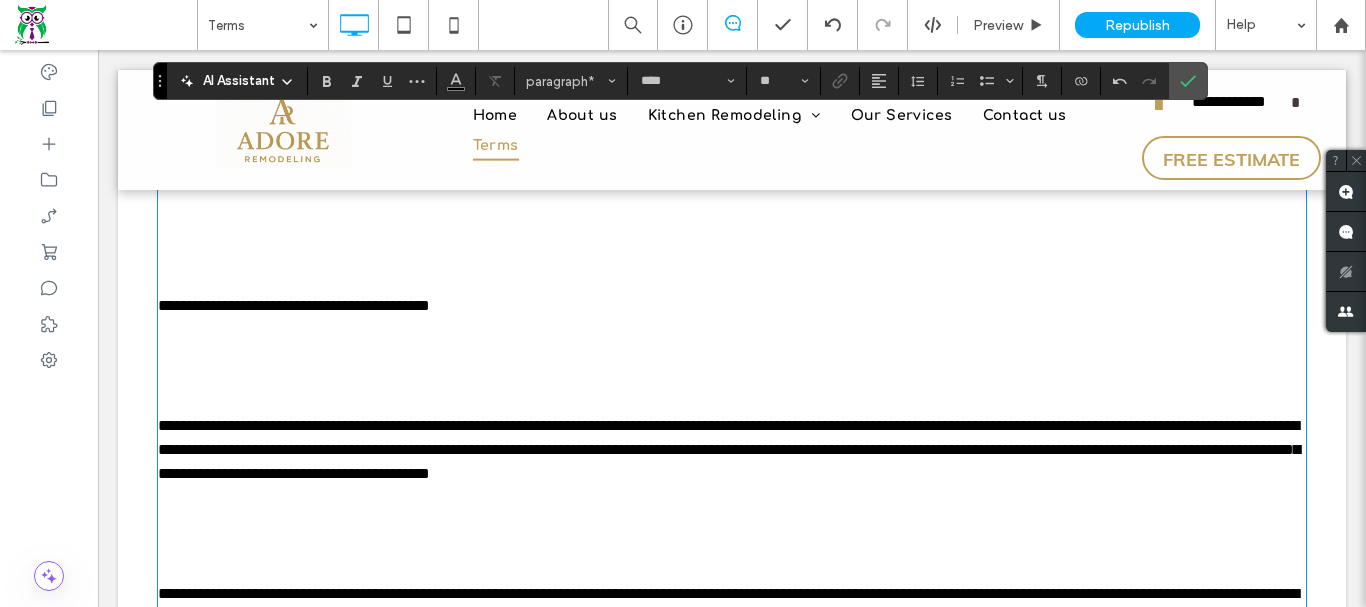 scroll, scrollTop: 8500, scrollLeft: 0, axis: vertical 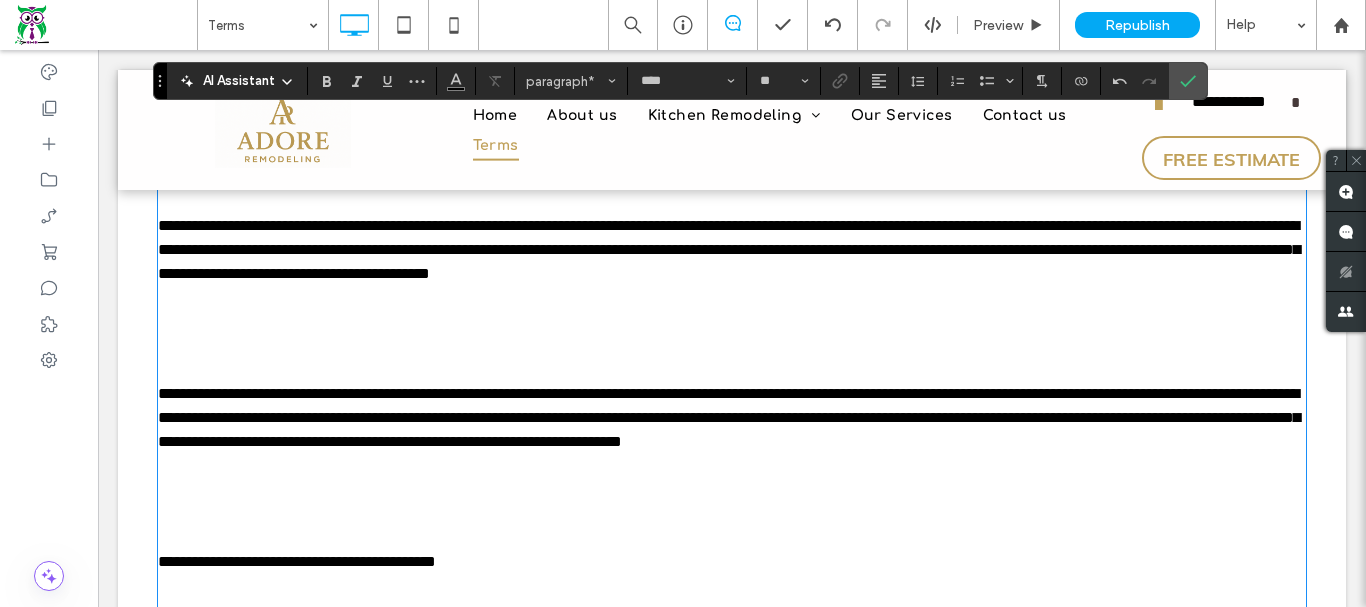 click at bounding box center (732, -758) 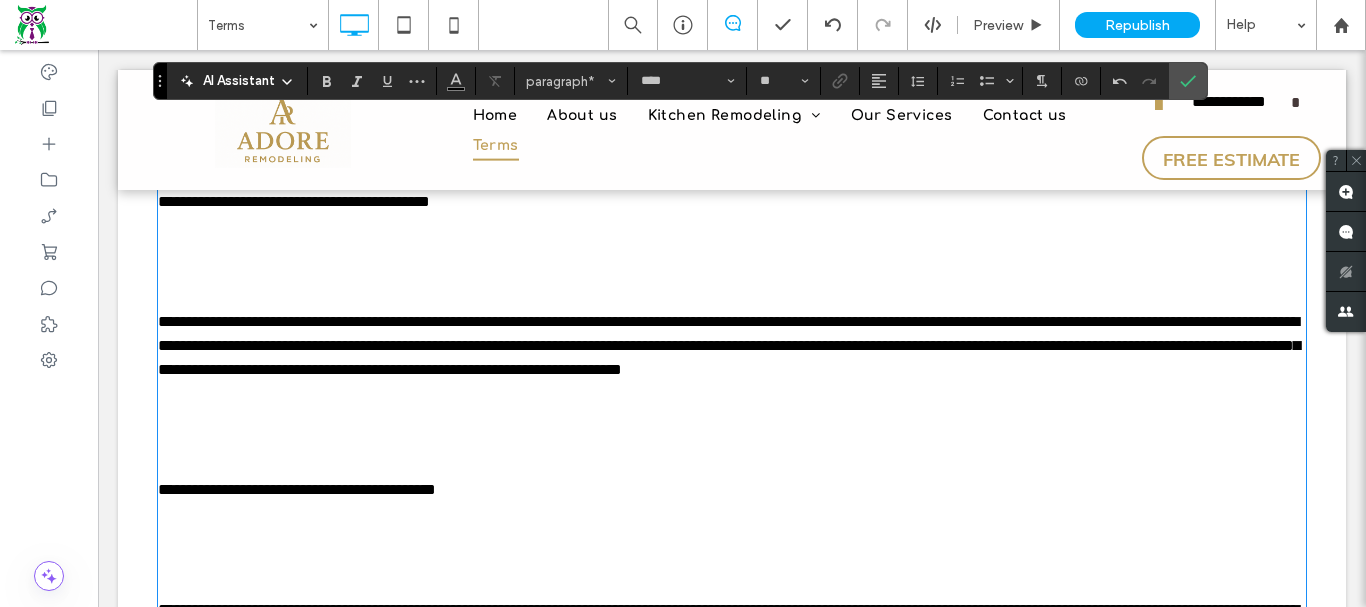 click at bounding box center [732, -686] 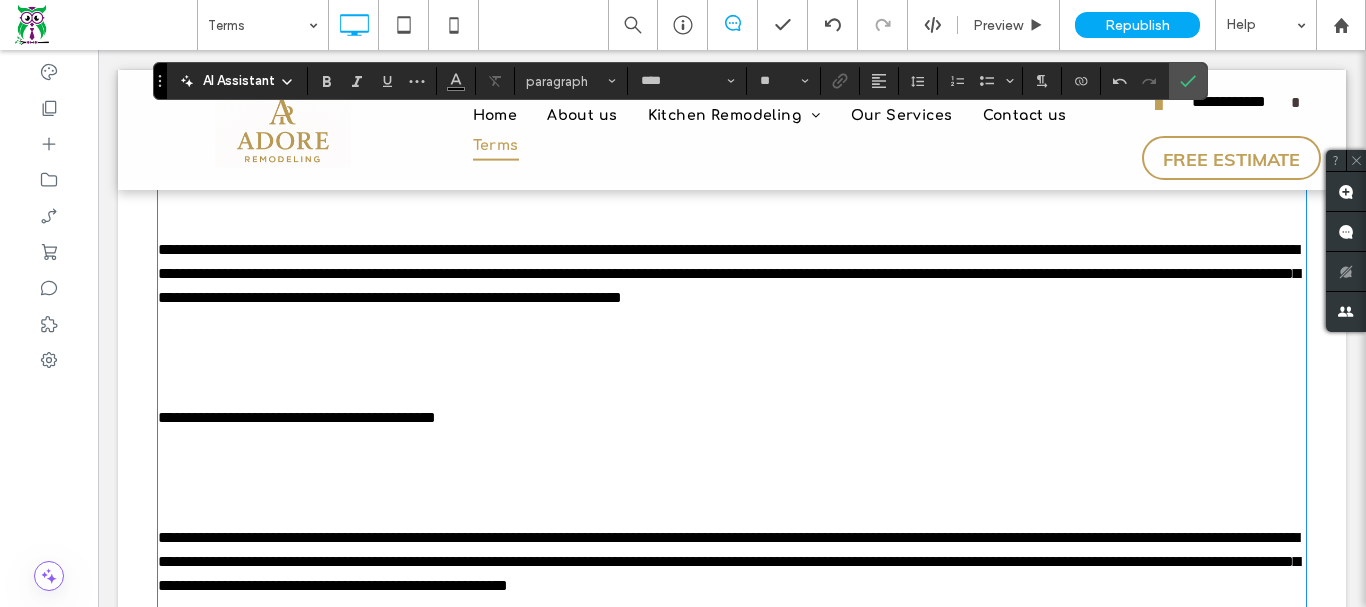 click at bounding box center (732, -662) 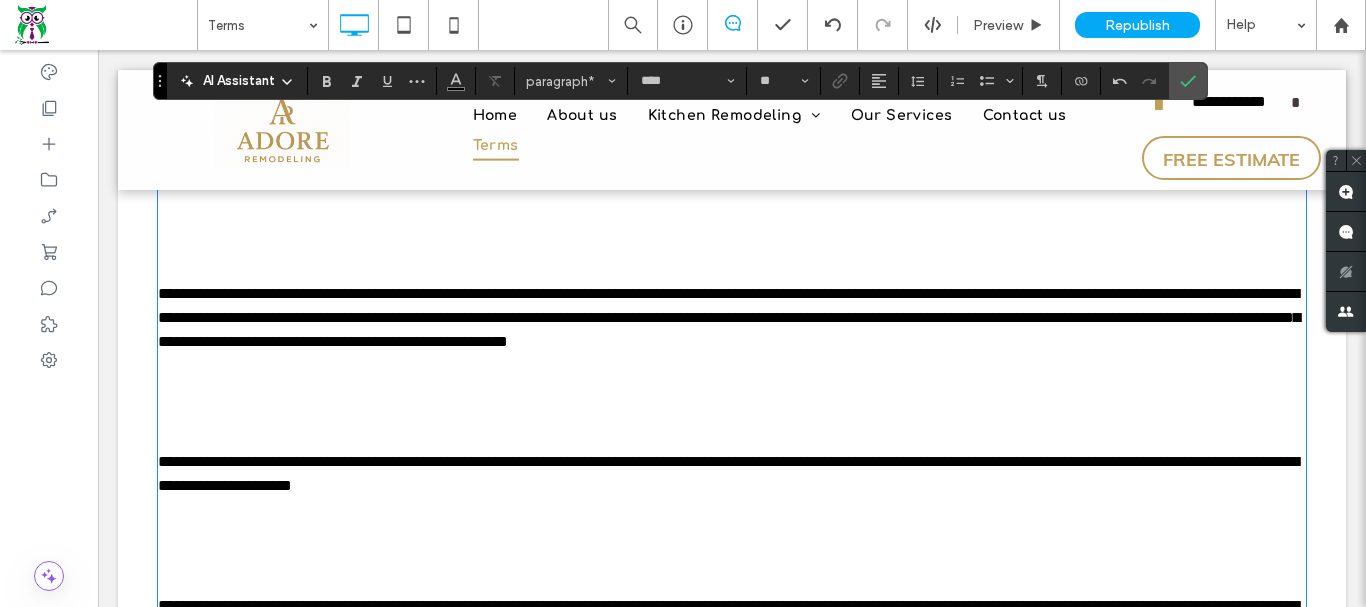 scroll, scrollTop: 8700, scrollLeft: 0, axis: vertical 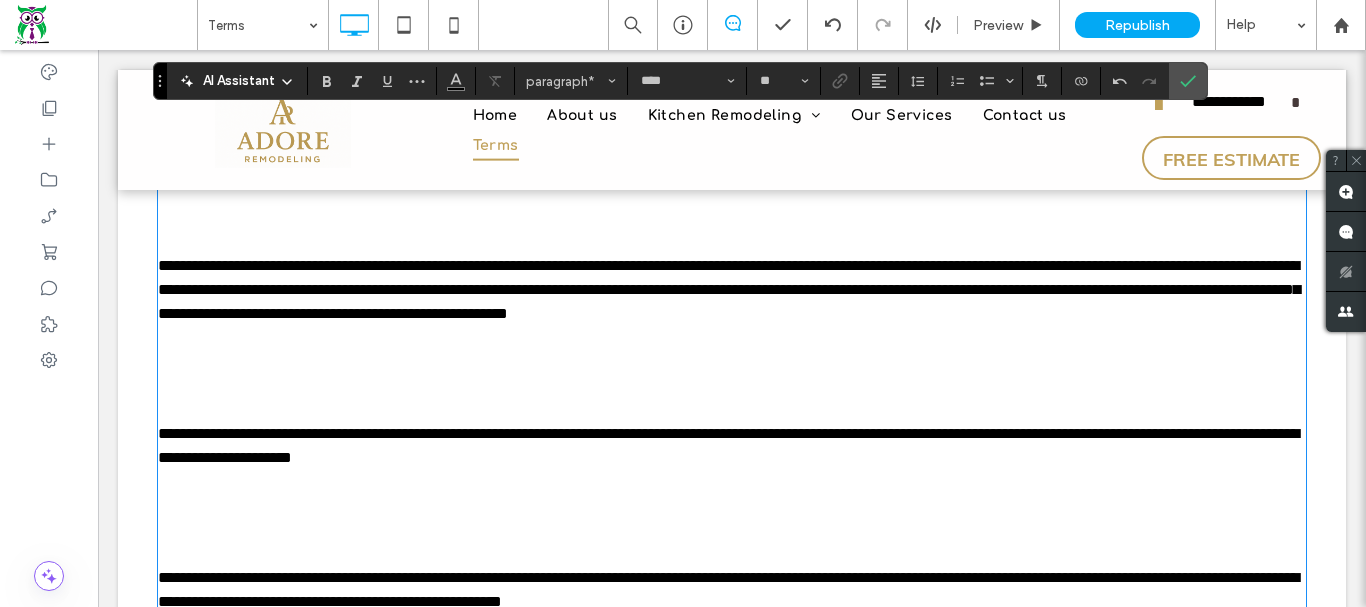 click at bounding box center [732, -694] 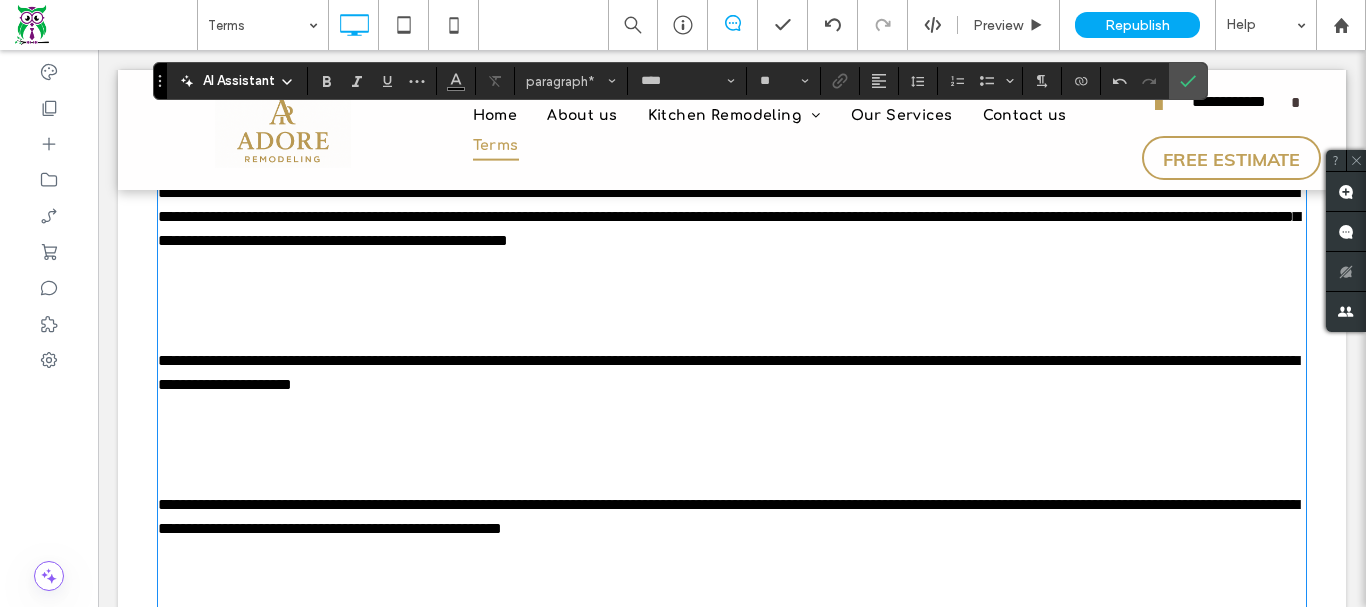 scroll, scrollTop: 8800, scrollLeft: 0, axis: vertical 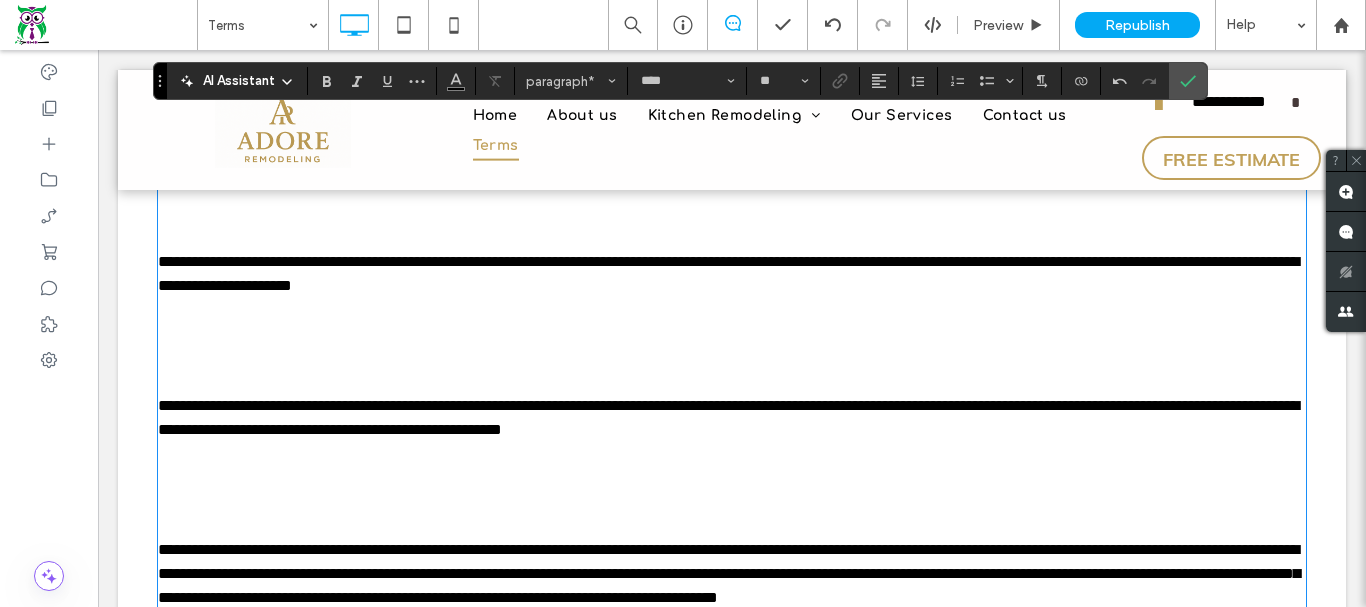 click at bounding box center [732, -674] 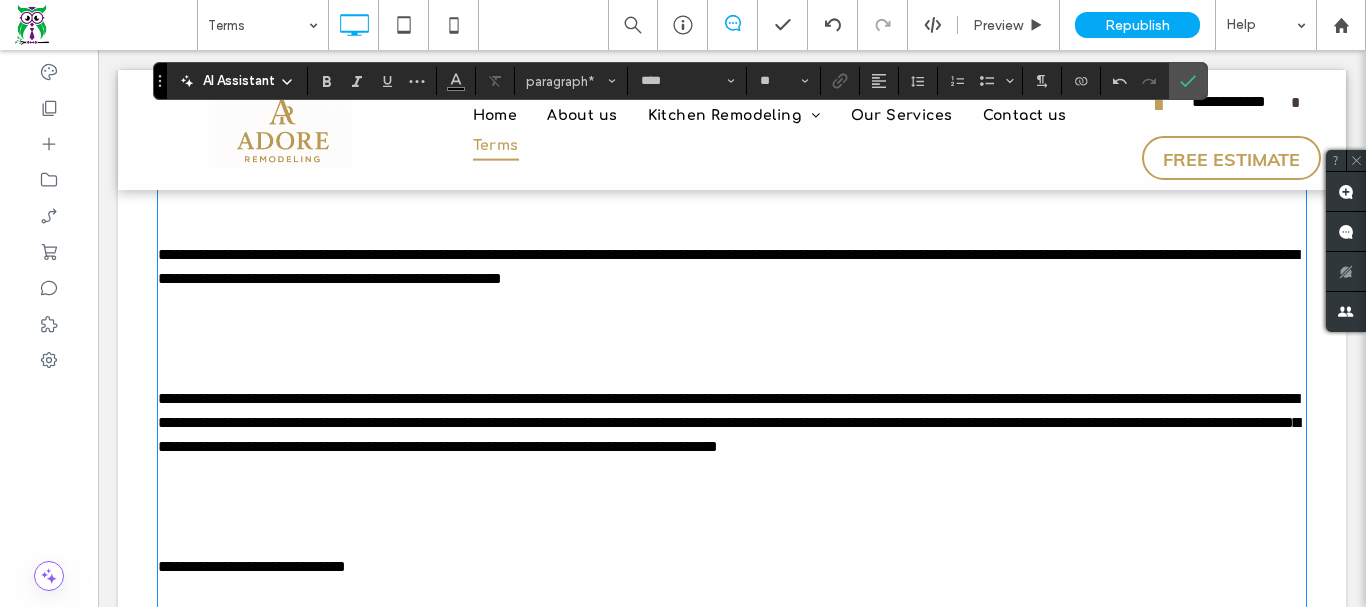 scroll, scrollTop: 8900, scrollLeft: 0, axis: vertical 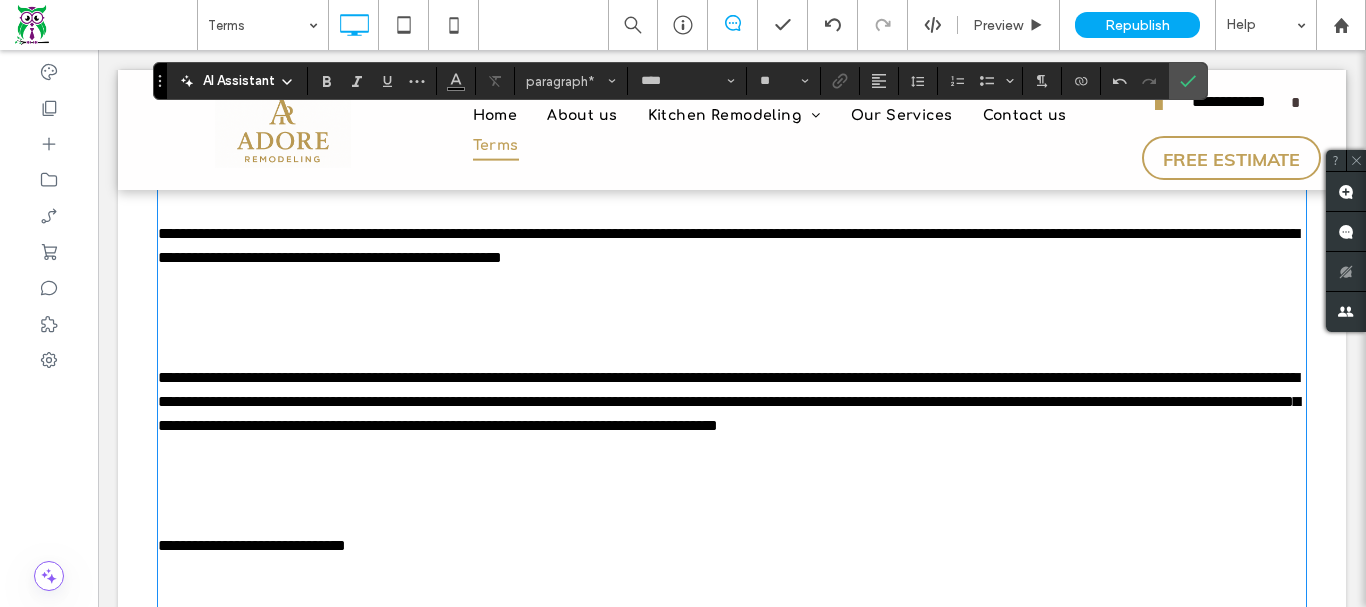 click at bounding box center [732, -702] 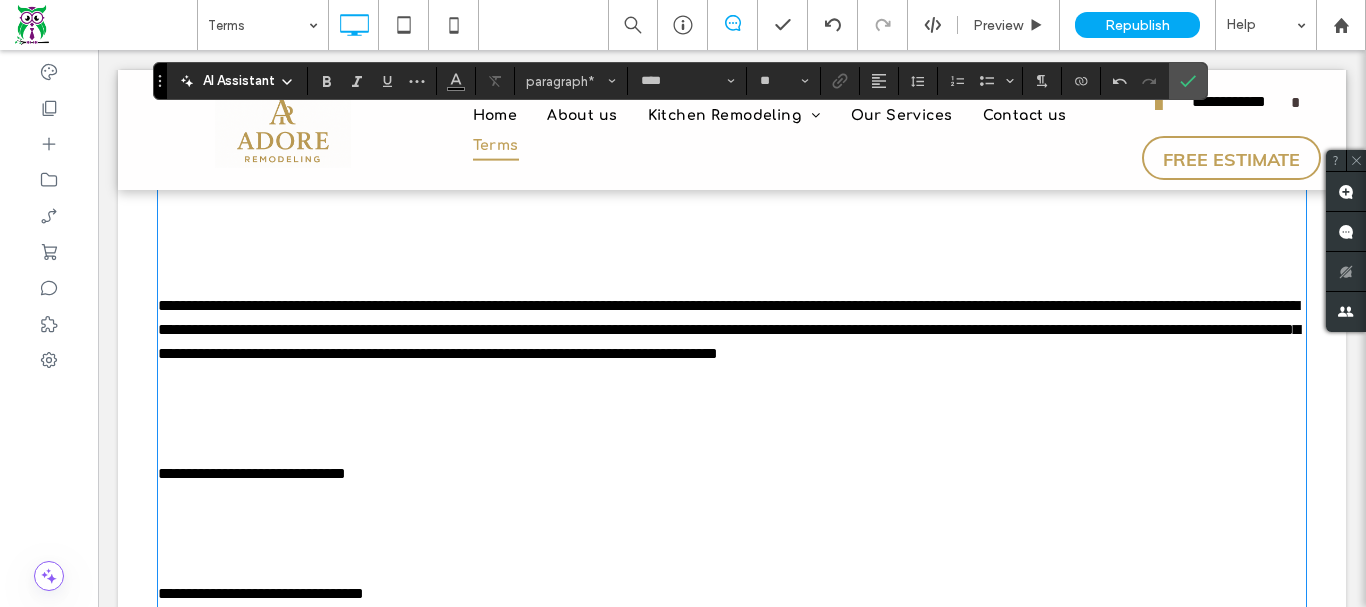 scroll, scrollTop: 9000, scrollLeft: 0, axis: vertical 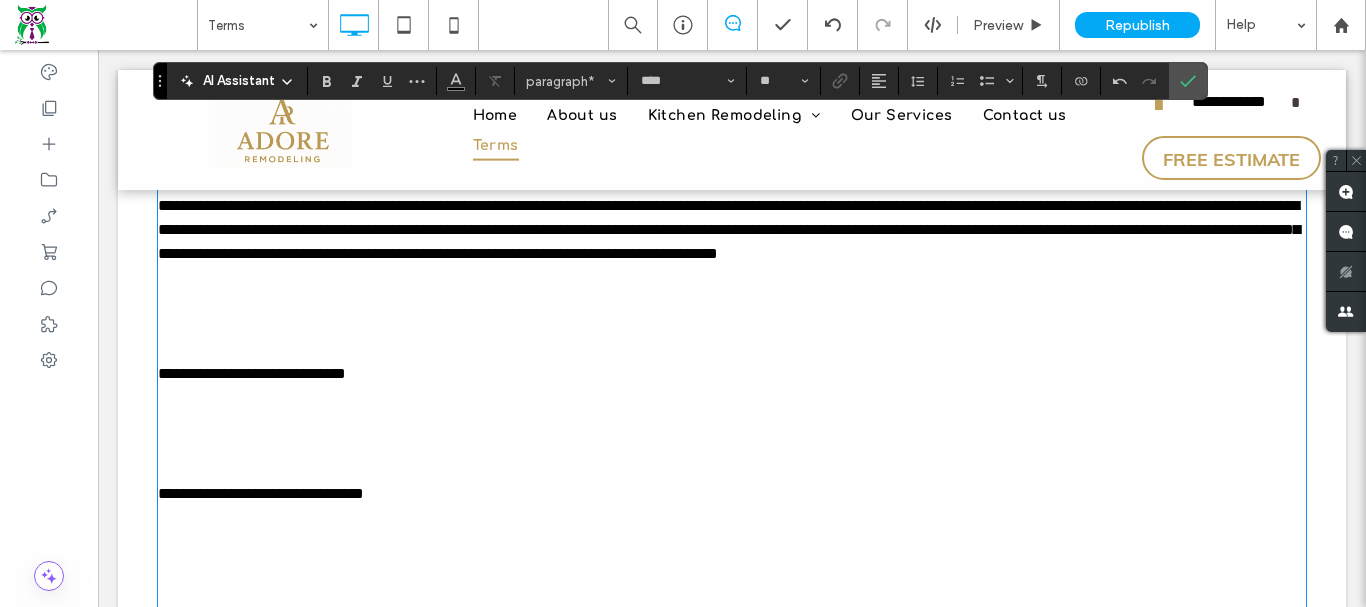click at bounding box center [732, -730] 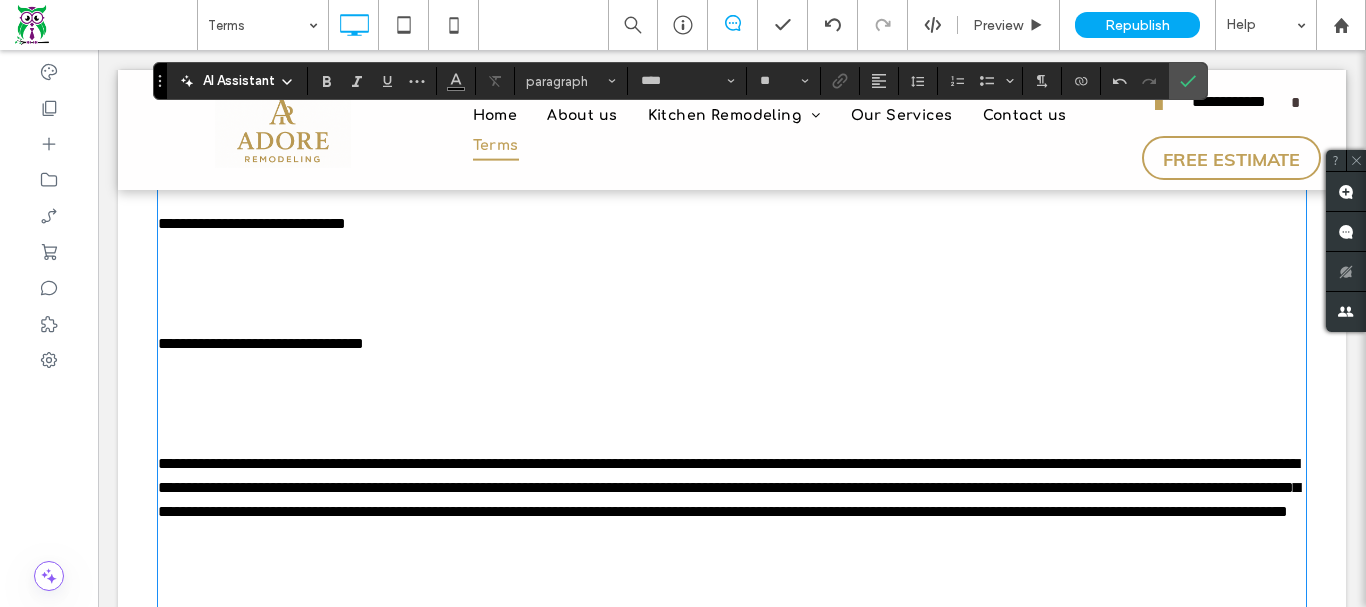 scroll, scrollTop: 9100, scrollLeft: 0, axis: vertical 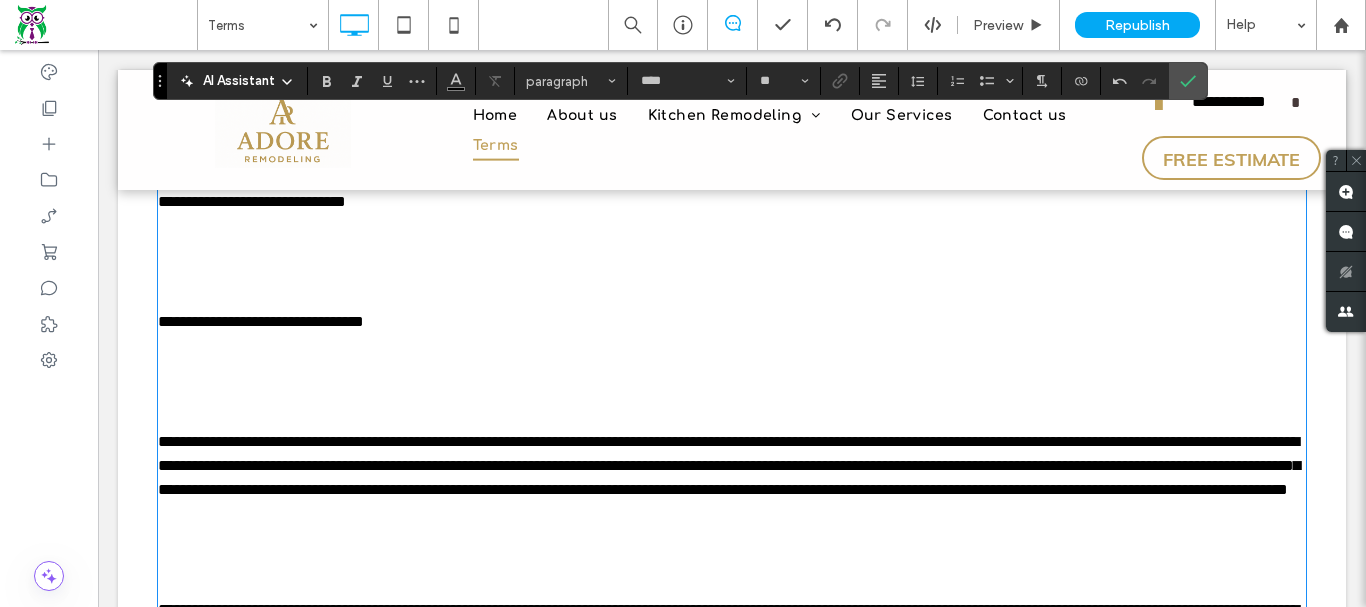 click at bounding box center (732, -758) 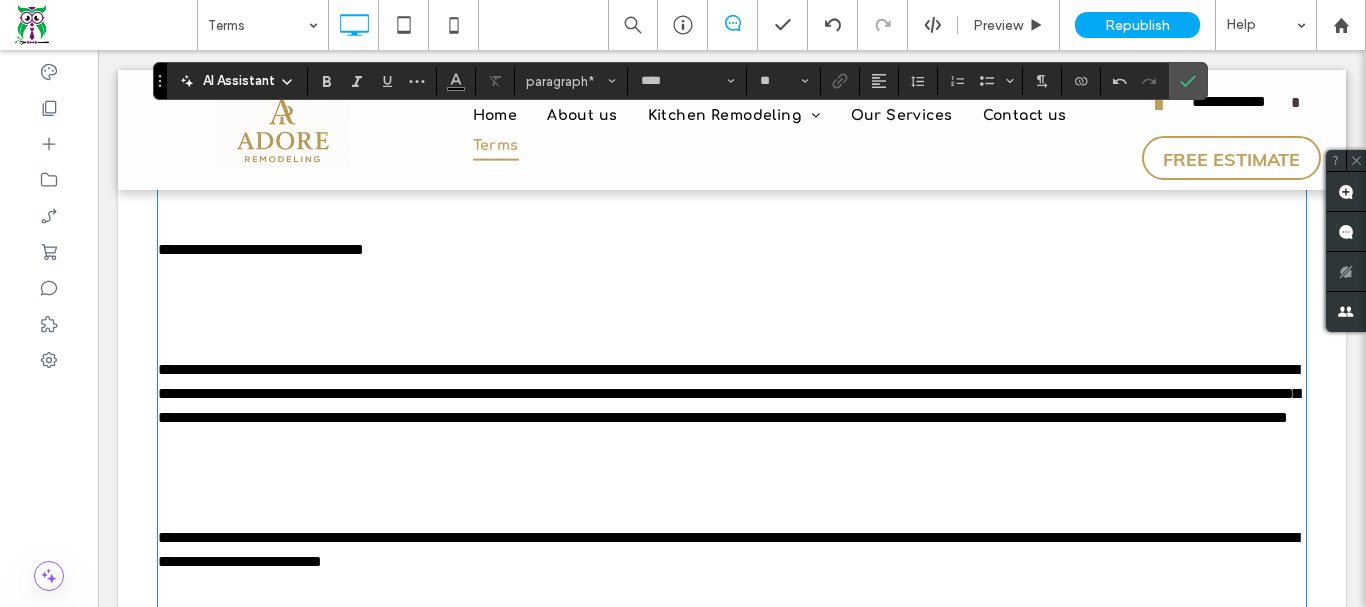 click at bounding box center [732, -662] 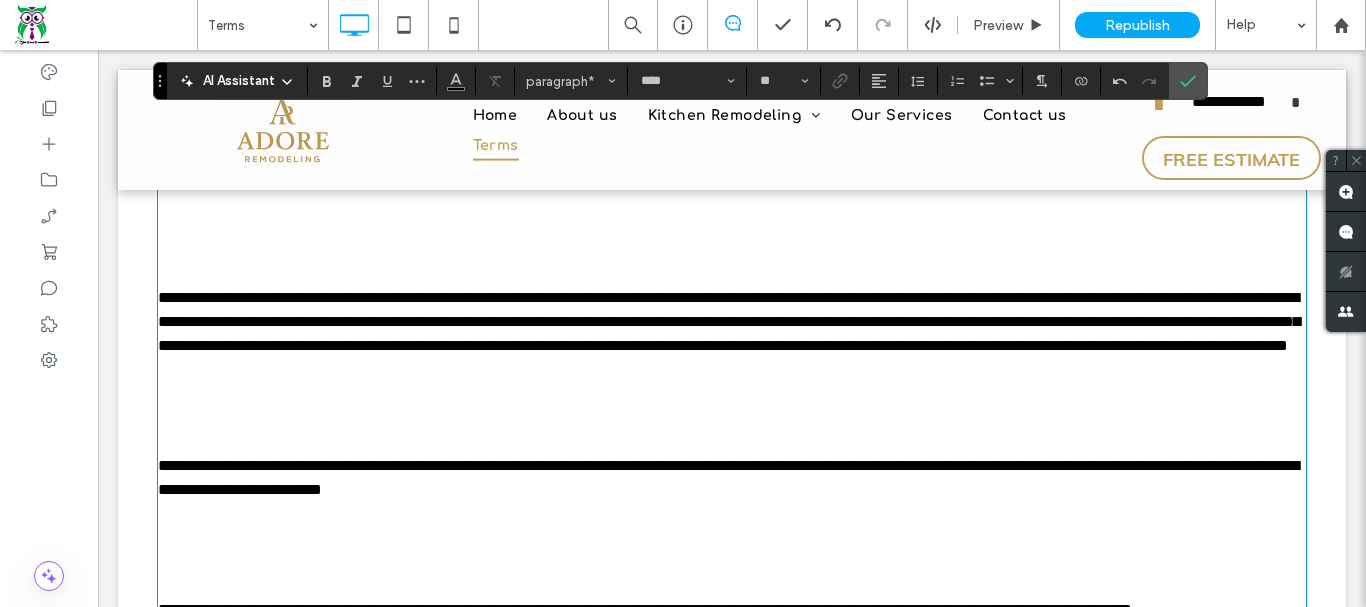 scroll, scrollTop: 9200, scrollLeft: 0, axis: vertical 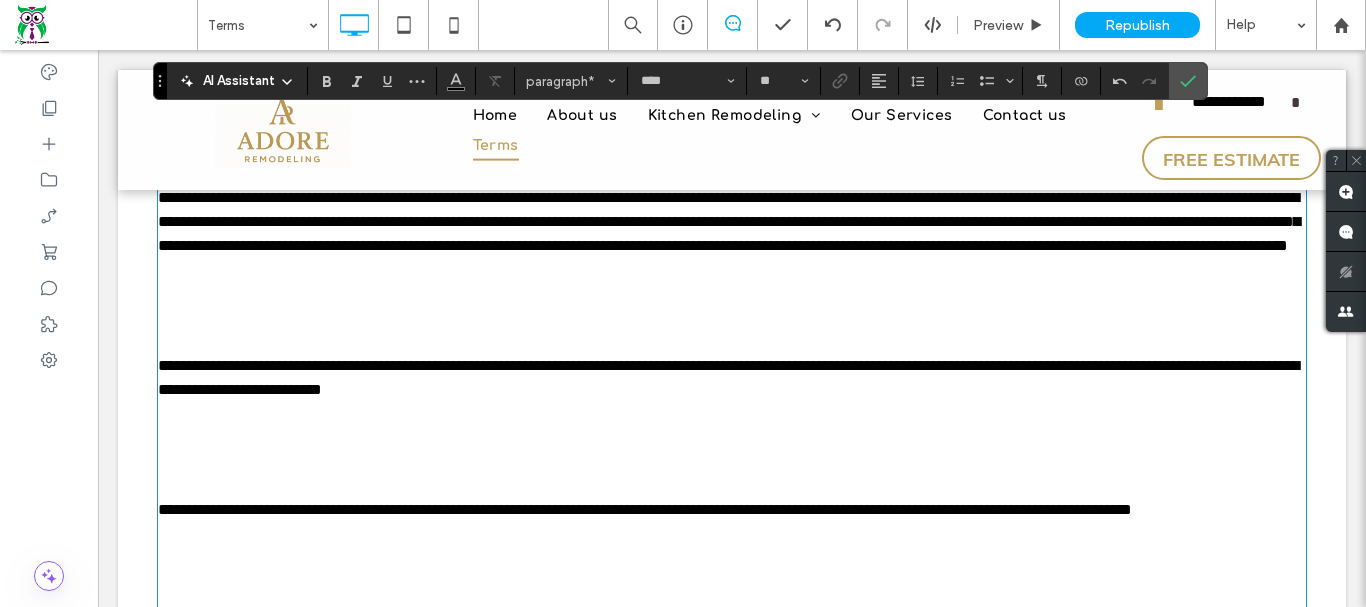 click at bounding box center [732, -714] 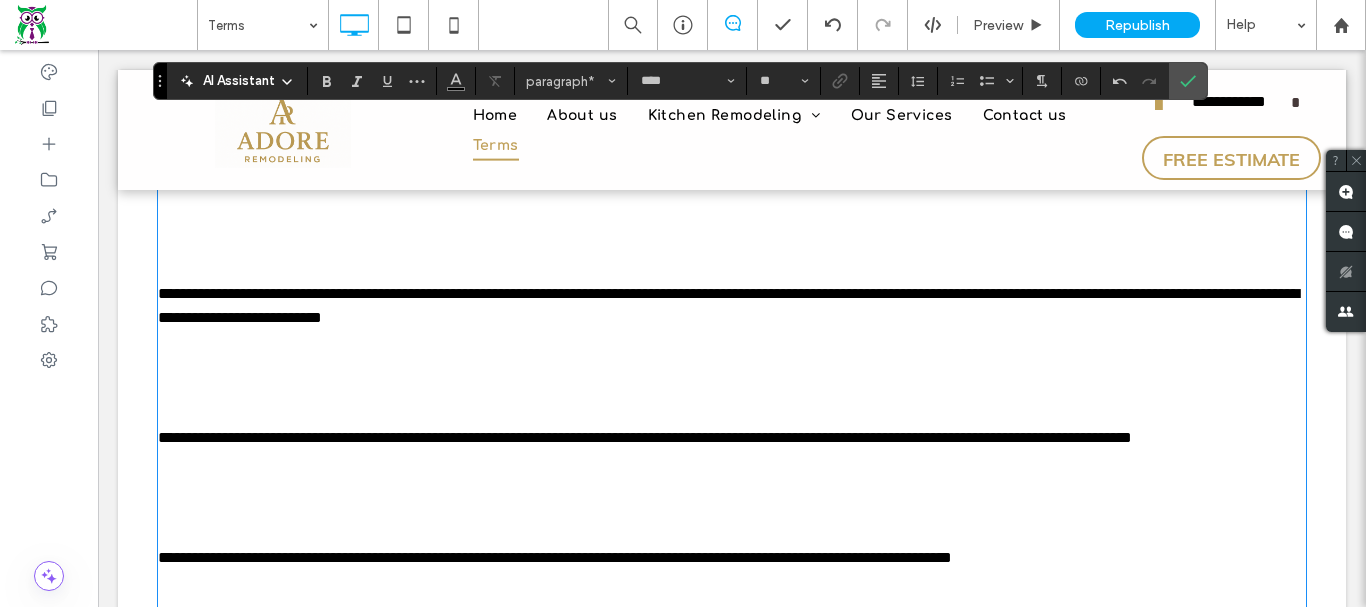 scroll, scrollTop: 9300, scrollLeft: 0, axis: vertical 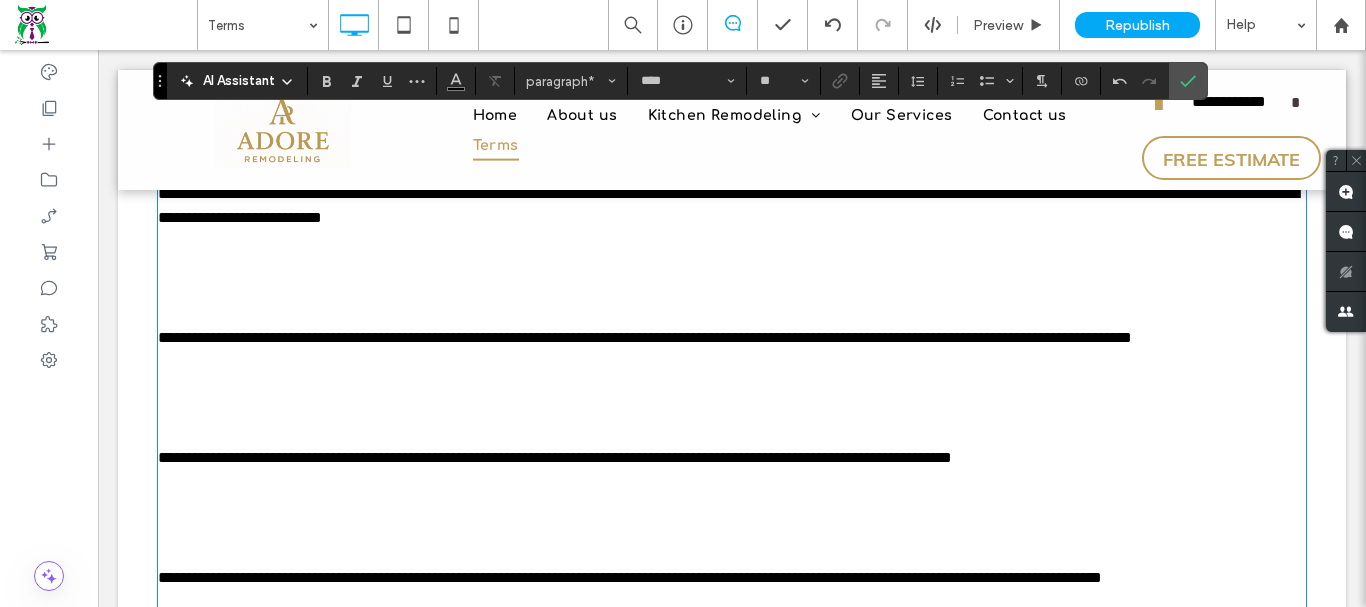 click at bounding box center (732, -718) 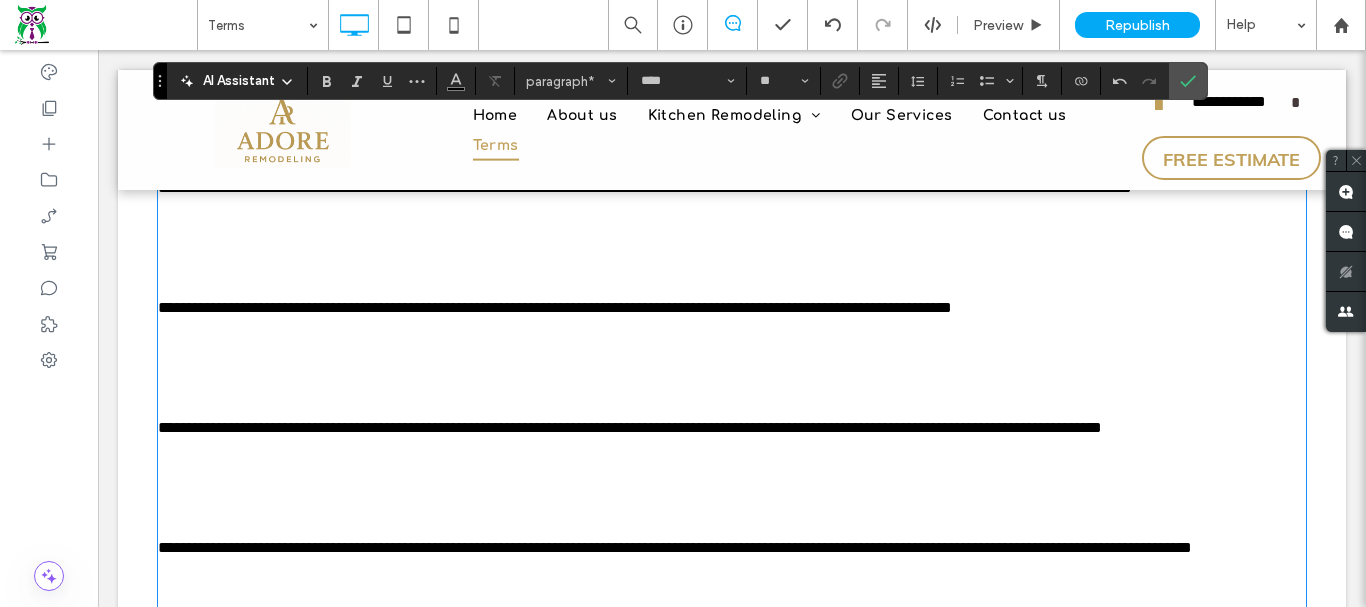 scroll, scrollTop: 9400, scrollLeft: 0, axis: vertical 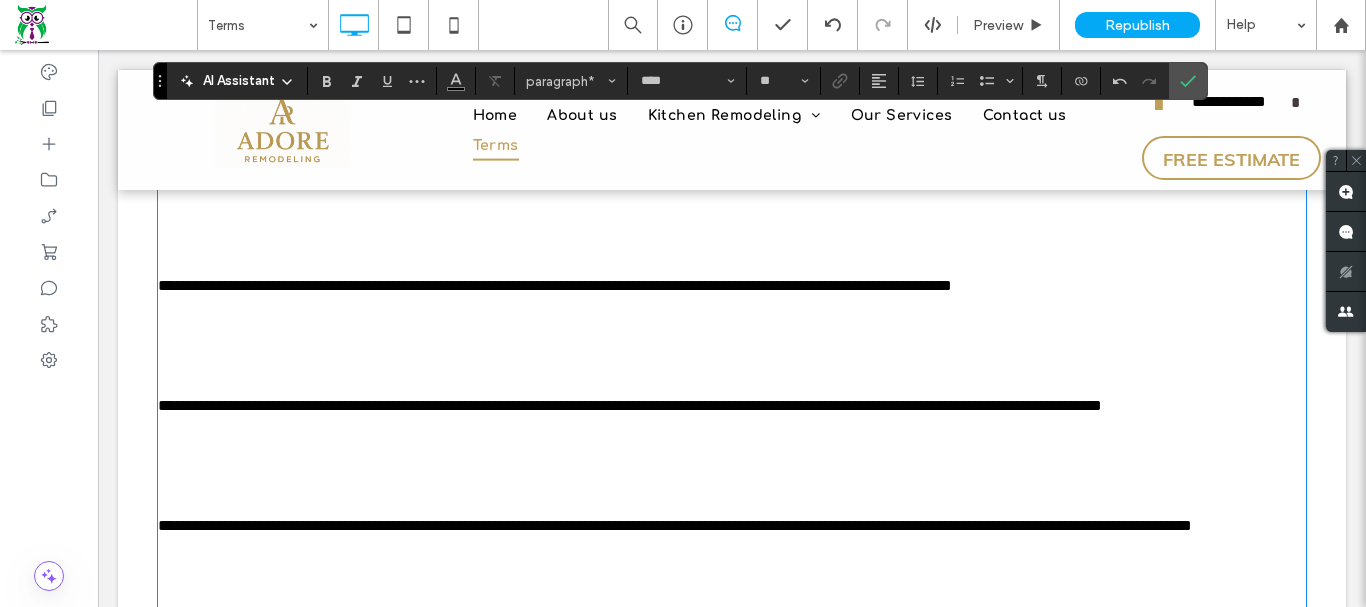 click at bounding box center (732, -722) 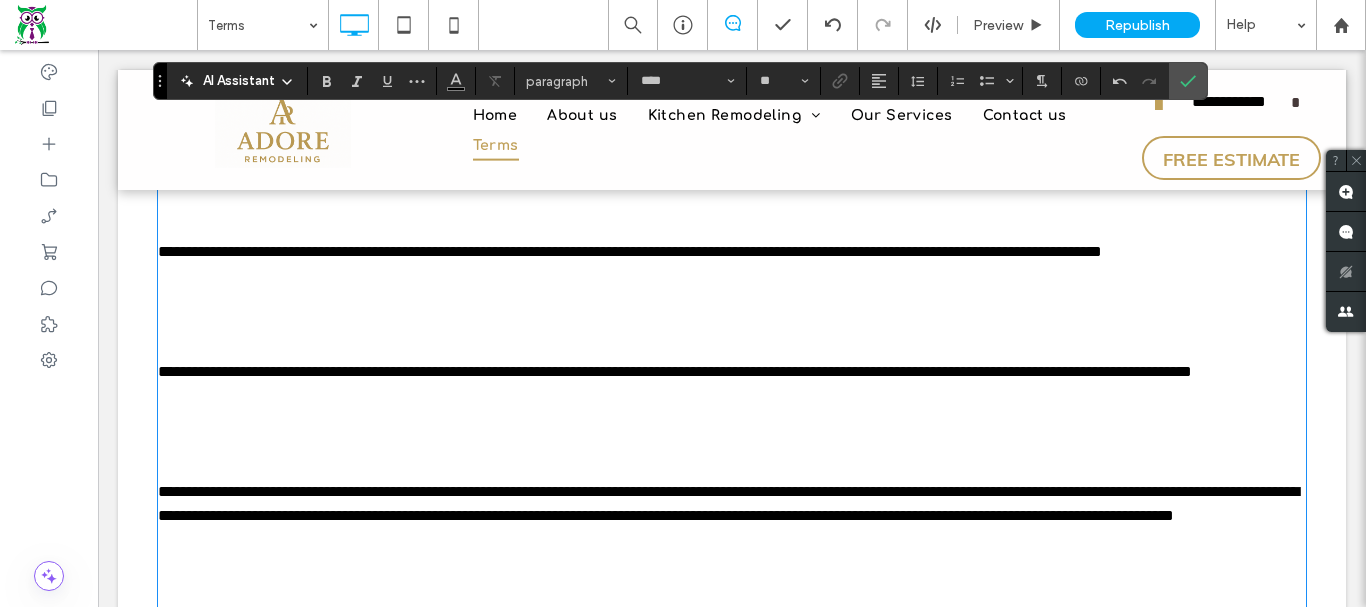 scroll, scrollTop: 9500, scrollLeft: 0, axis: vertical 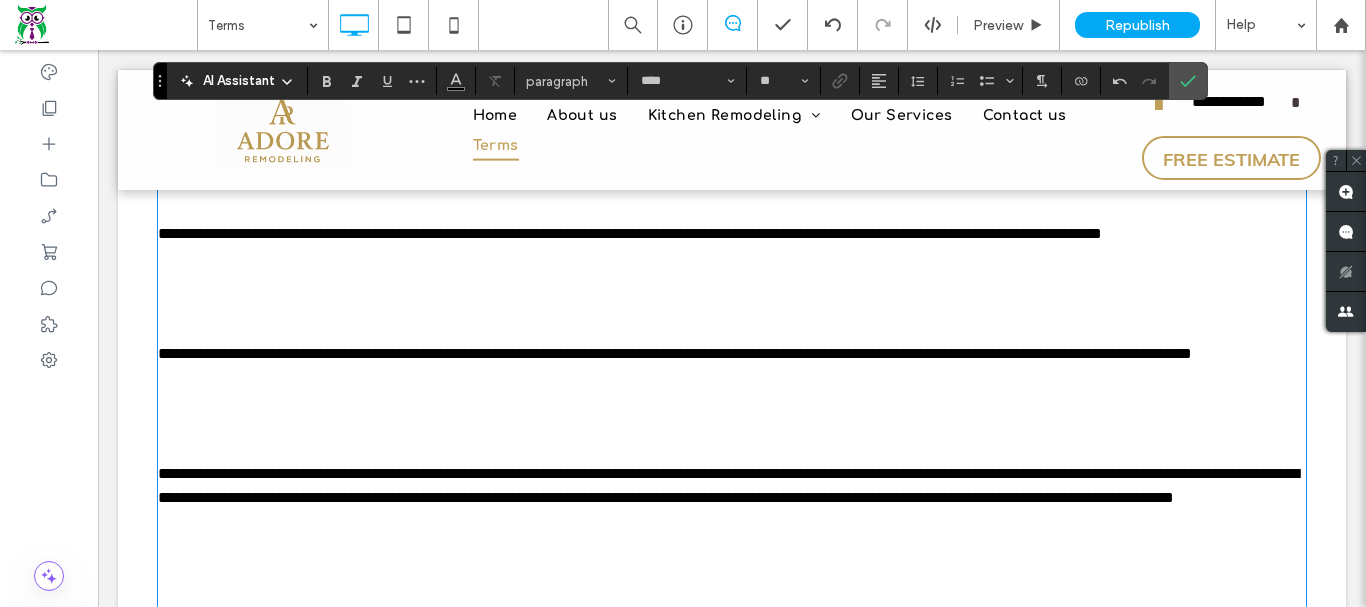 click at bounding box center (732, -750) 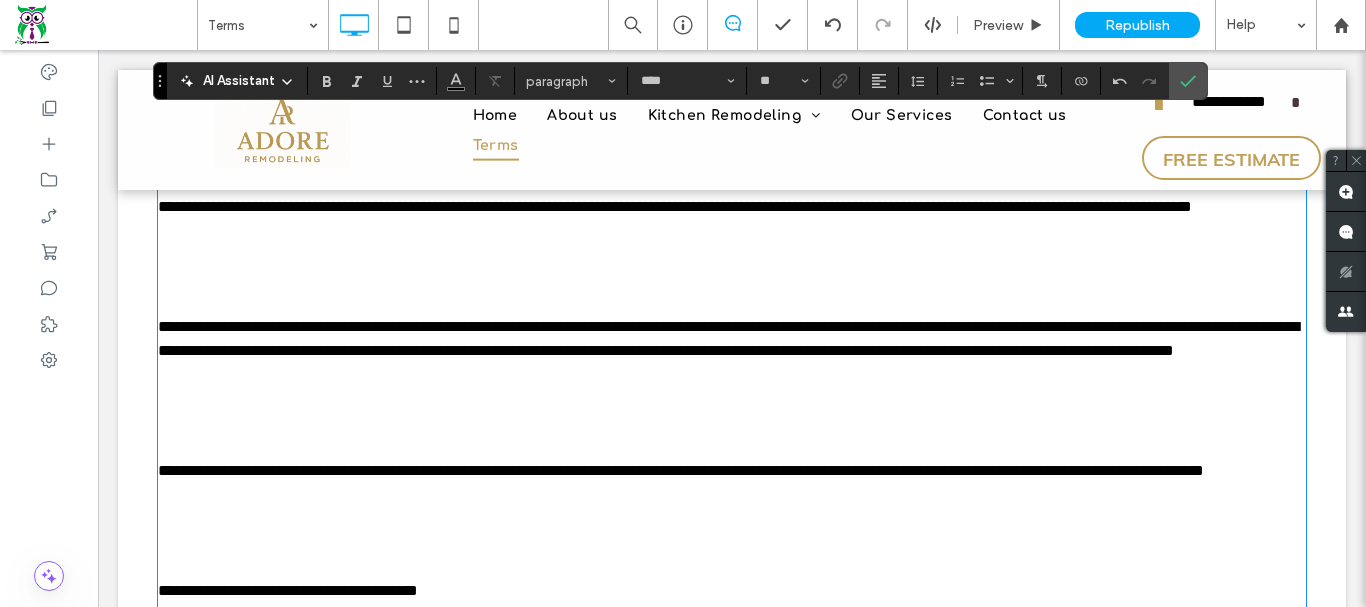 scroll, scrollTop: 9600, scrollLeft: 0, axis: vertical 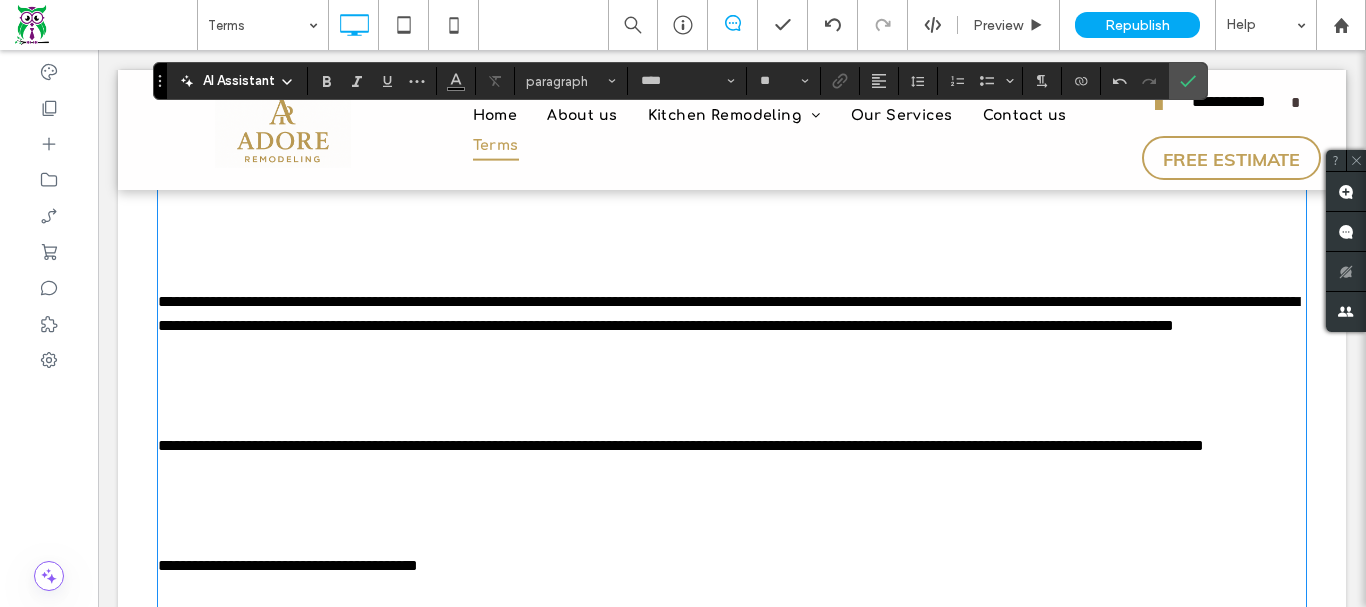 click at bounding box center (732, -778) 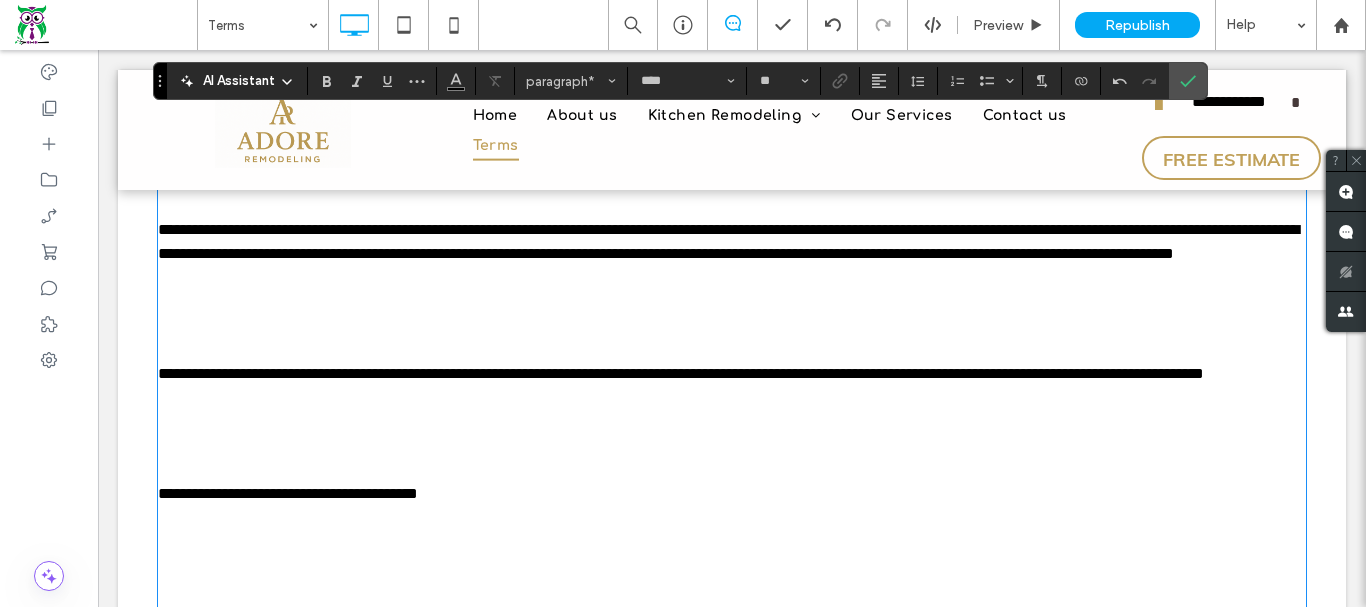 click at bounding box center (732, -730) 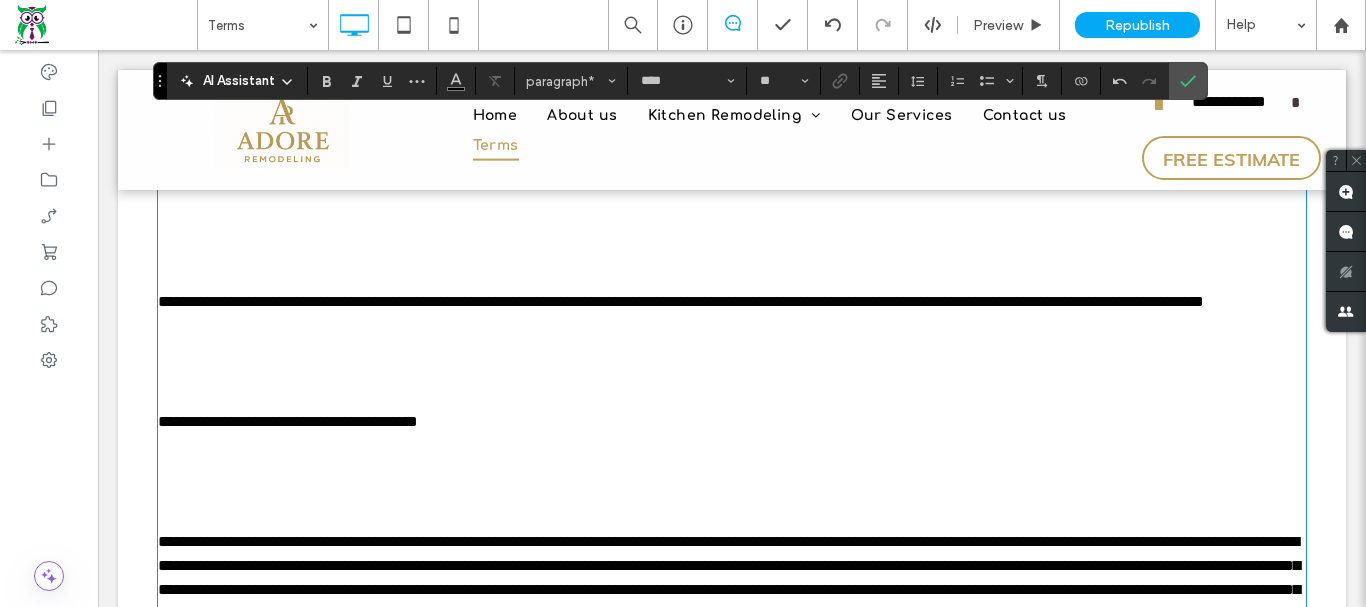 scroll, scrollTop: 9700, scrollLeft: 0, axis: vertical 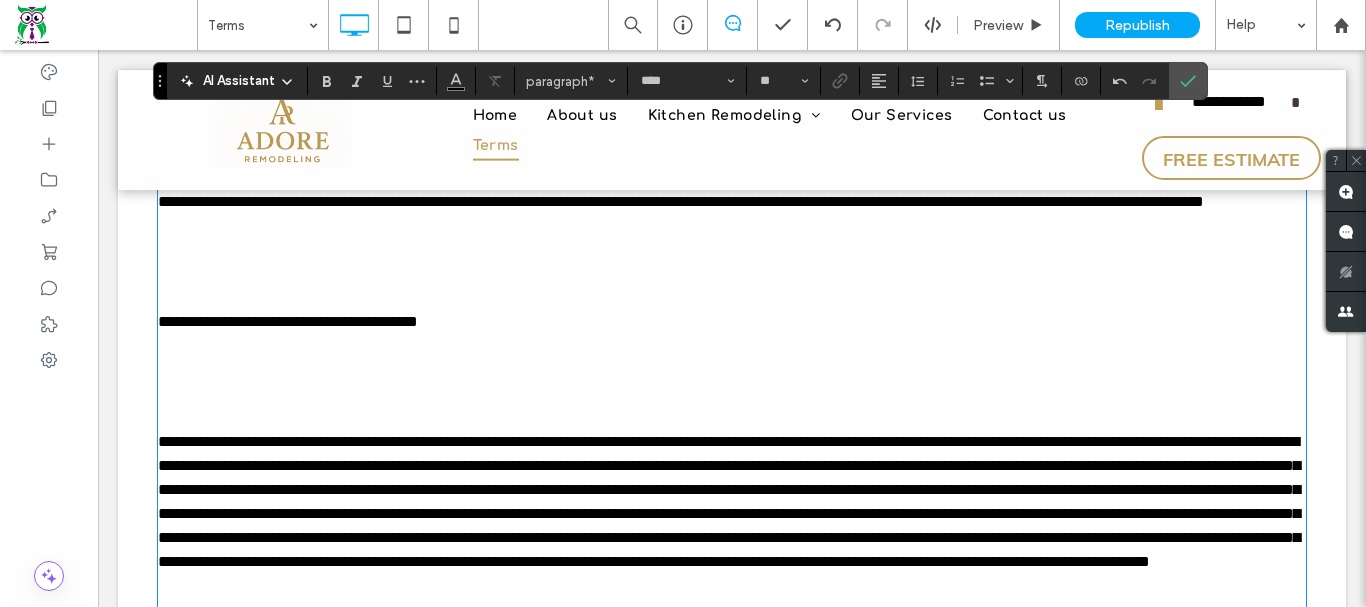 click at bounding box center (732, -782) 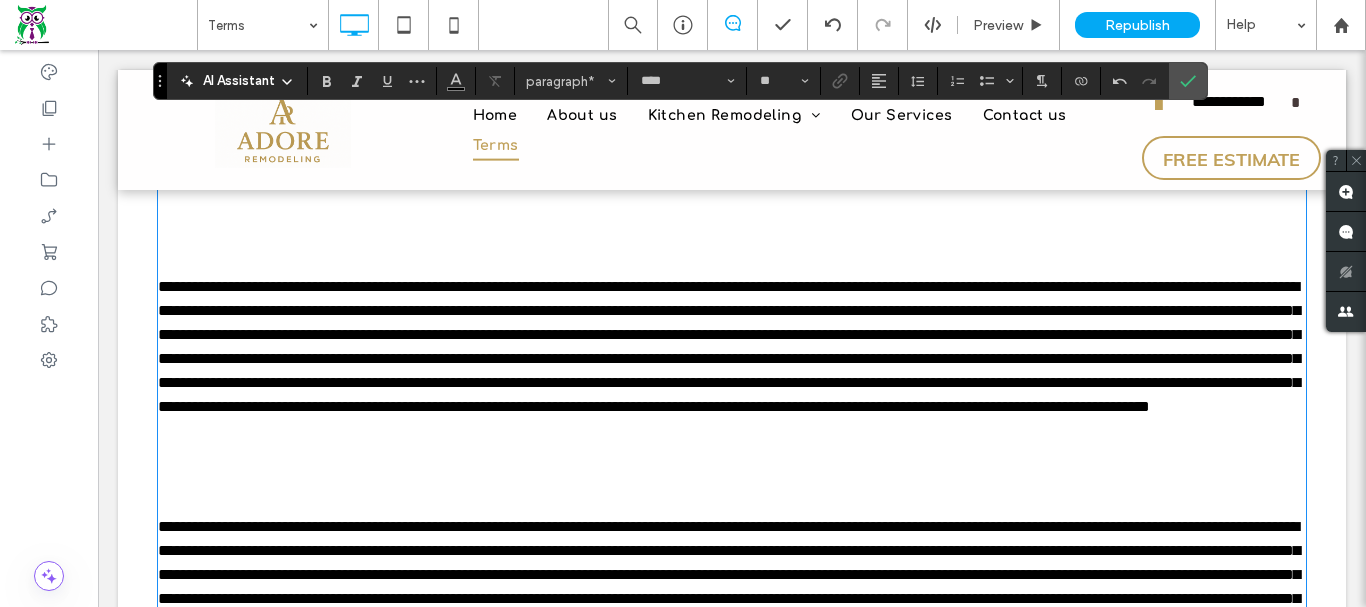 scroll, scrollTop: 9800, scrollLeft: 0, axis: vertical 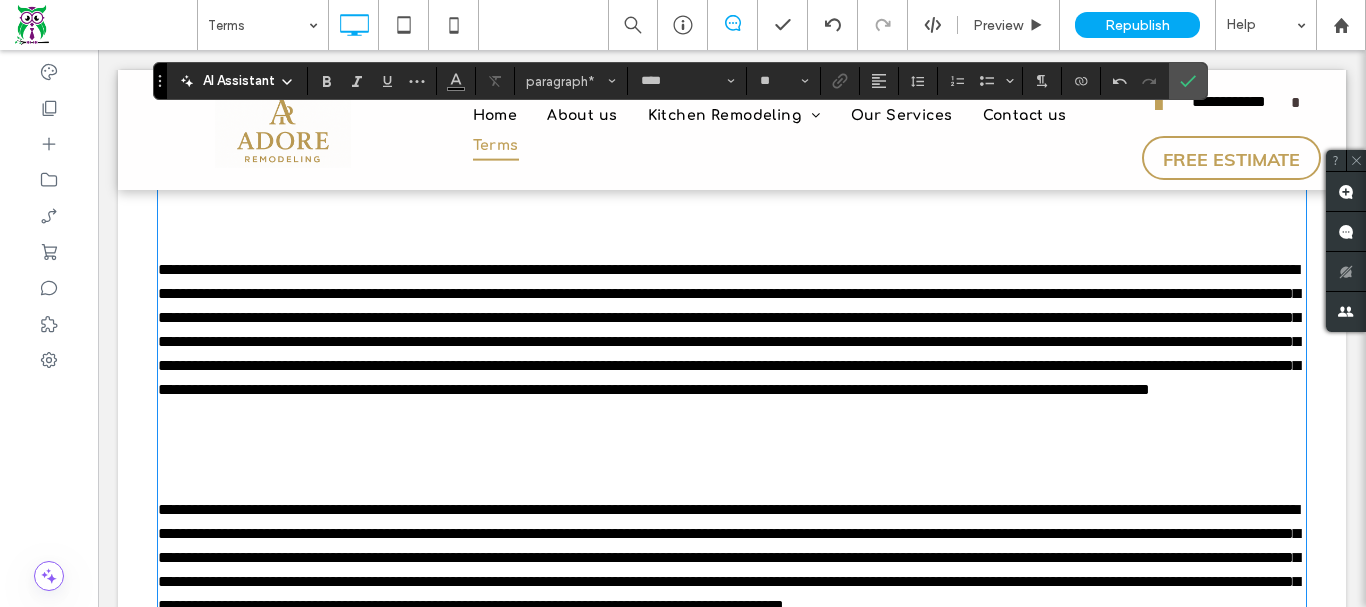 click at bounding box center (732, -762) 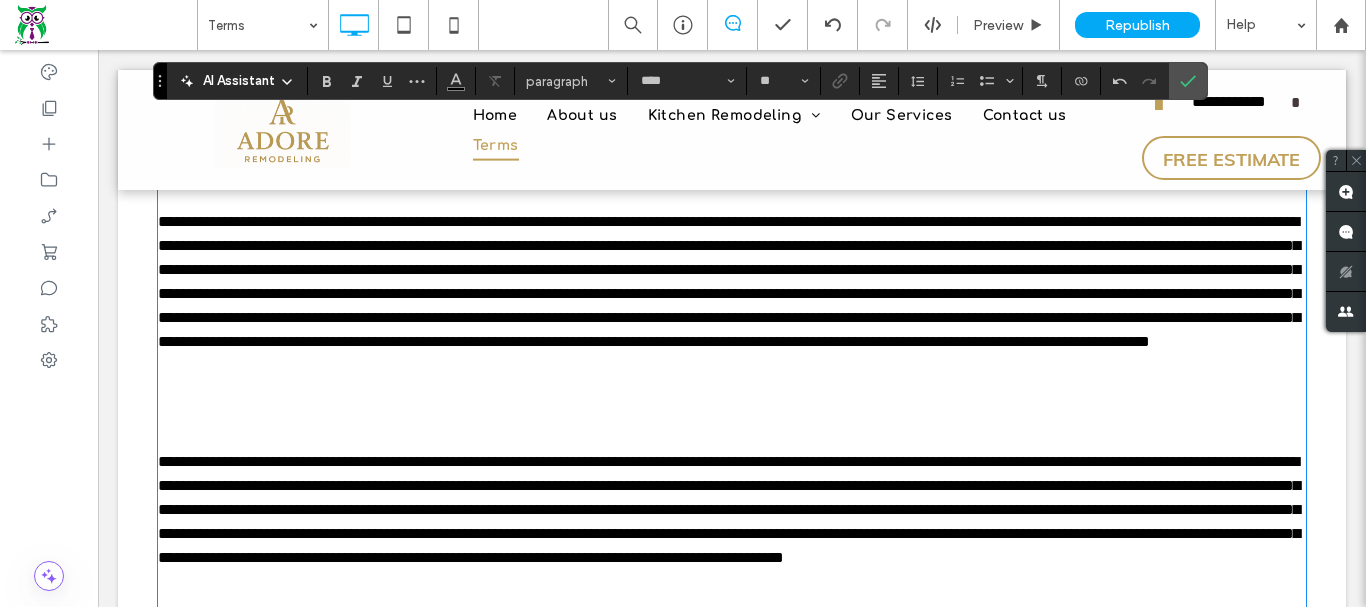 scroll, scrollTop: 9900, scrollLeft: 0, axis: vertical 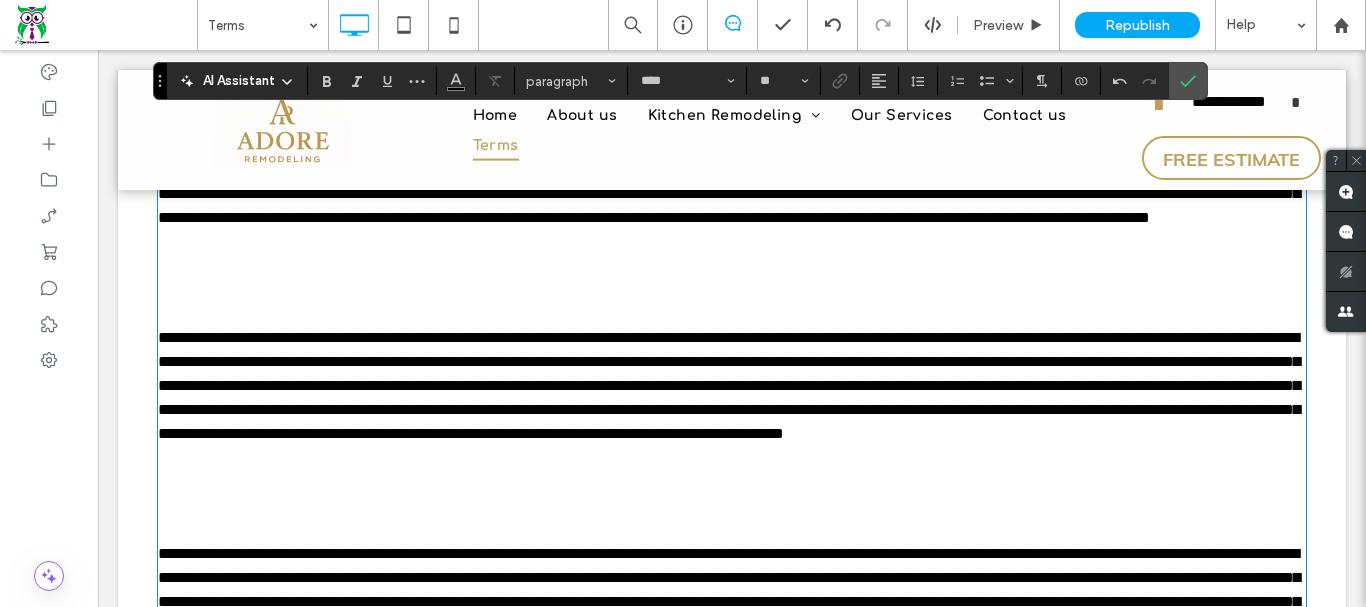 click at bounding box center (732, -790) 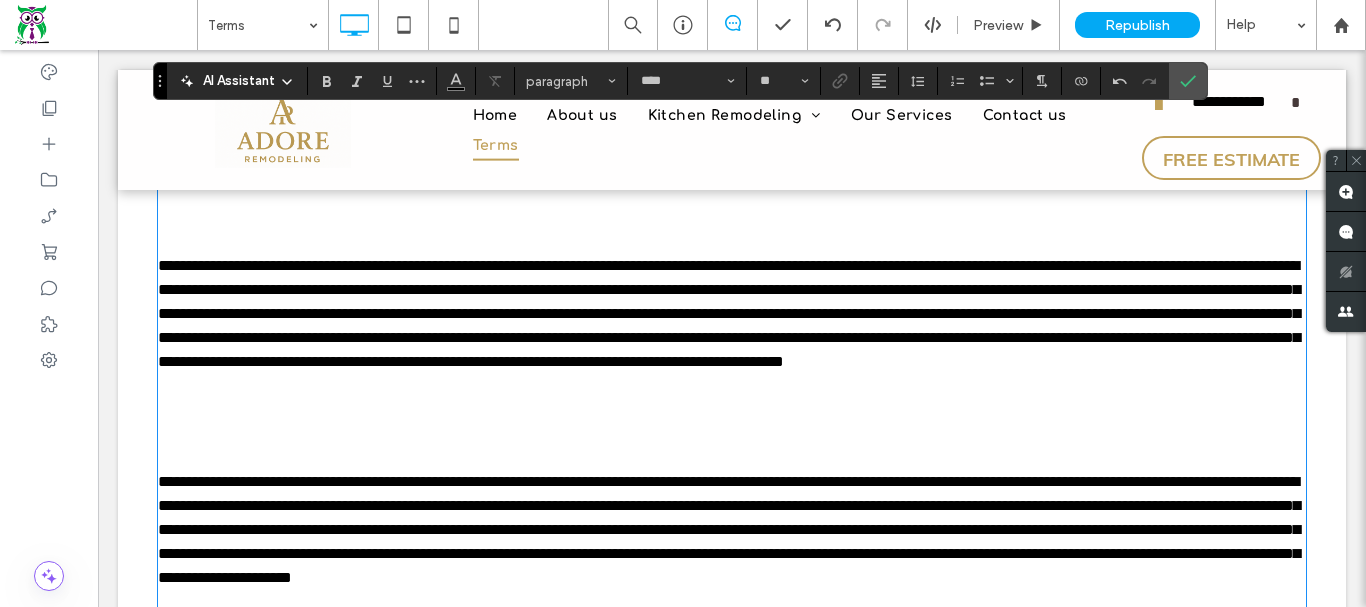 click at bounding box center [732, -742] 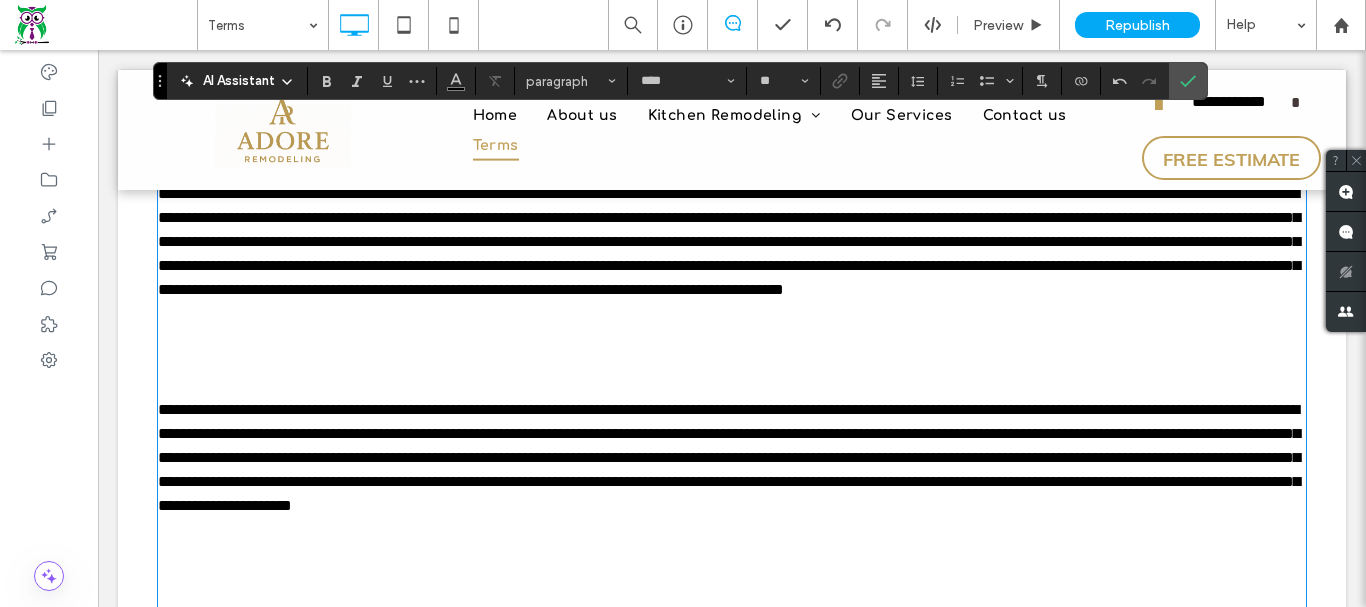 scroll, scrollTop: 10000, scrollLeft: 0, axis: vertical 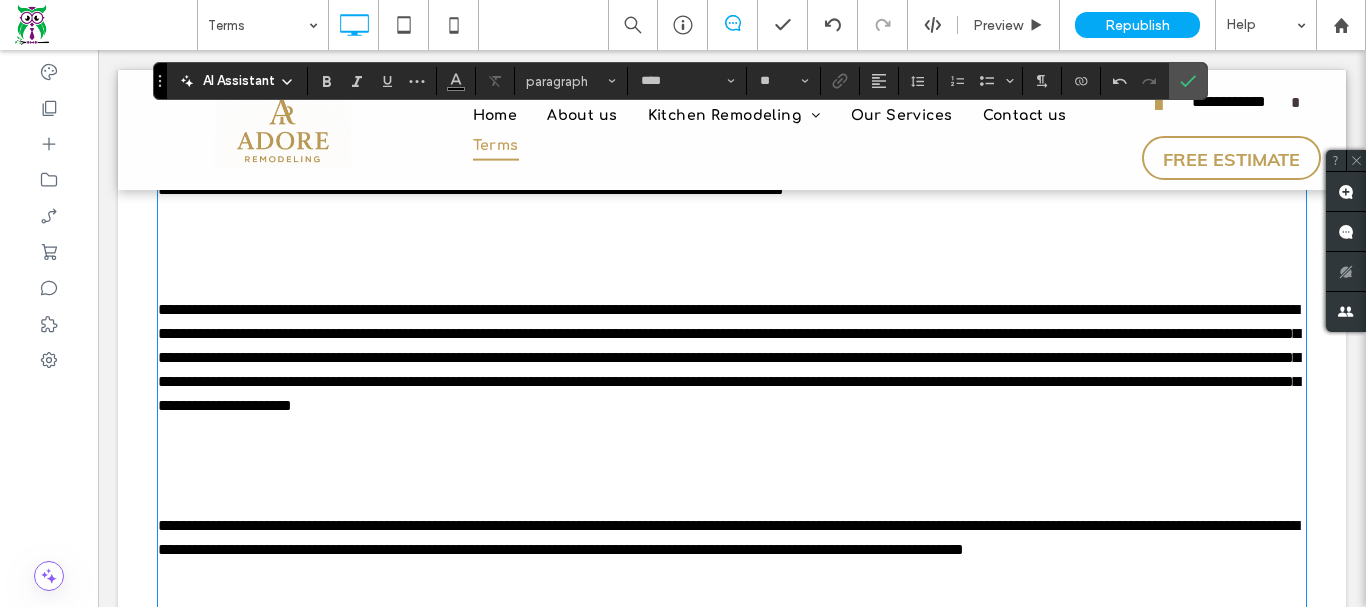 click at bounding box center (732, -794) 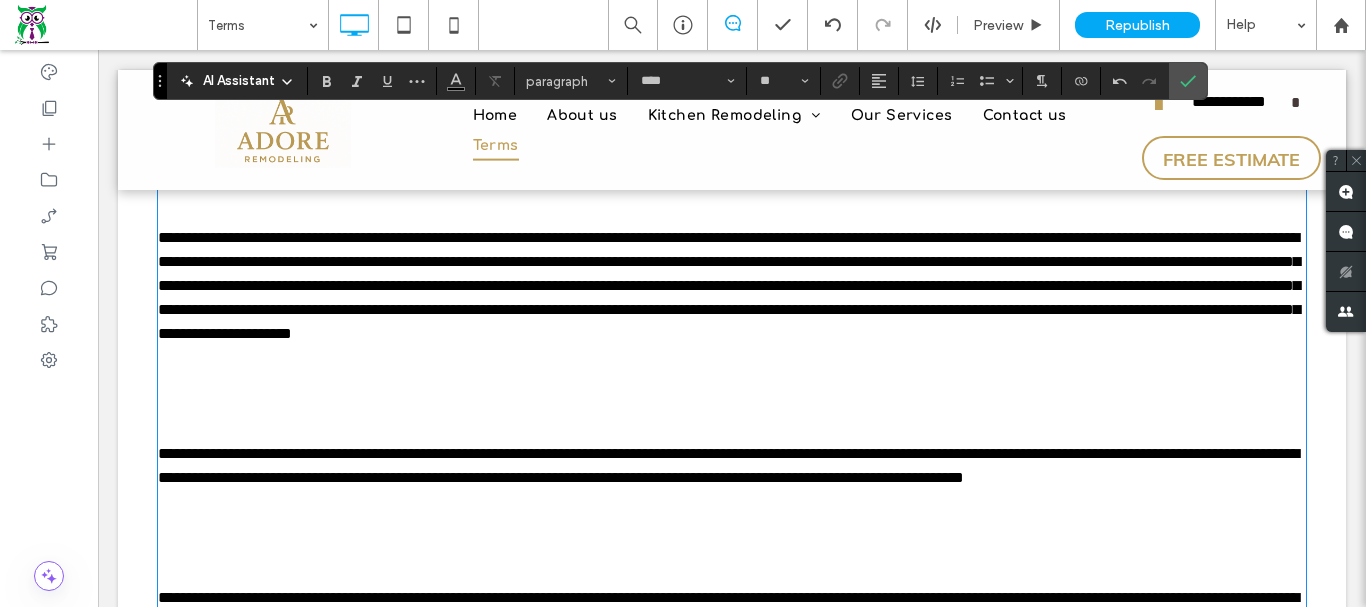 click at bounding box center (732, -770) 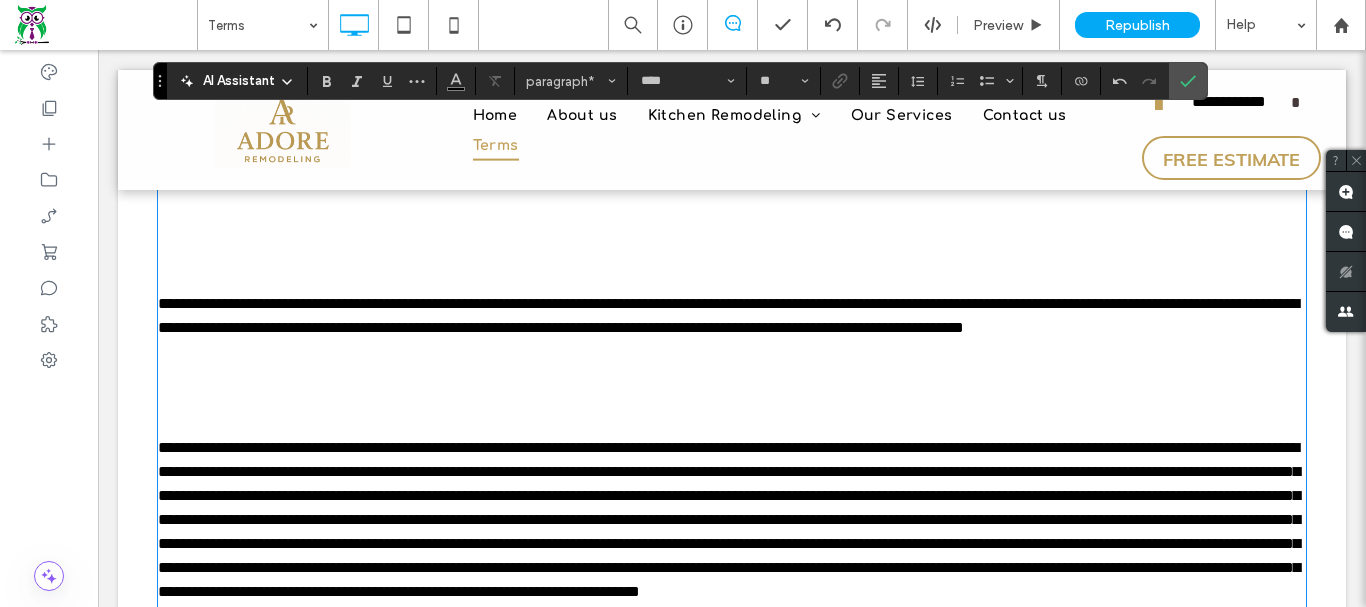 scroll, scrollTop: 10100, scrollLeft: 0, axis: vertical 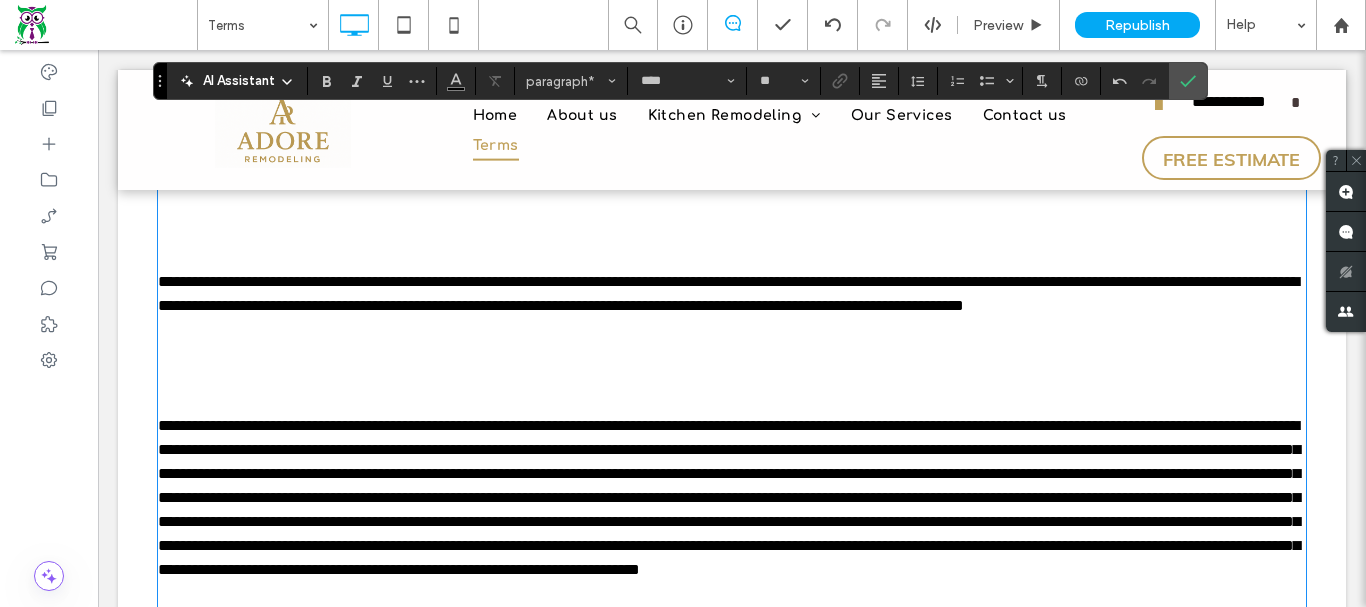 click at bounding box center (732, -798) 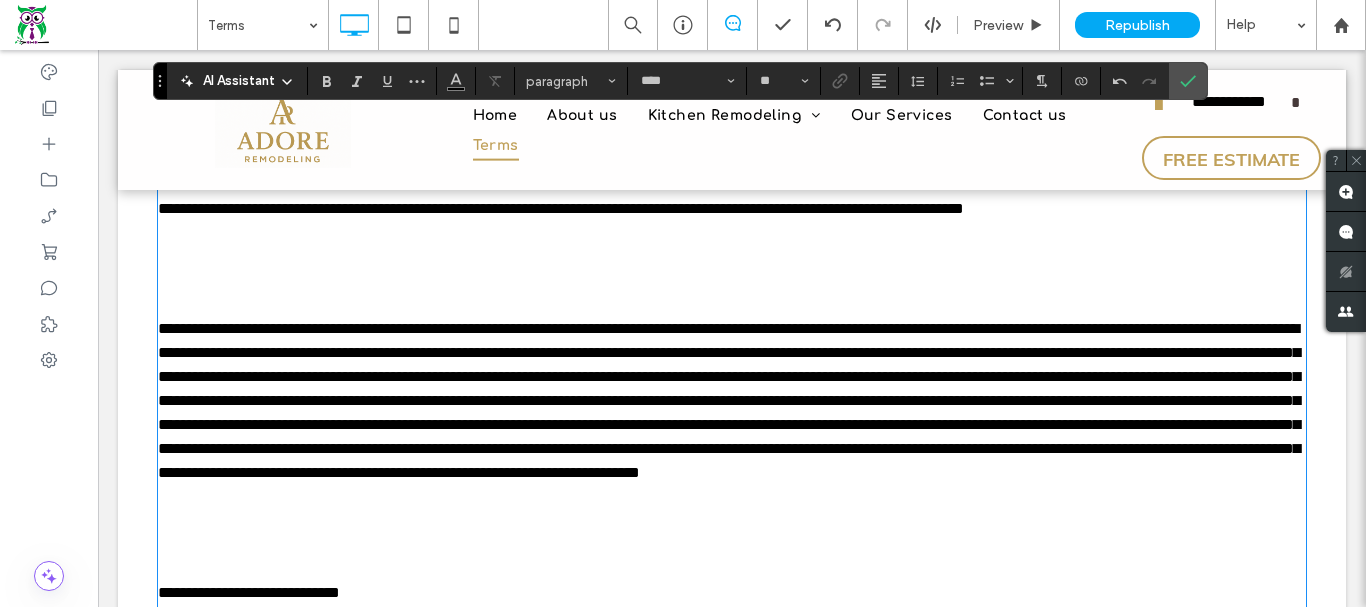 scroll, scrollTop: 10200, scrollLeft: 0, axis: vertical 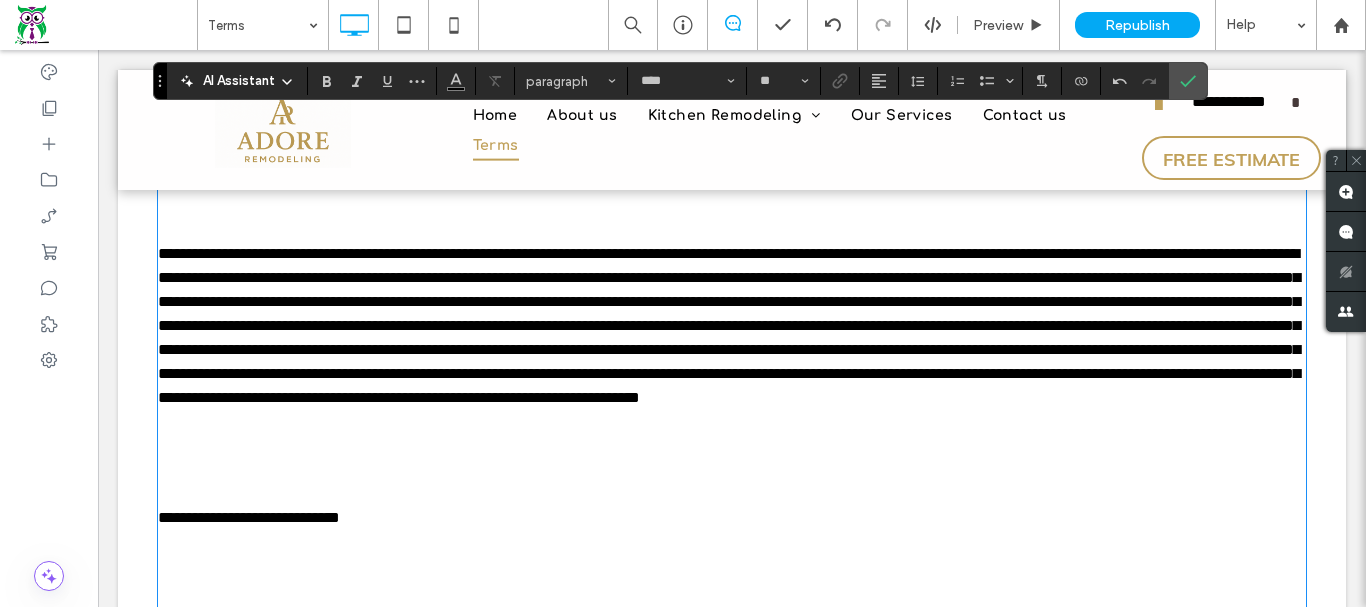 click at bounding box center (732, -850) 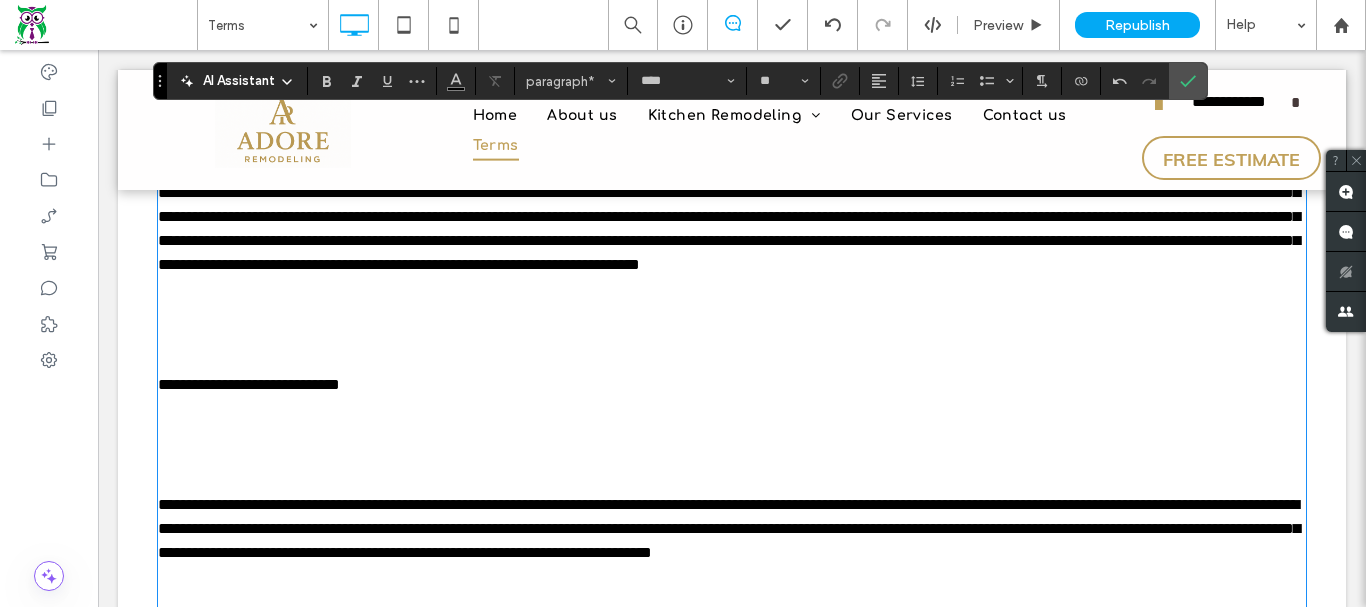 scroll, scrollTop: 10400, scrollLeft: 0, axis: vertical 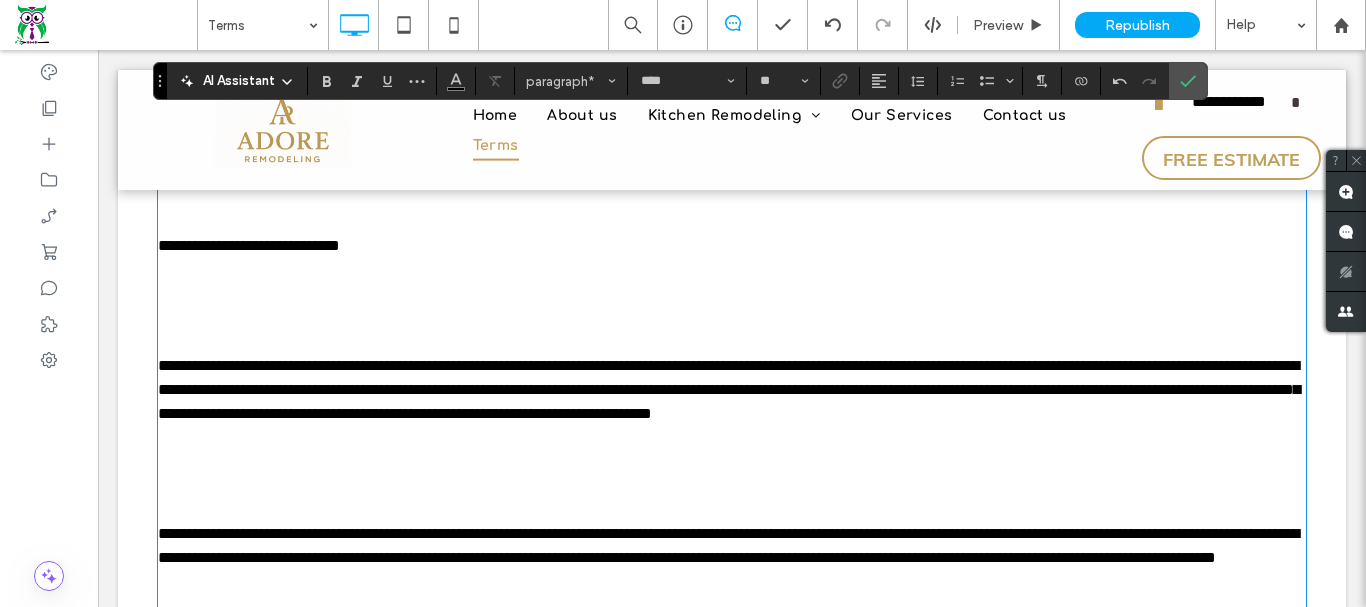 click at bounding box center [732, -1002] 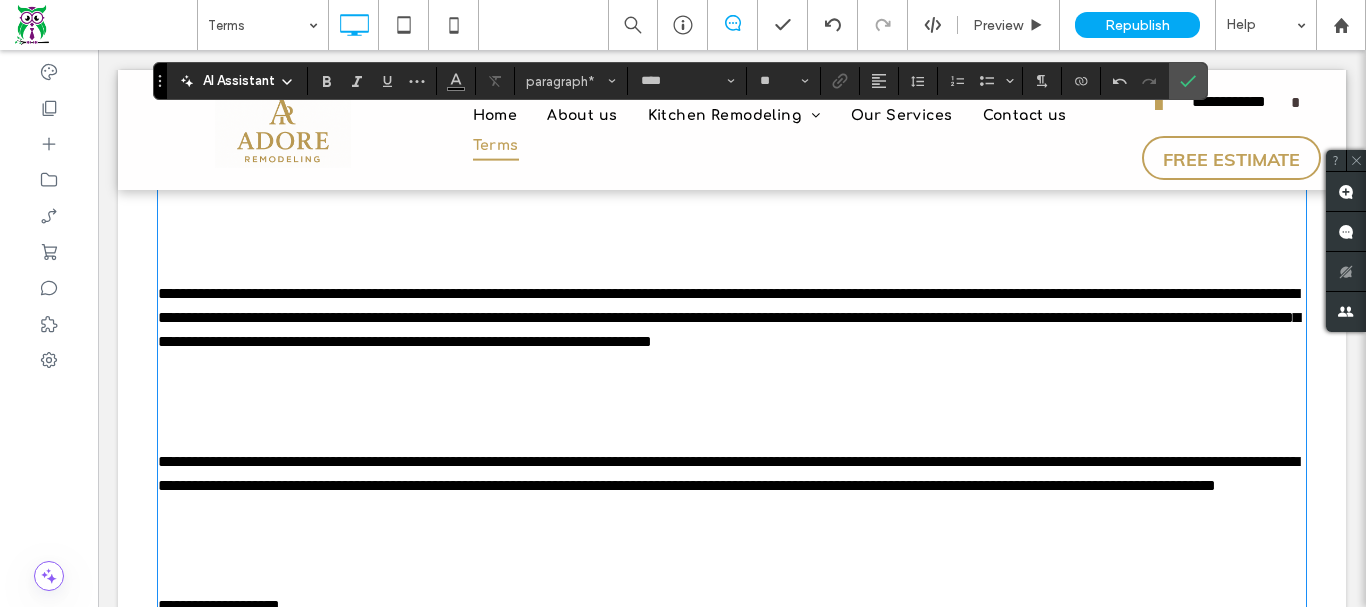 click at bounding box center (732, -930) 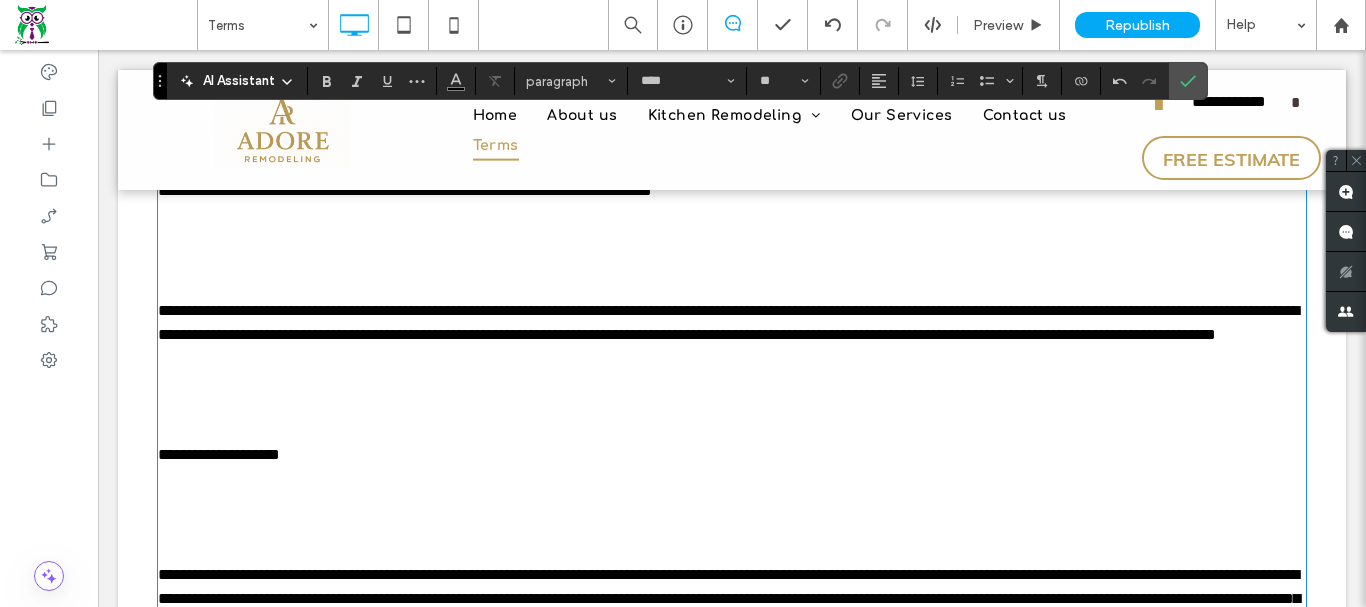 scroll, scrollTop: 10500, scrollLeft: 0, axis: vertical 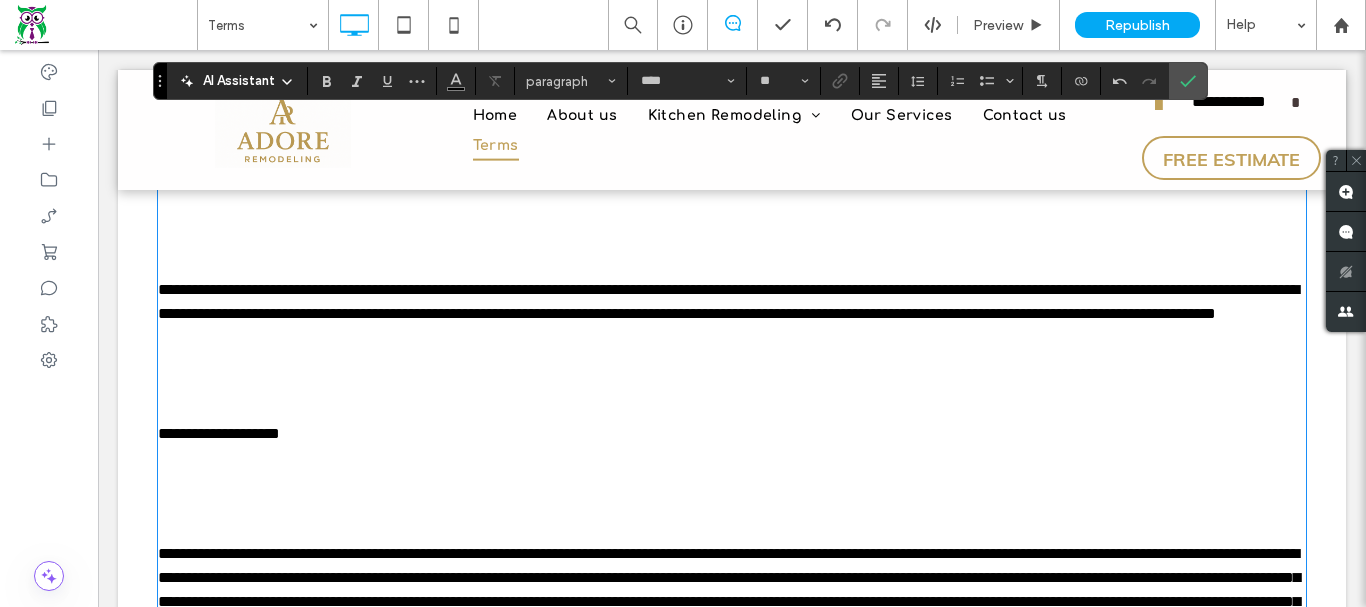 click at bounding box center [732, -886] 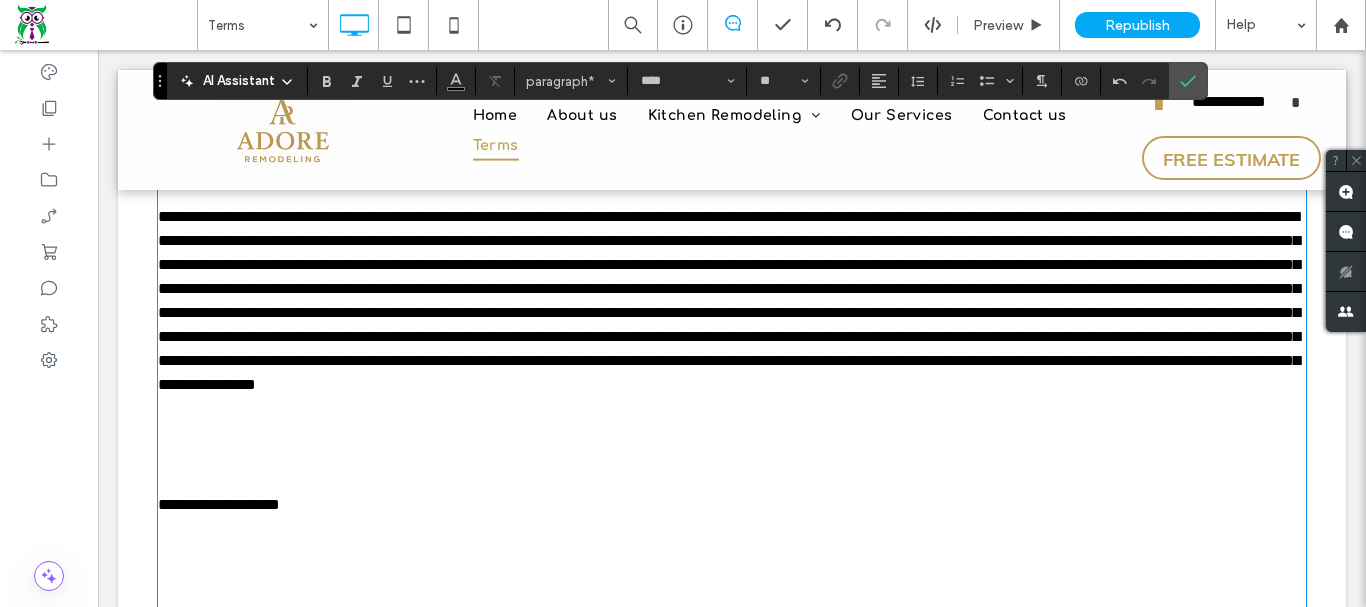 scroll, scrollTop: 10800, scrollLeft: 0, axis: vertical 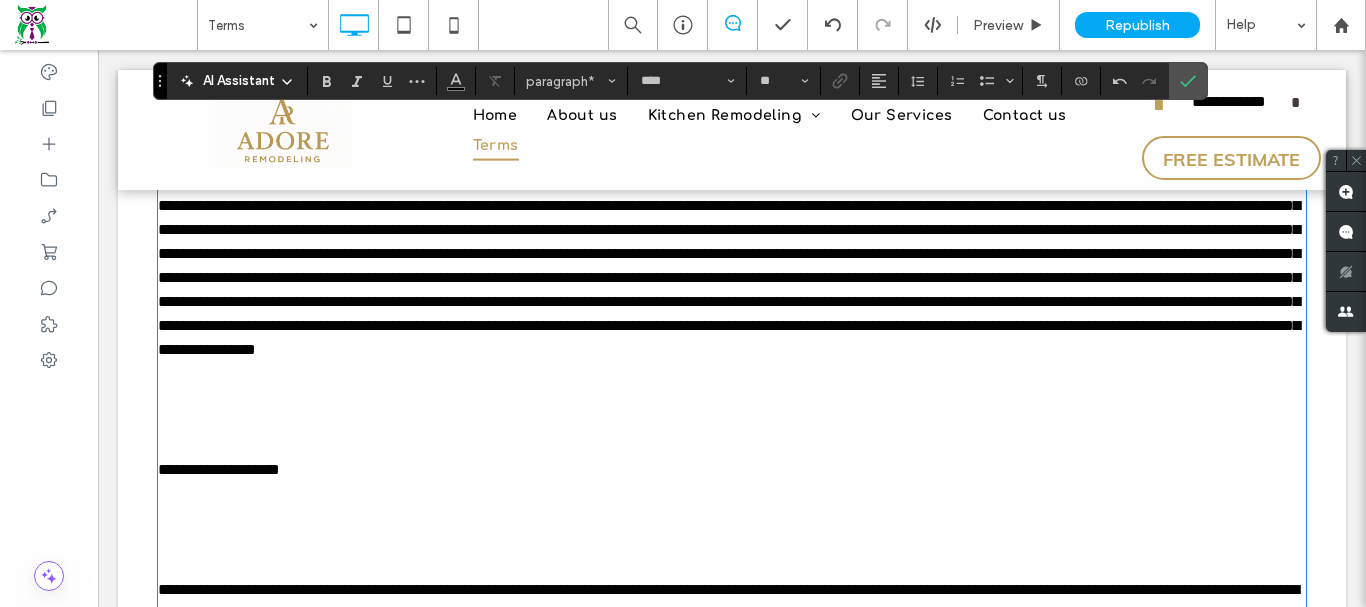 click at bounding box center (732, -1018) 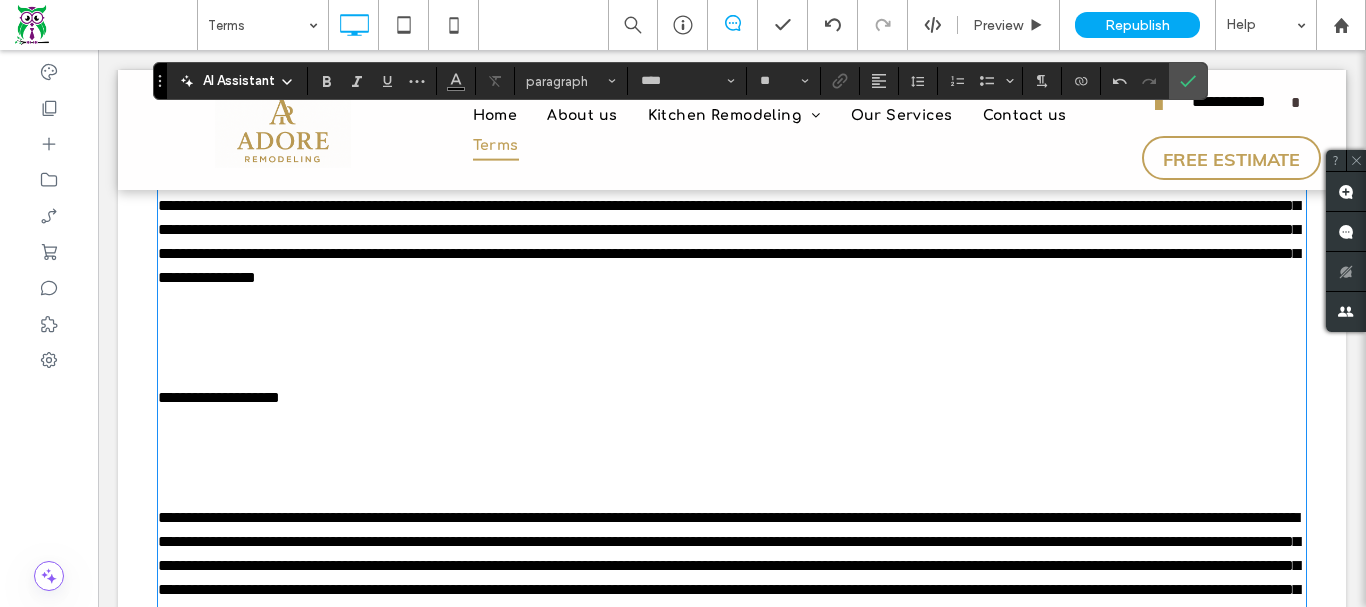 scroll, scrollTop: 10900, scrollLeft: 0, axis: vertical 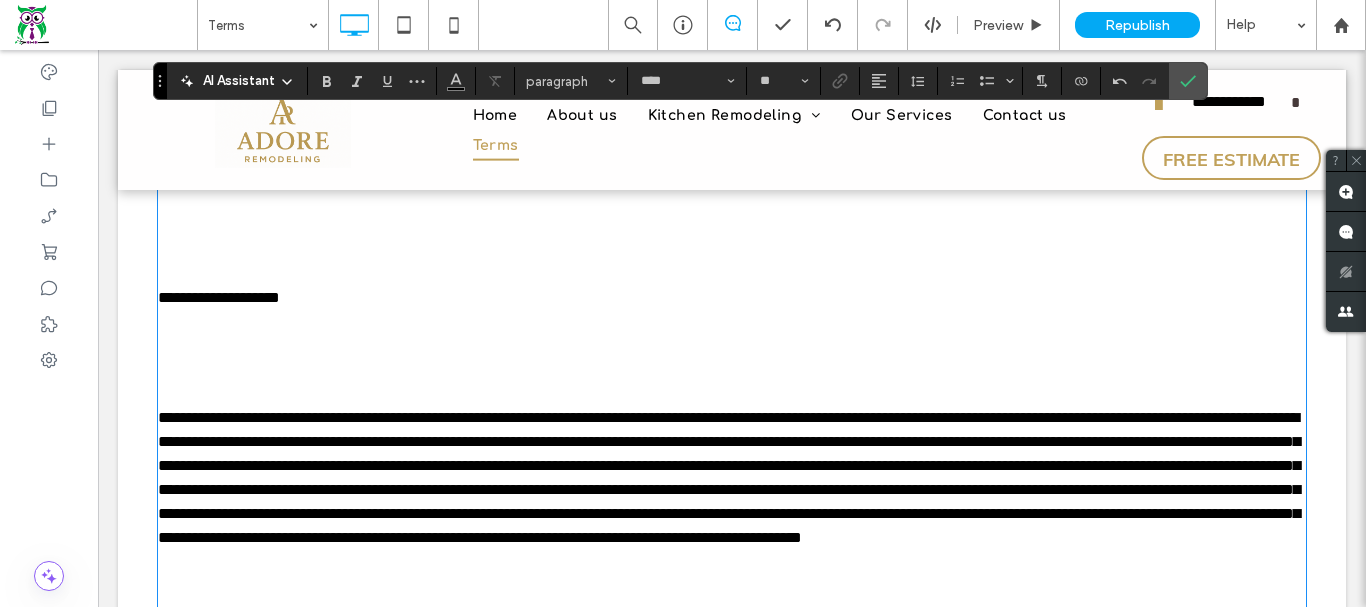 click at bounding box center [732, -998] 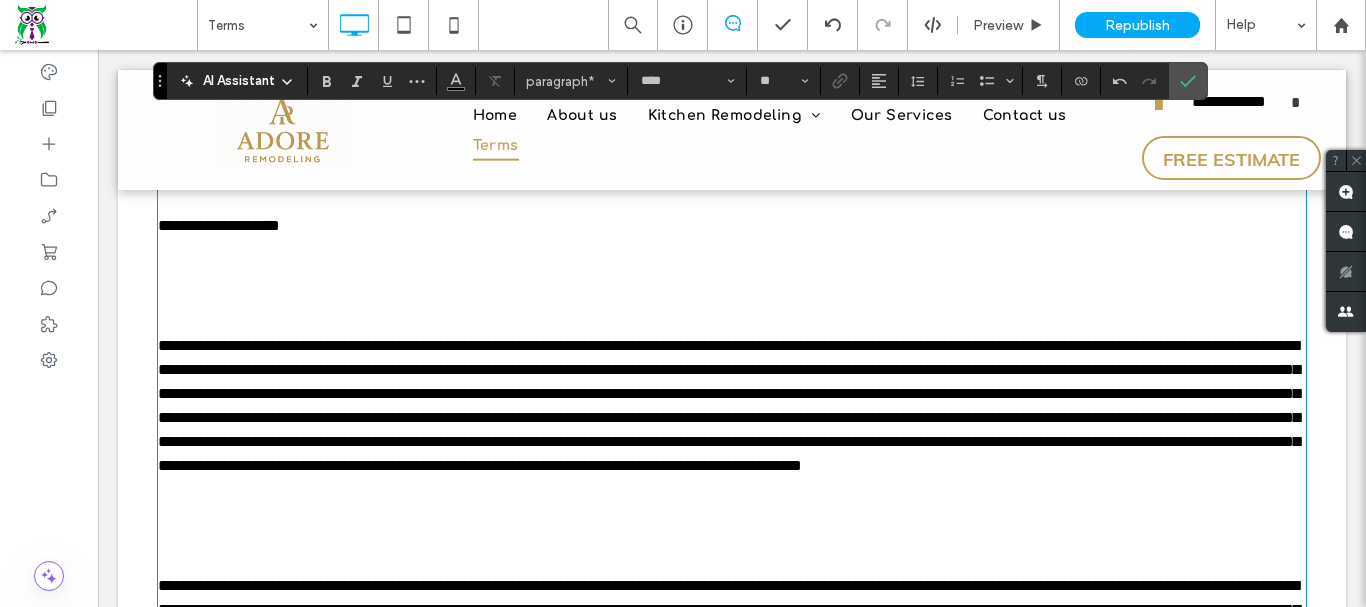 scroll, scrollTop: 11000, scrollLeft: 0, axis: vertical 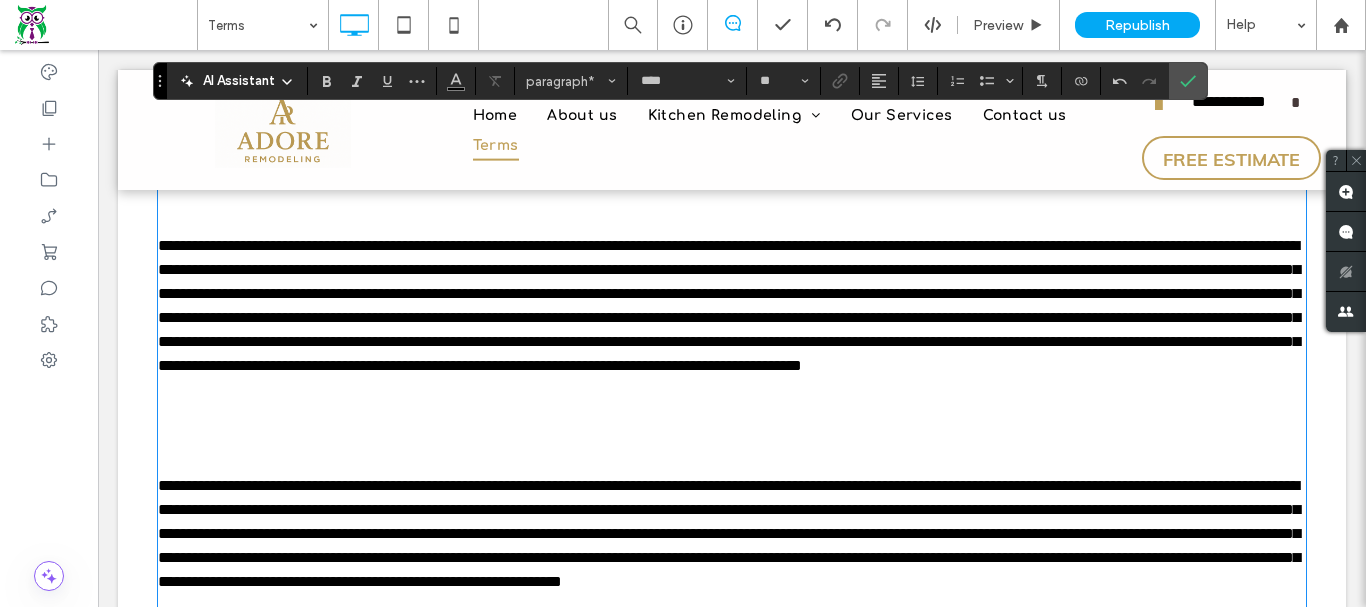 click at bounding box center [732, -1002] 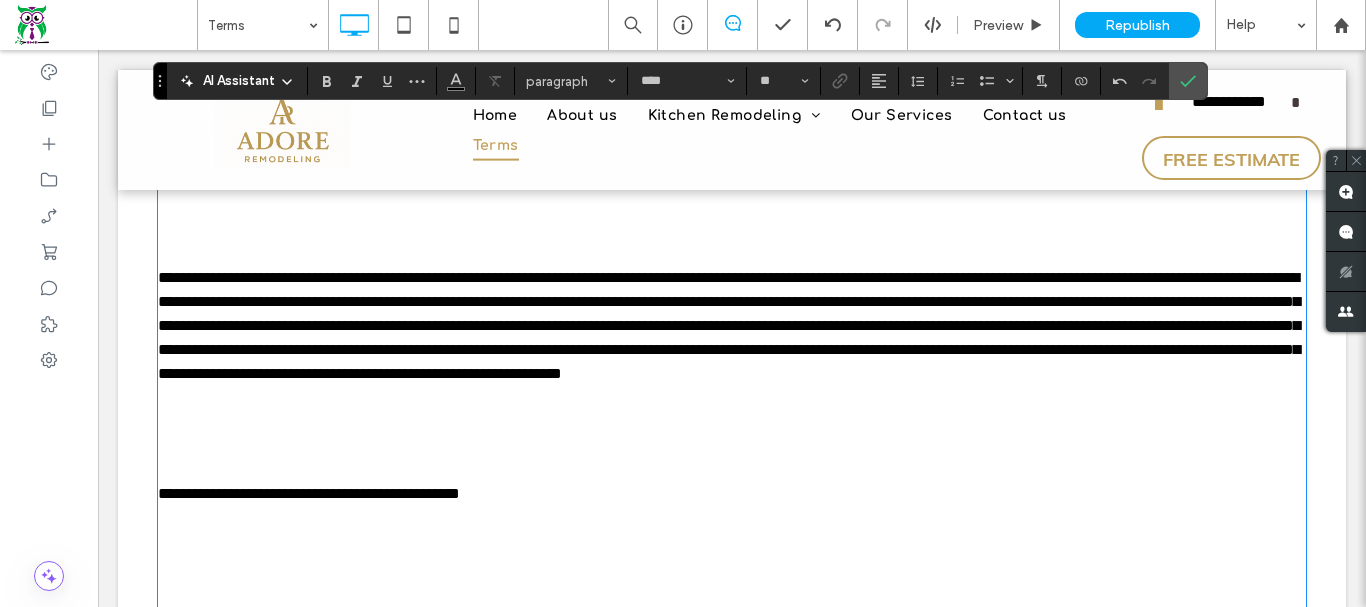 scroll, scrollTop: 11200, scrollLeft: 0, axis: vertical 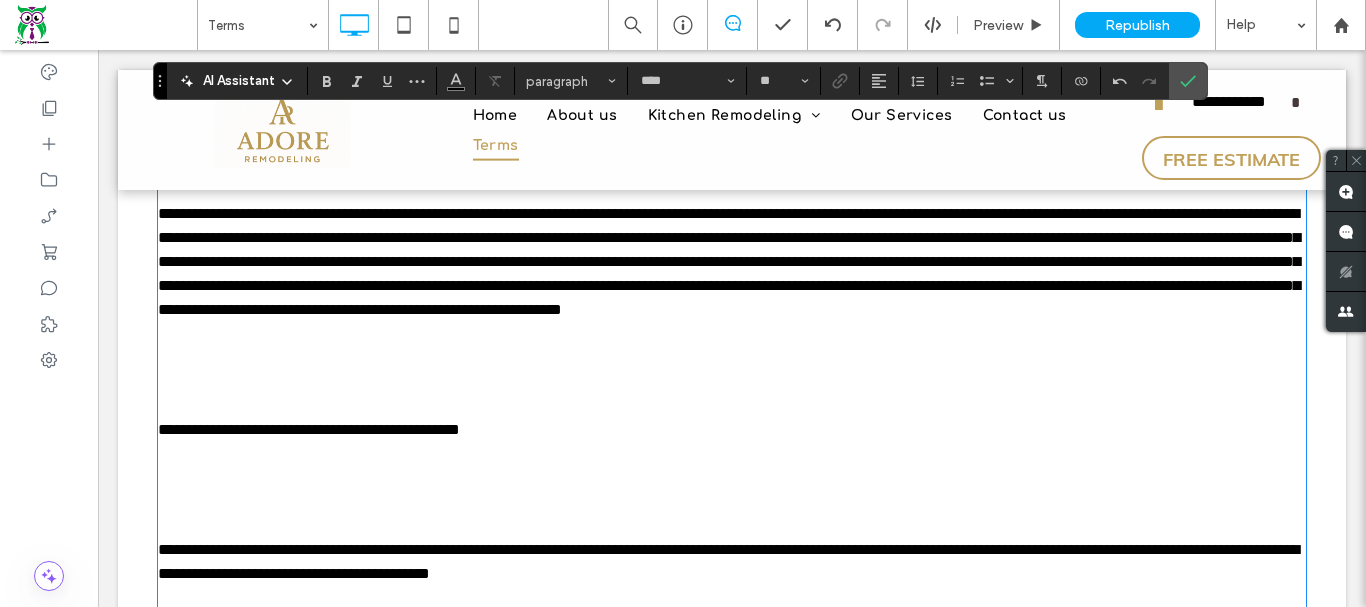click at bounding box center (732, -1034) 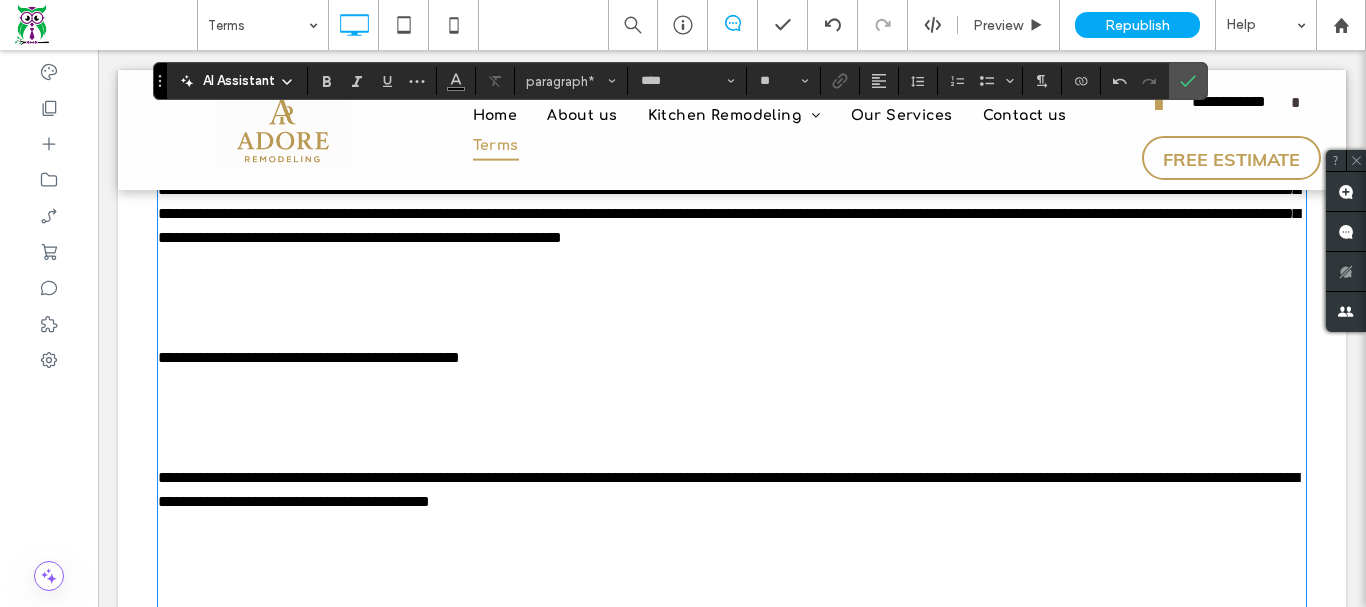 click at bounding box center (732, -986) 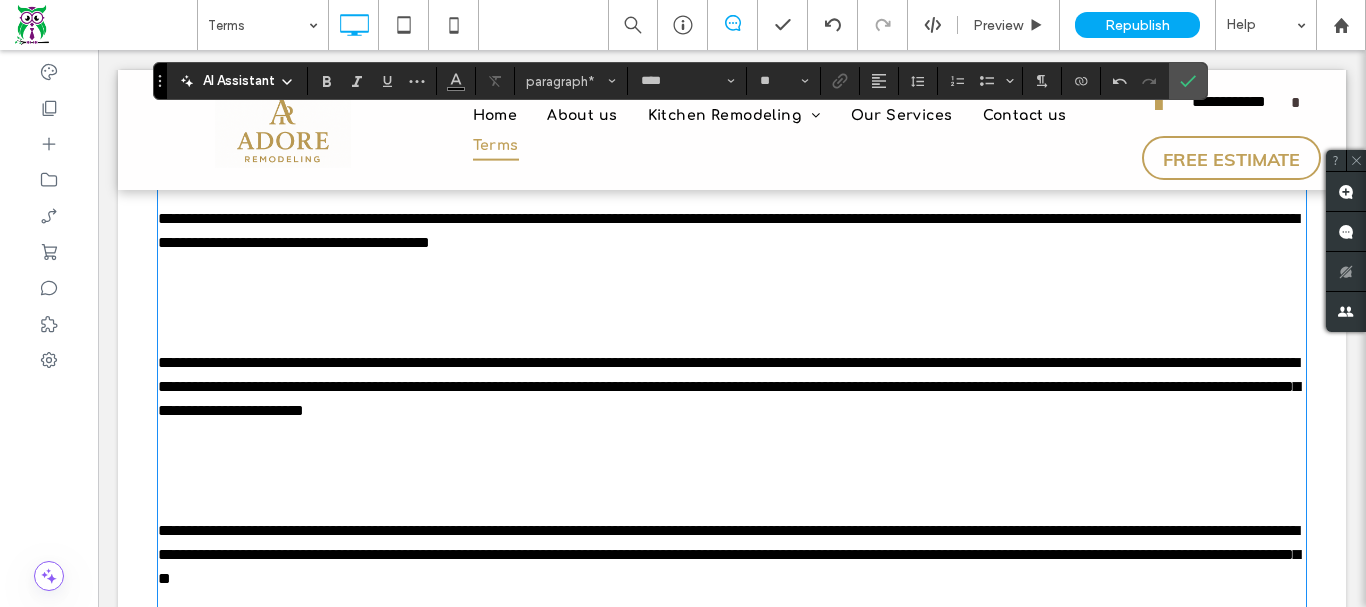 scroll, scrollTop: 11400, scrollLeft: 0, axis: vertical 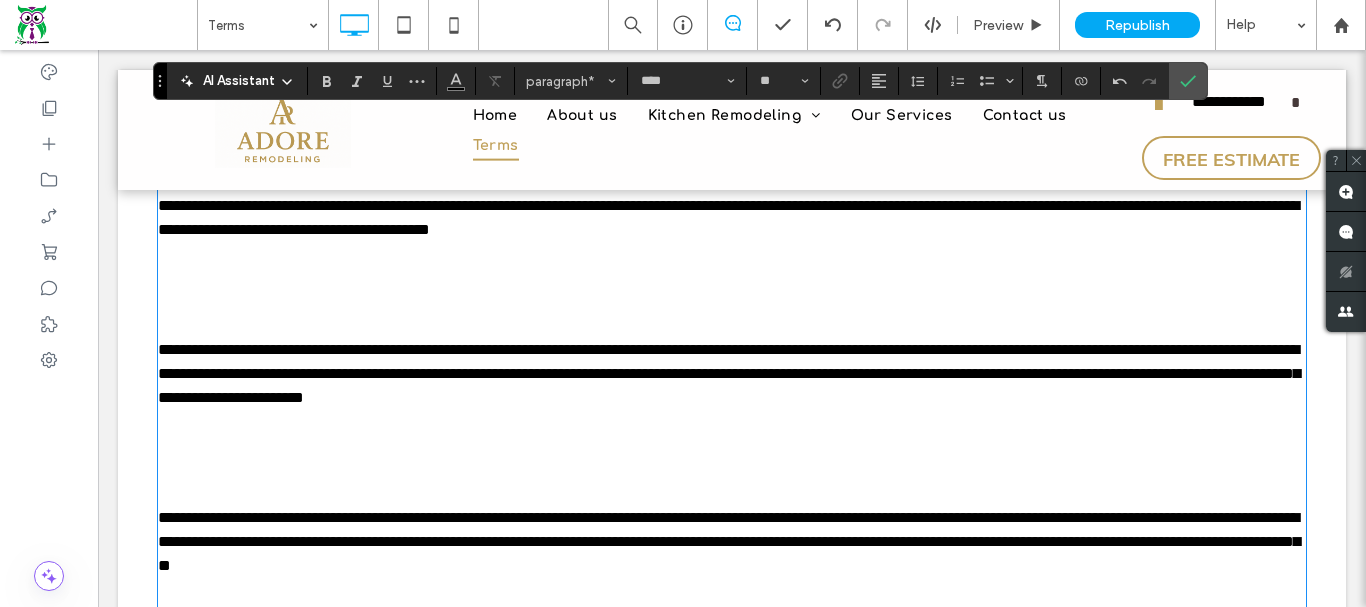 click at bounding box center (732, -1090) 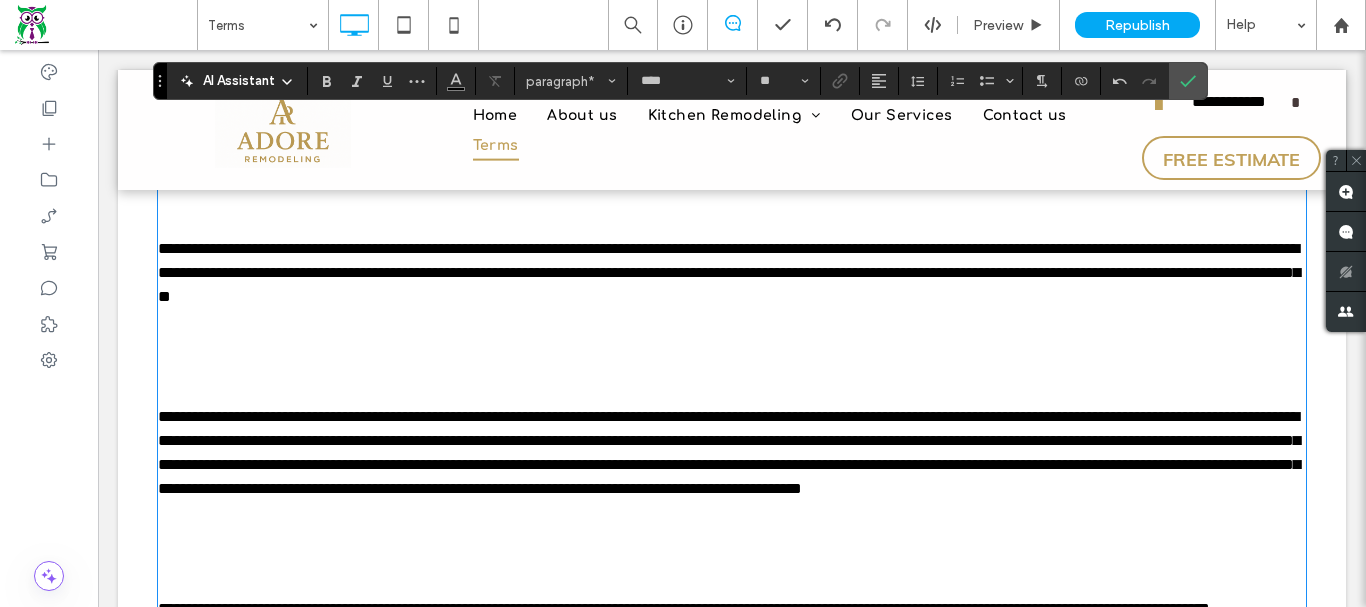 scroll, scrollTop: 11600, scrollLeft: 0, axis: vertical 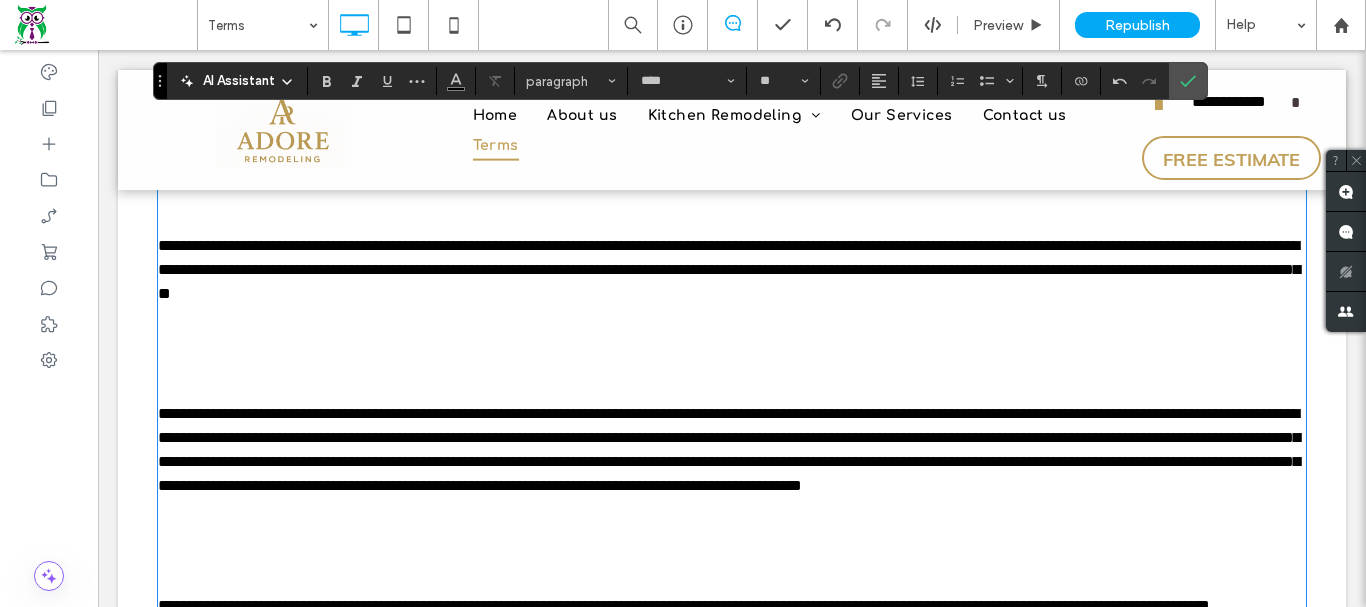 click at bounding box center [732, -1218] 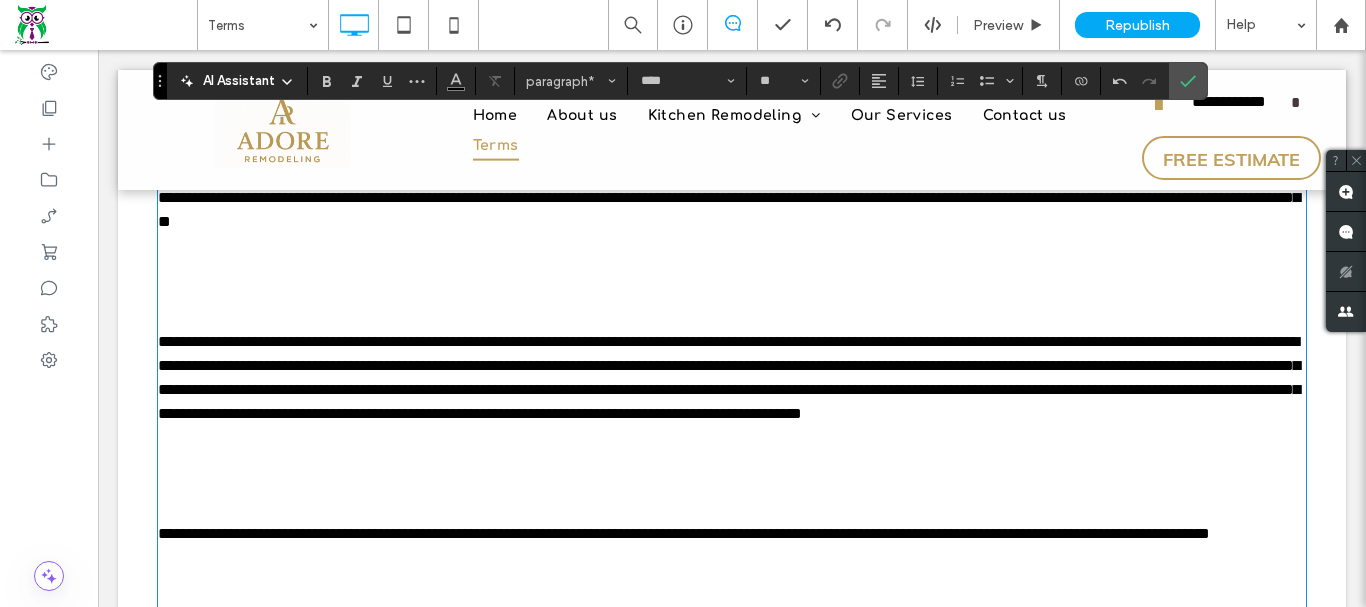 click at bounding box center (732, -1170) 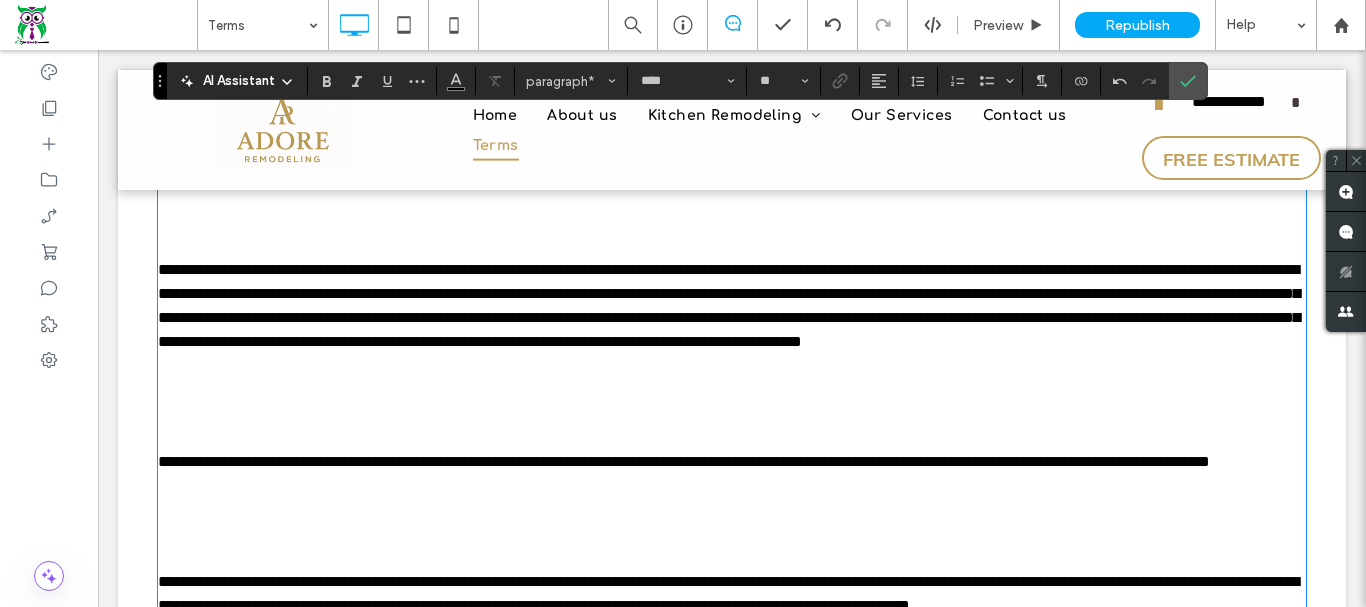 scroll, scrollTop: 11700, scrollLeft: 0, axis: vertical 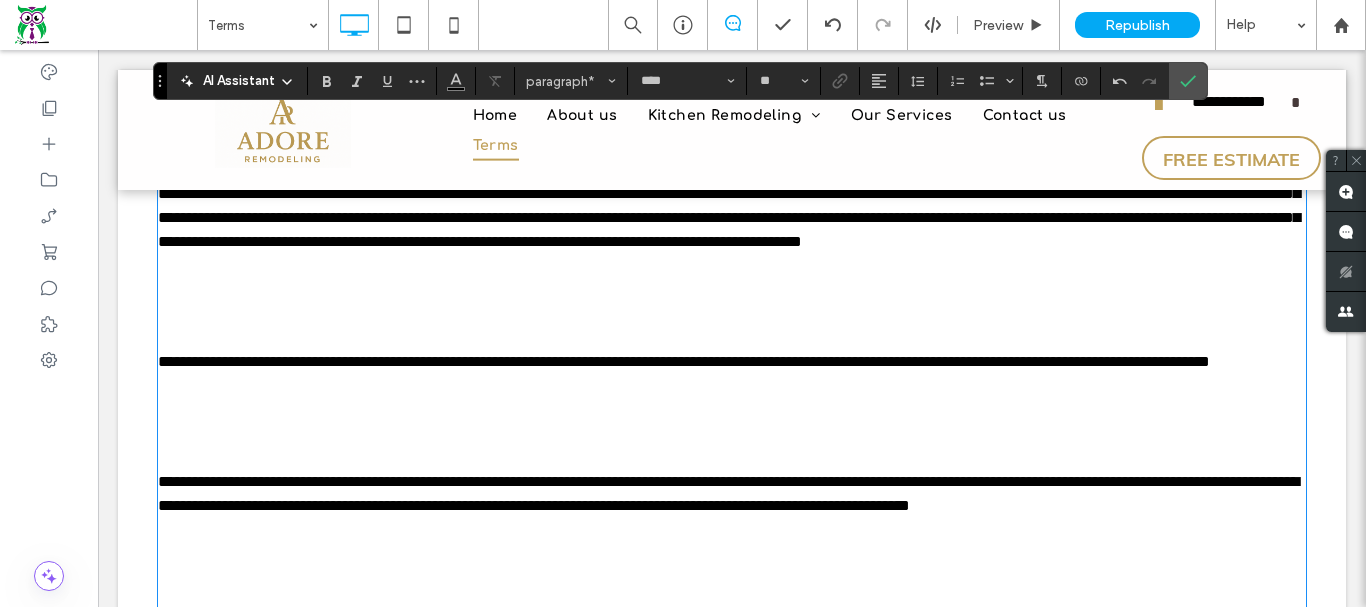 click at bounding box center [732, -1030] 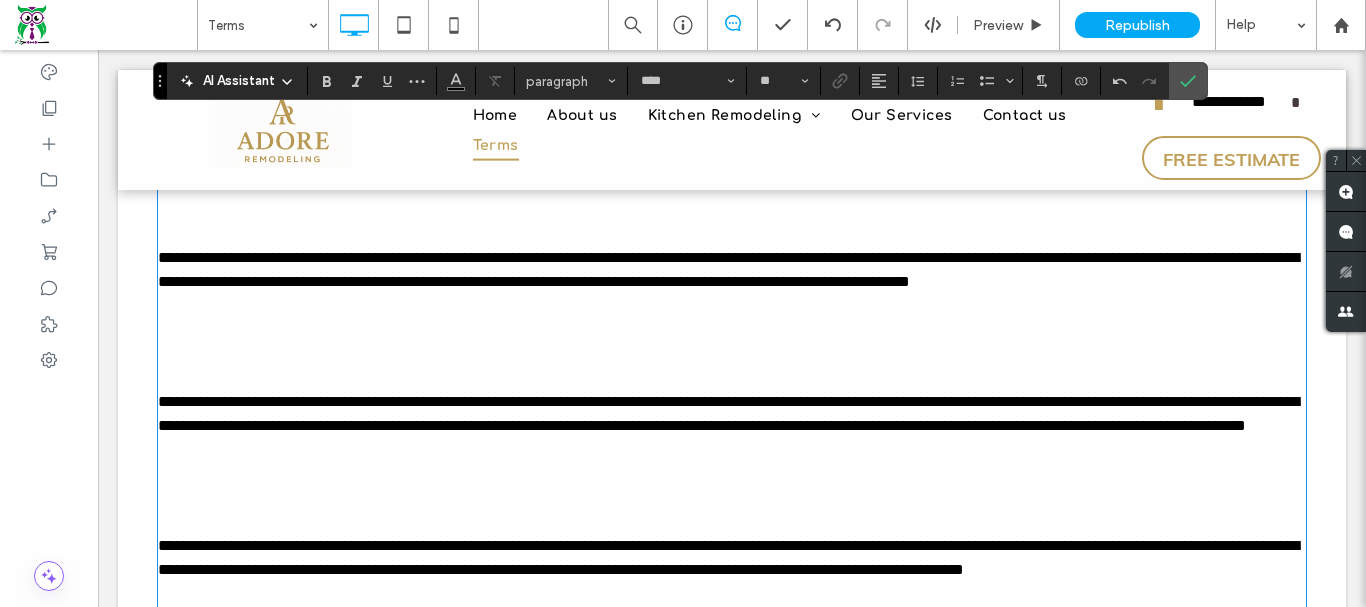 scroll, scrollTop: 11900, scrollLeft: 0, axis: vertical 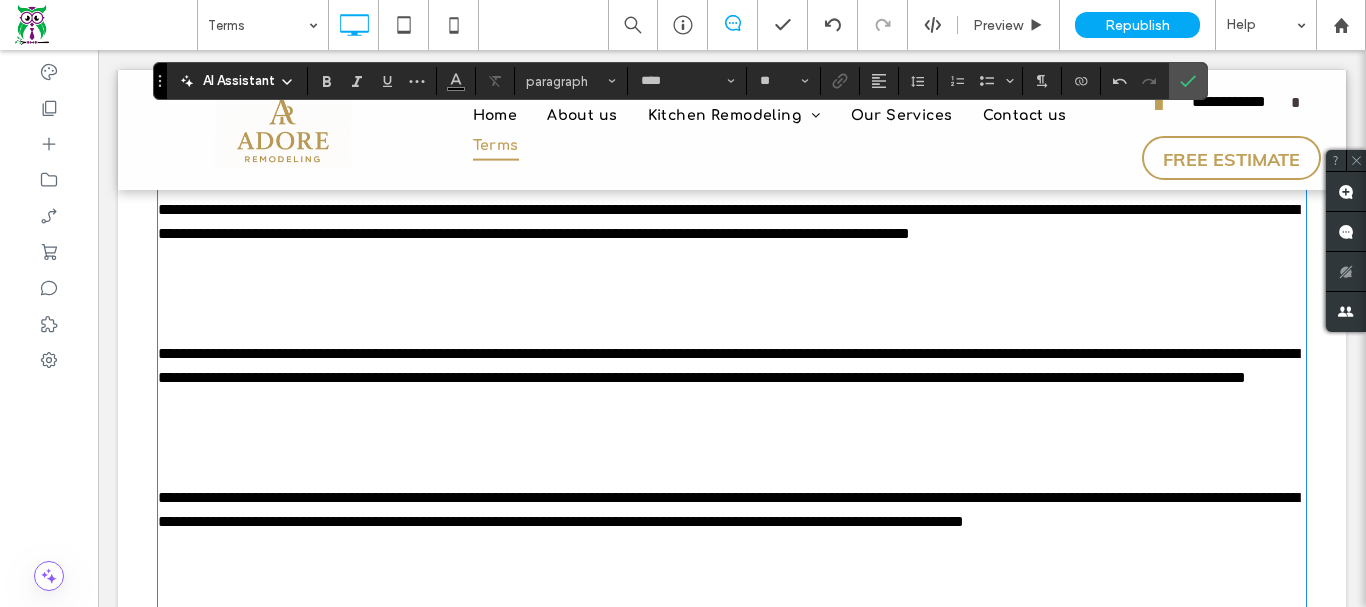 click at bounding box center [732, -1182] 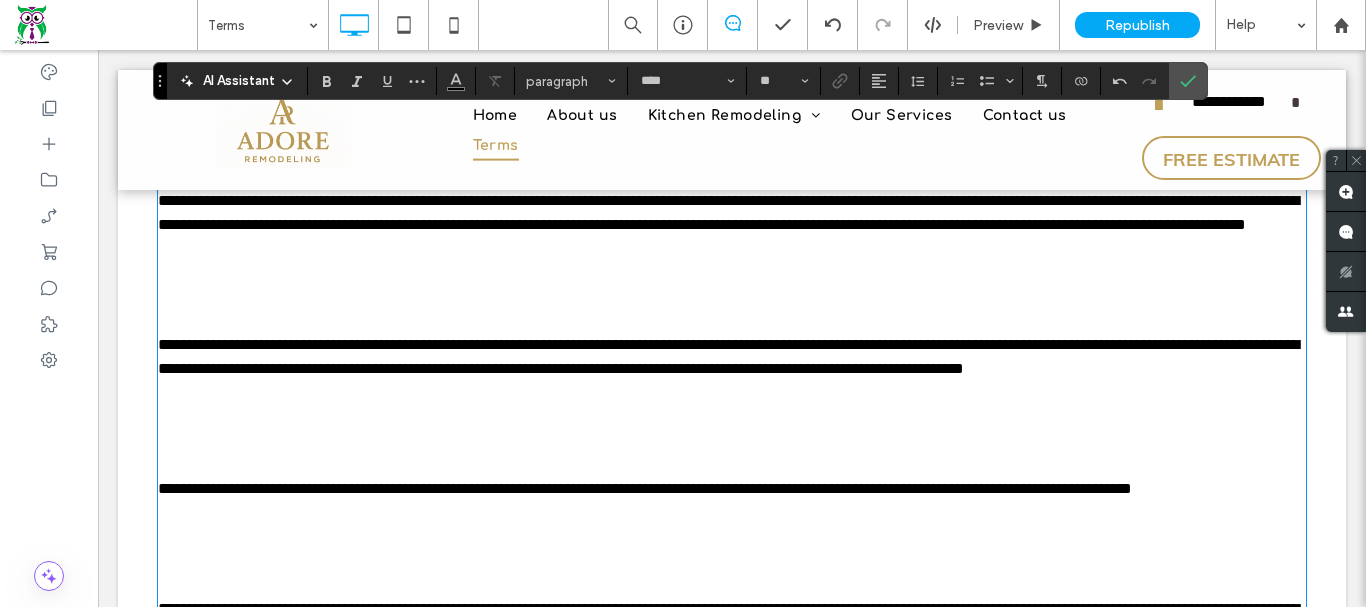 scroll, scrollTop: 12000, scrollLeft: 0, axis: vertical 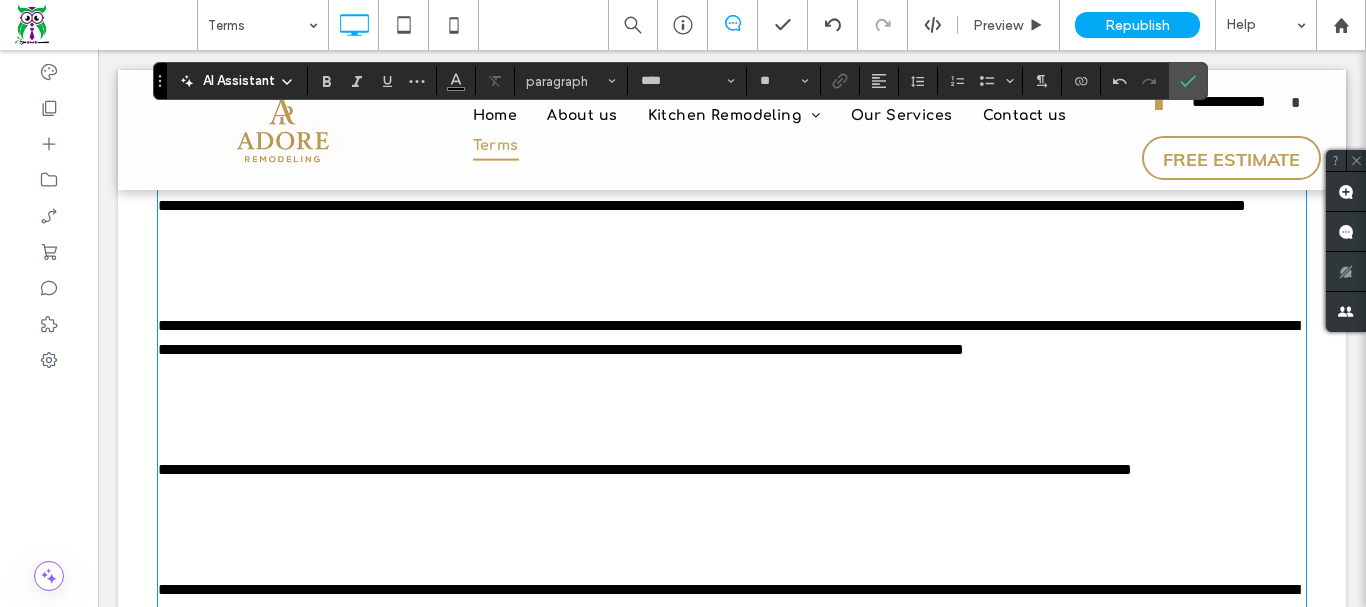 click at bounding box center (732, -1138) 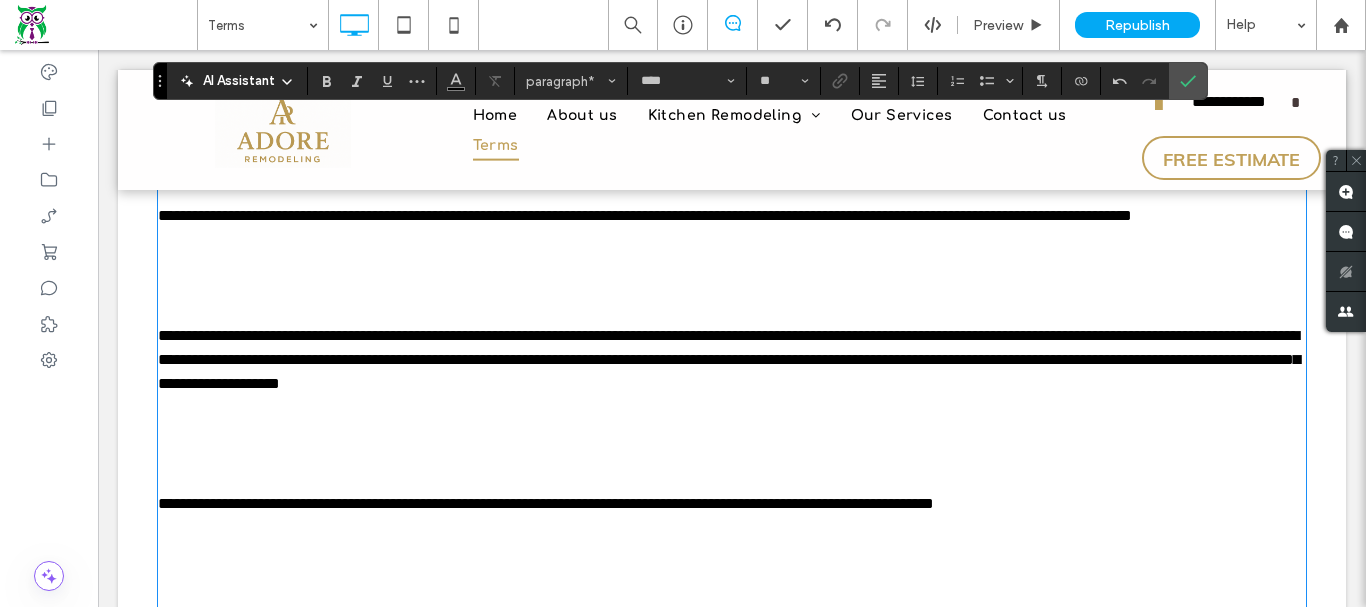 scroll, scrollTop: 12200, scrollLeft: 0, axis: vertical 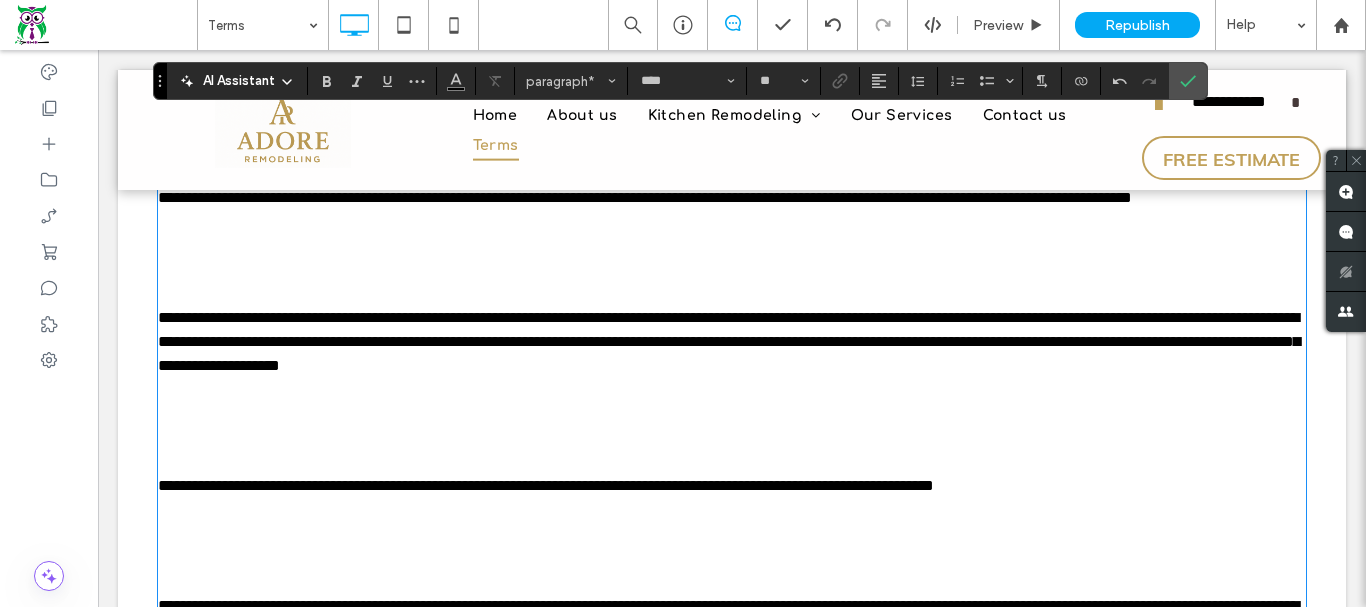 click at bounding box center (732, -1170) 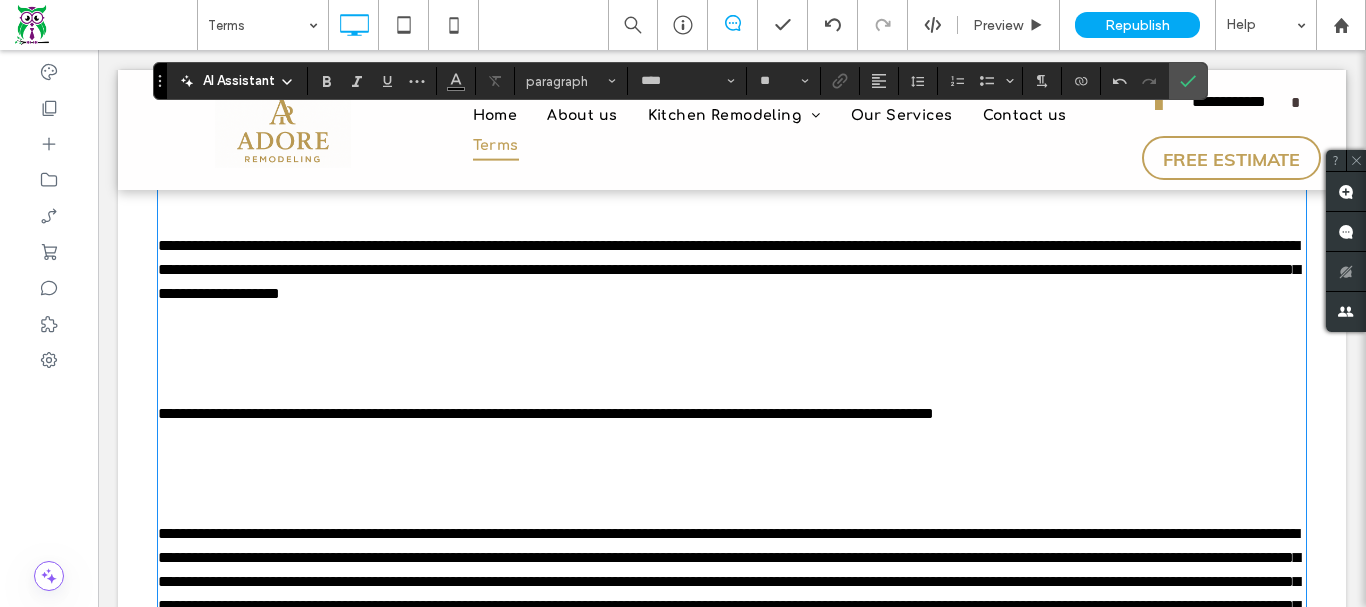 click at bounding box center [732, -1122] 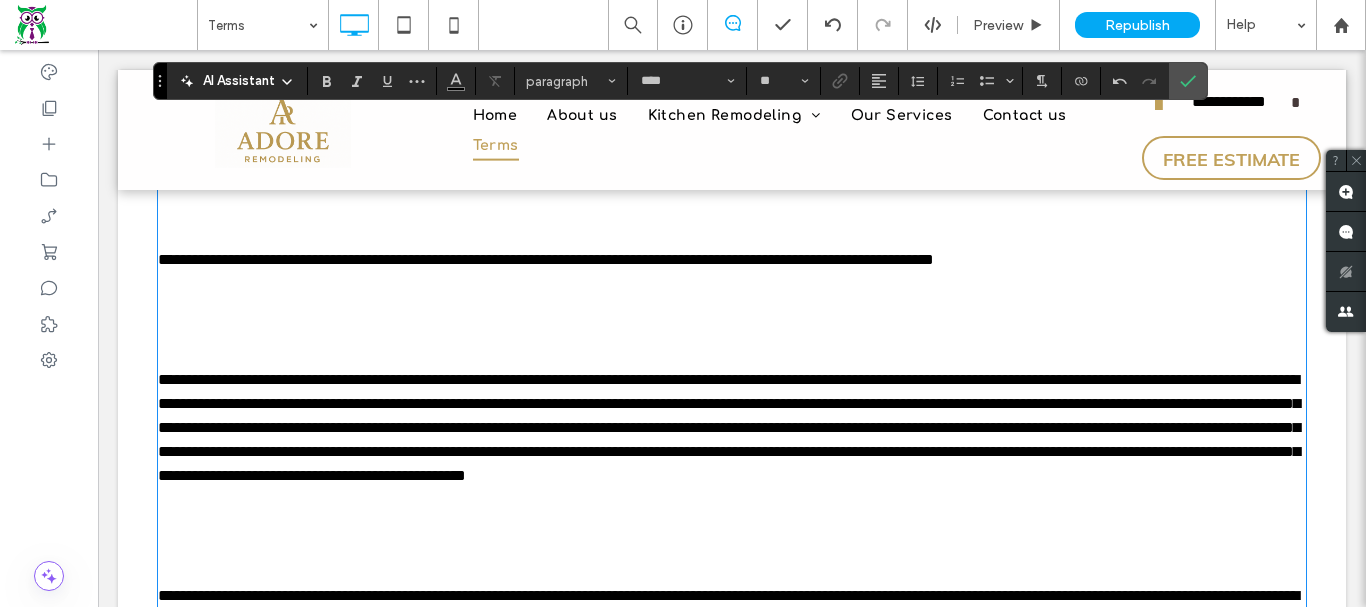 scroll, scrollTop: 12300, scrollLeft: 0, axis: vertical 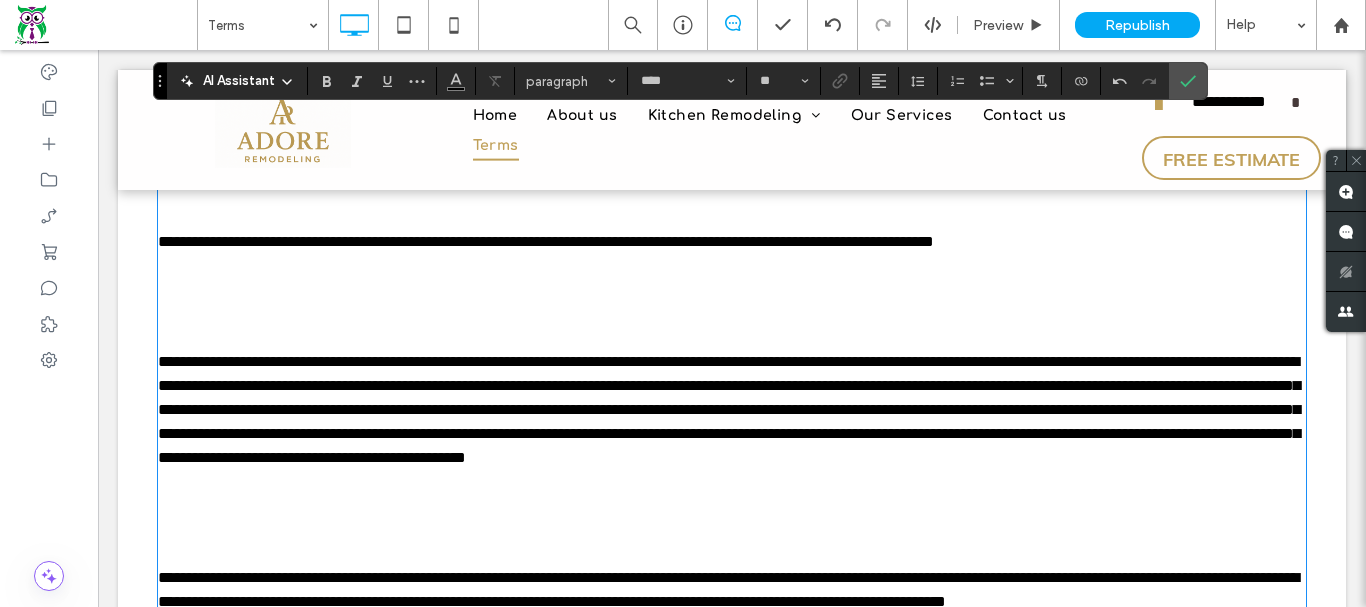 click at bounding box center [732, -1174] 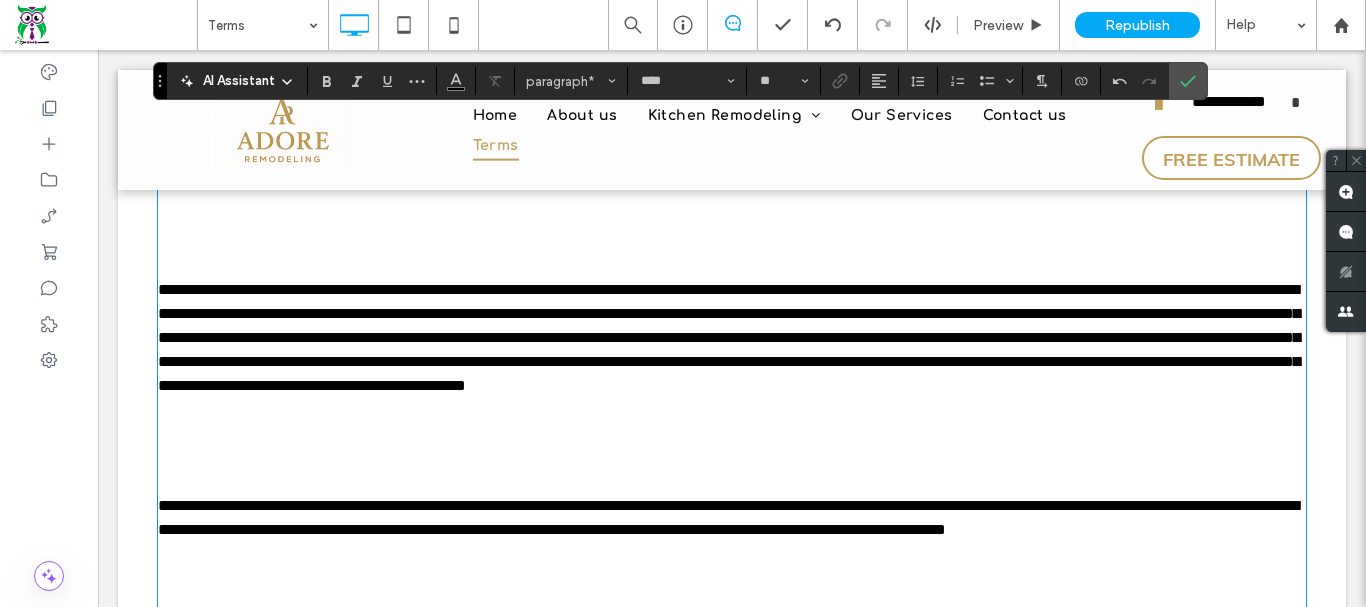 scroll, scrollTop: 12400, scrollLeft: 0, axis: vertical 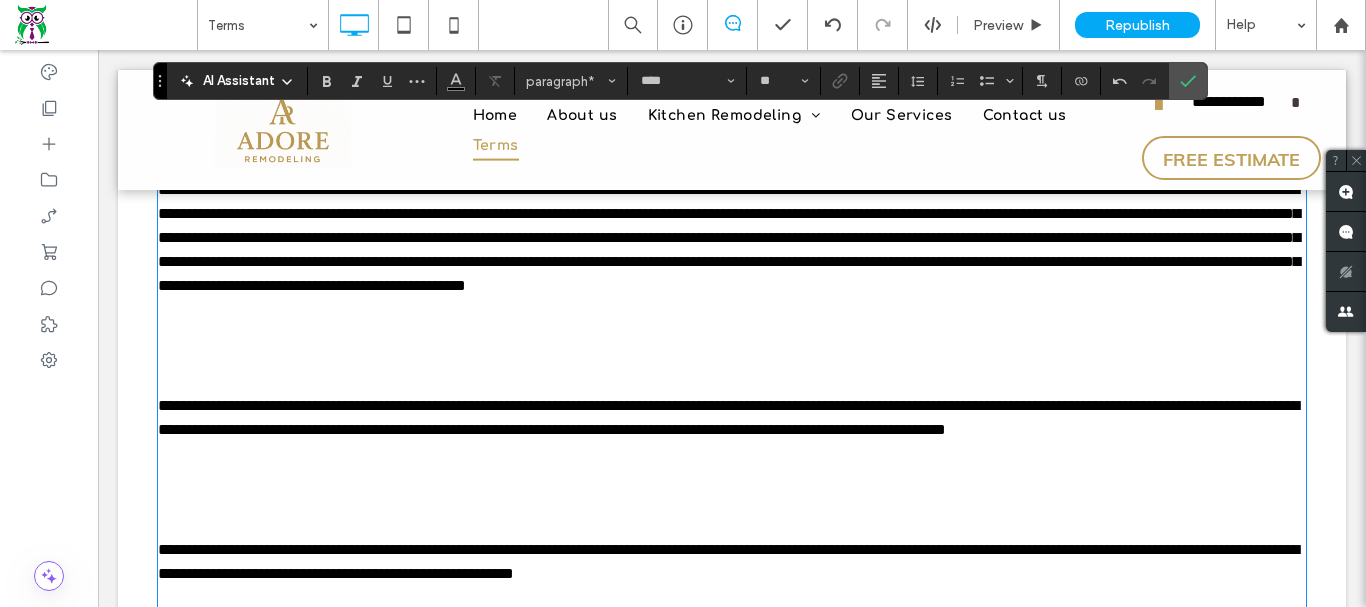 click at bounding box center [732, -1178] 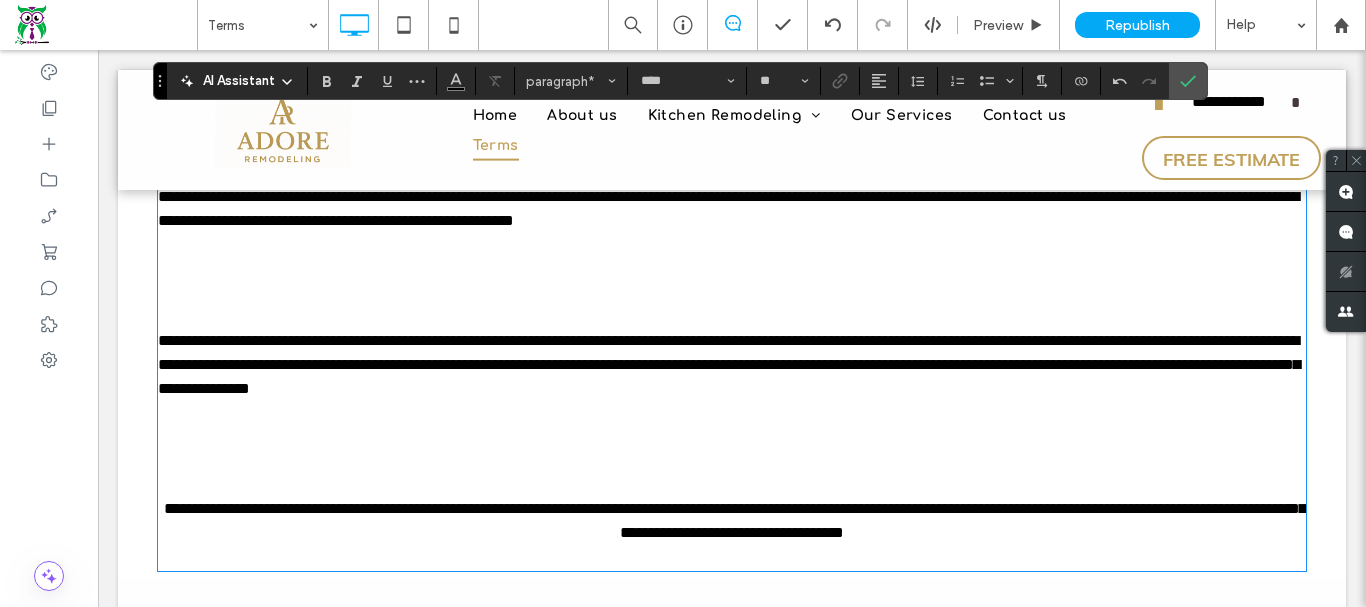 scroll, scrollTop: 12700, scrollLeft: 0, axis: vertical 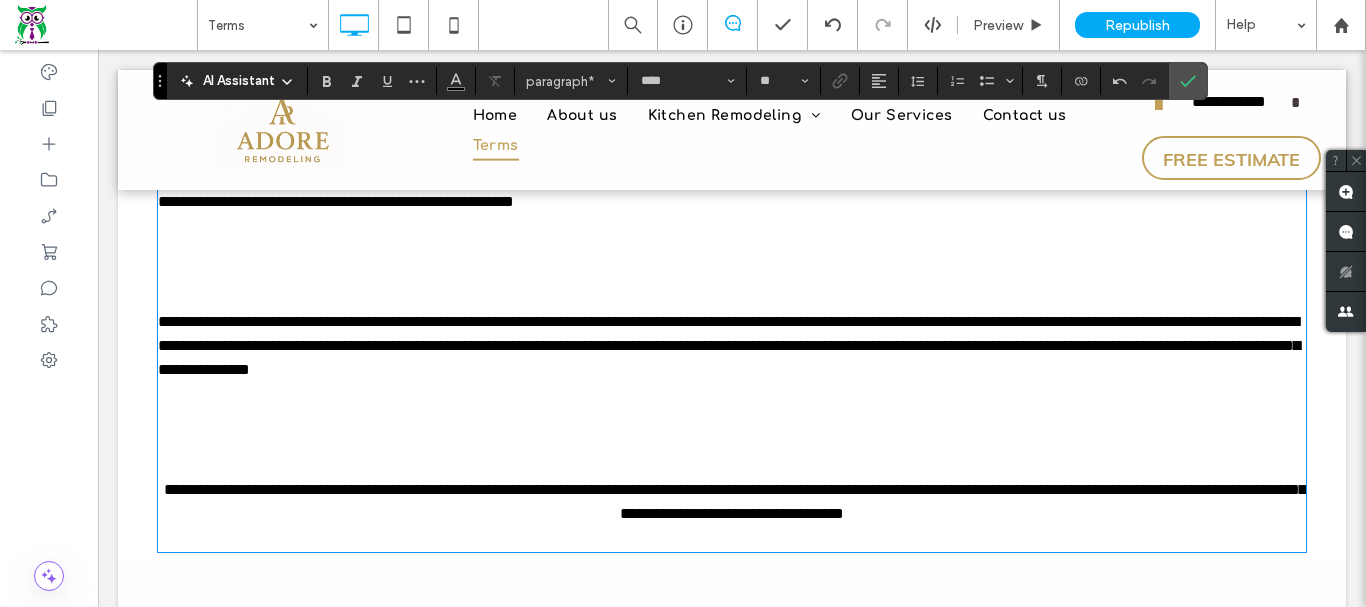 click at bounding box center (732, -1358) 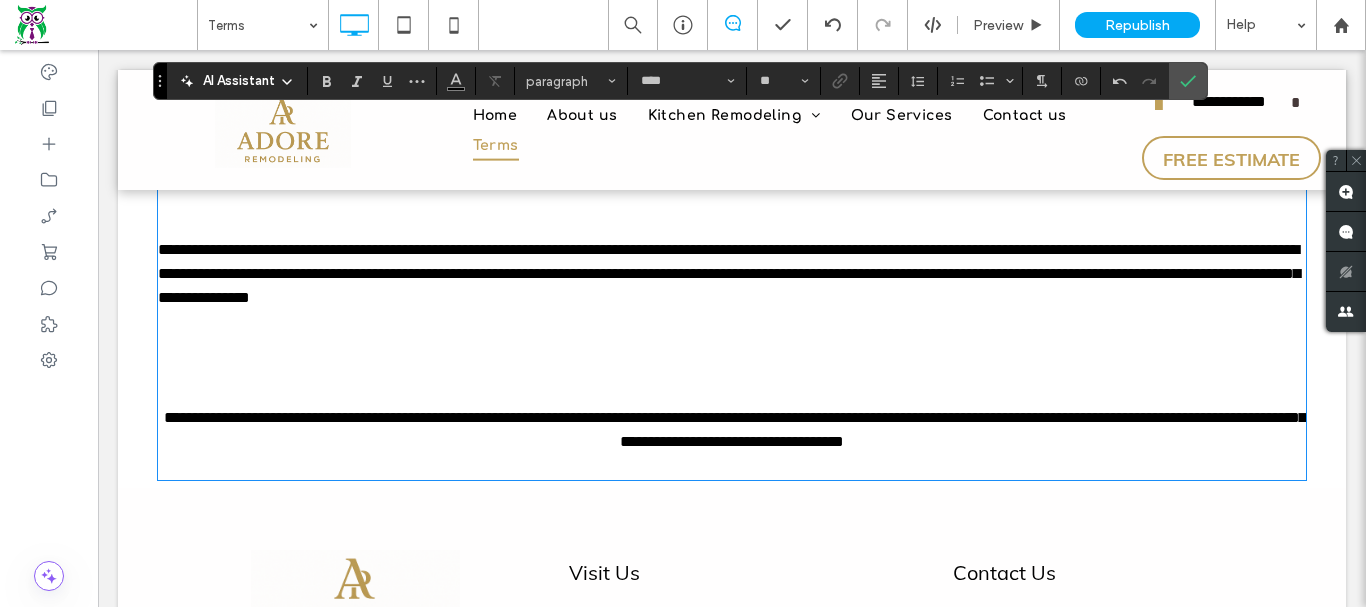 click at bounding box center (732, -1286) 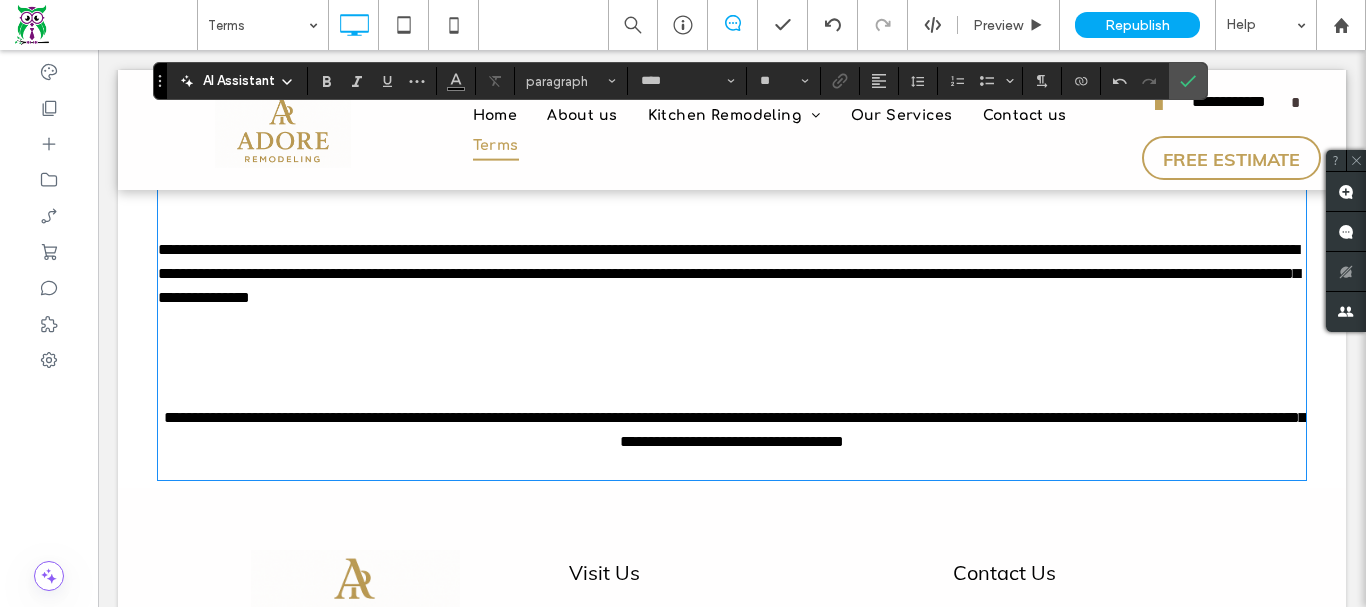 click at bounding box center (732, -1238) 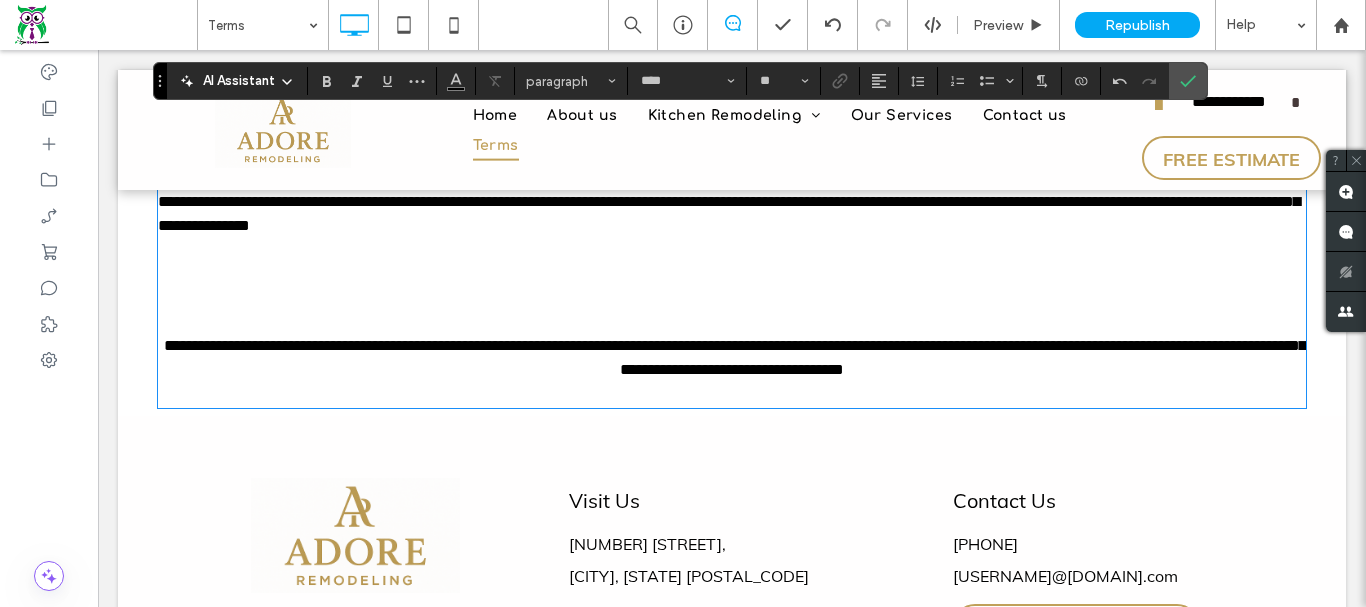 click at bounding box center [732, -1214] 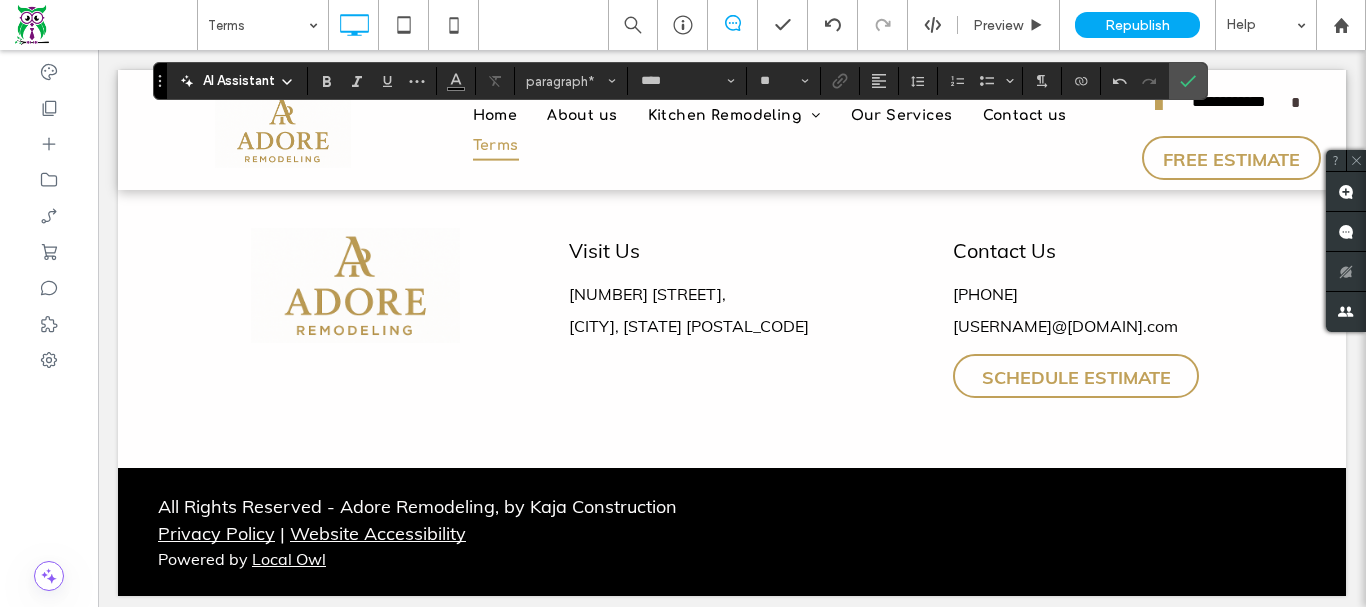 scroll, scrollTop: 12900, scrollLeft: 0, axis: vertical 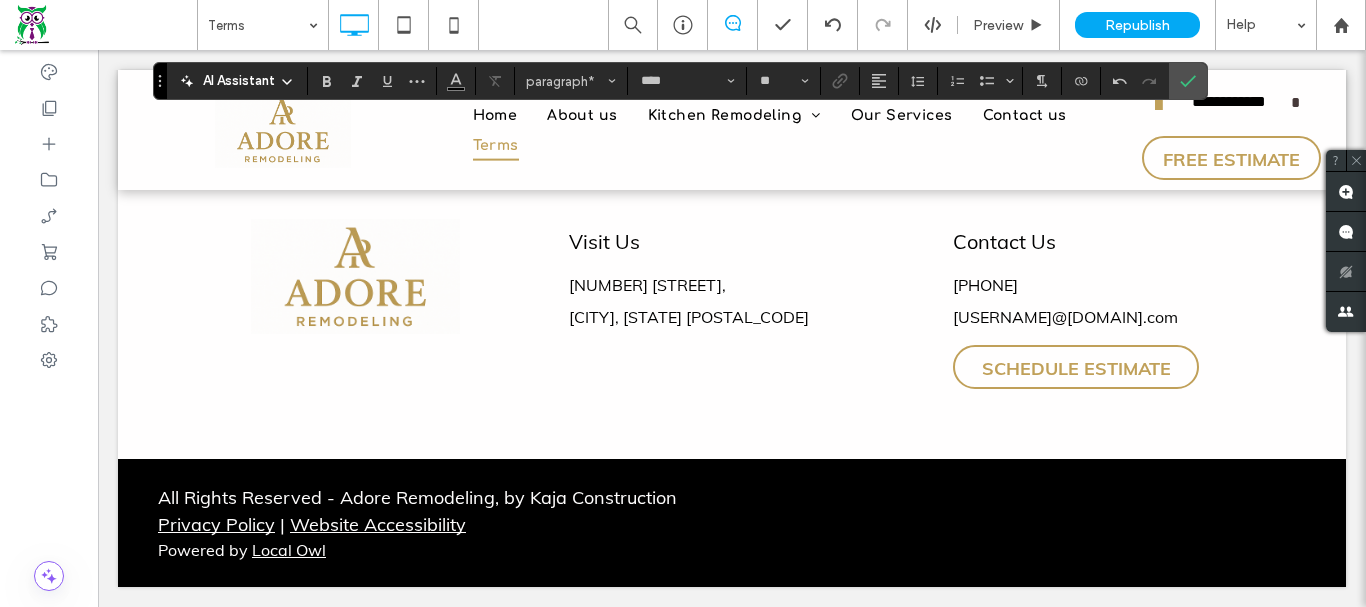 click at bounding box center [732, -1305] 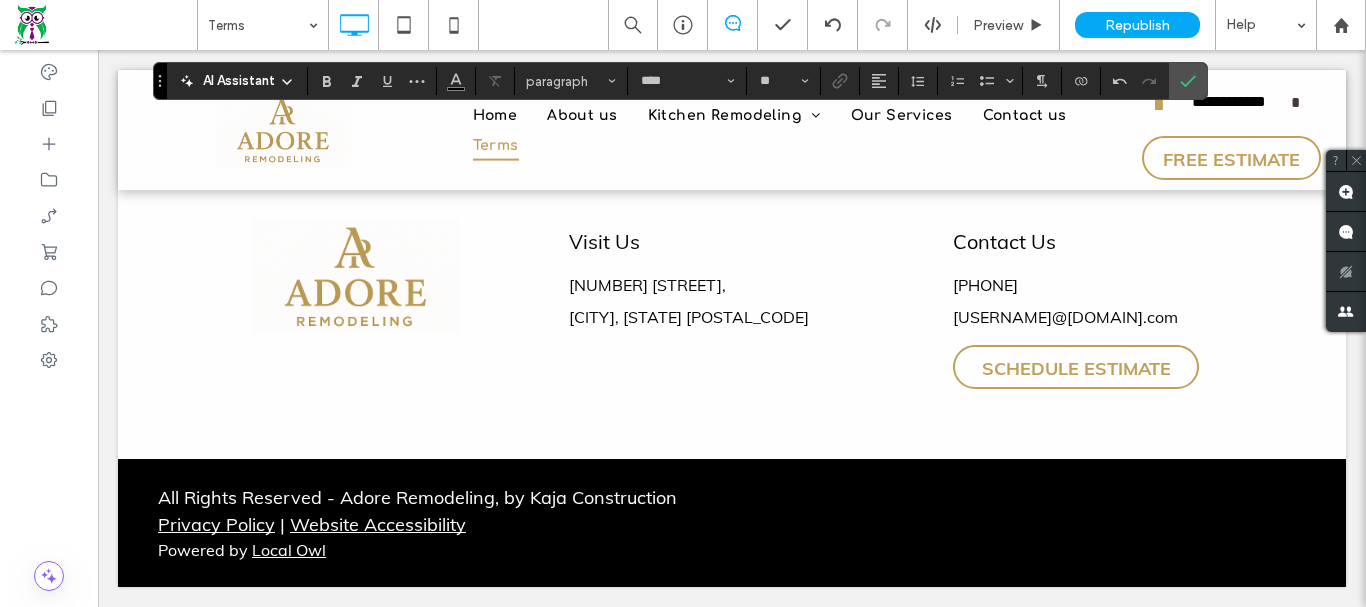 click at bounding box center (732, -1185) 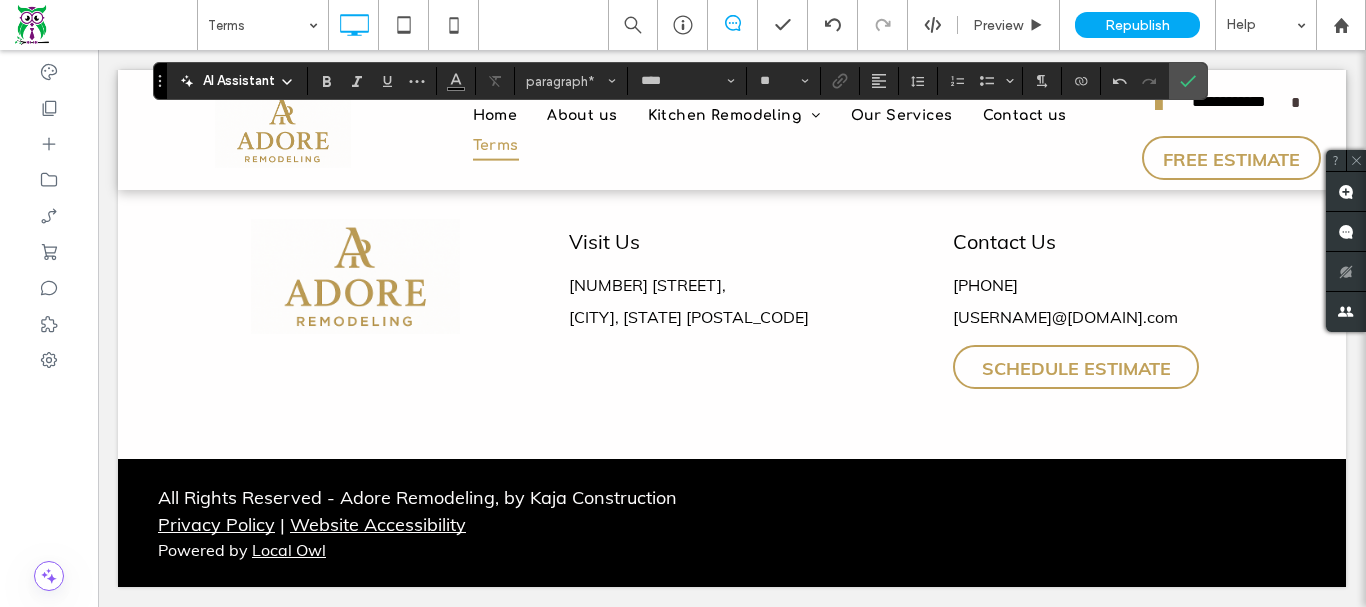 scroll, scrollTop: 13100, scrollLeft: 0, axis: vertical 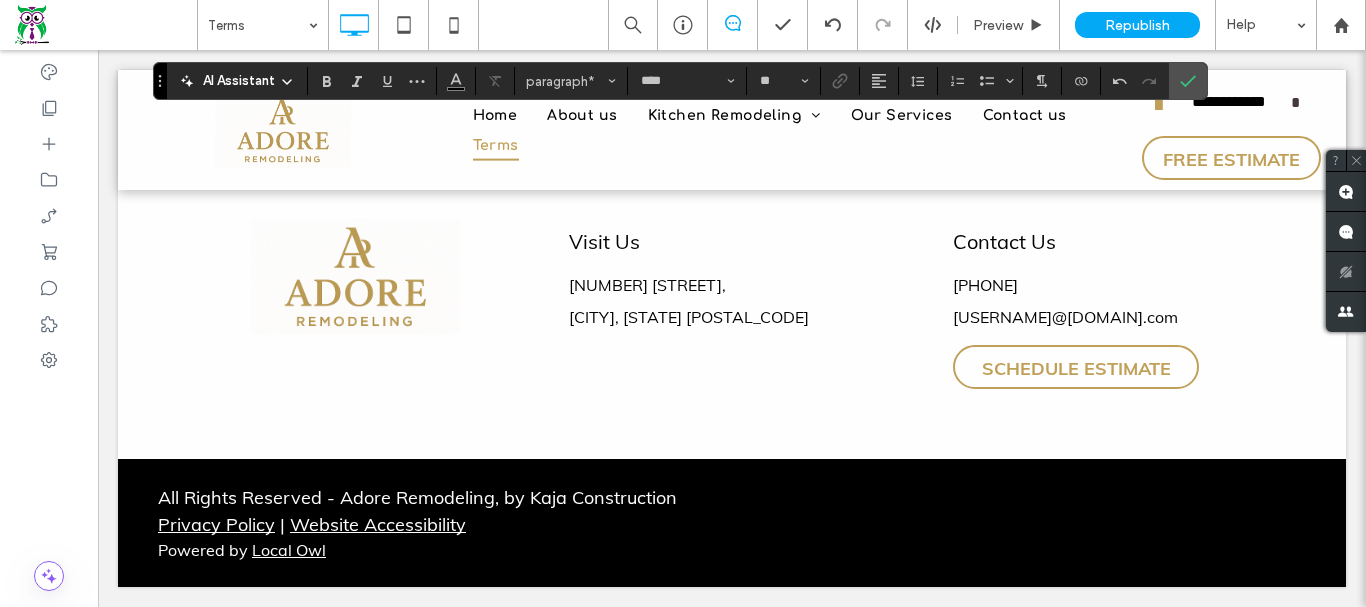 click at bounding box center (732, -1017) 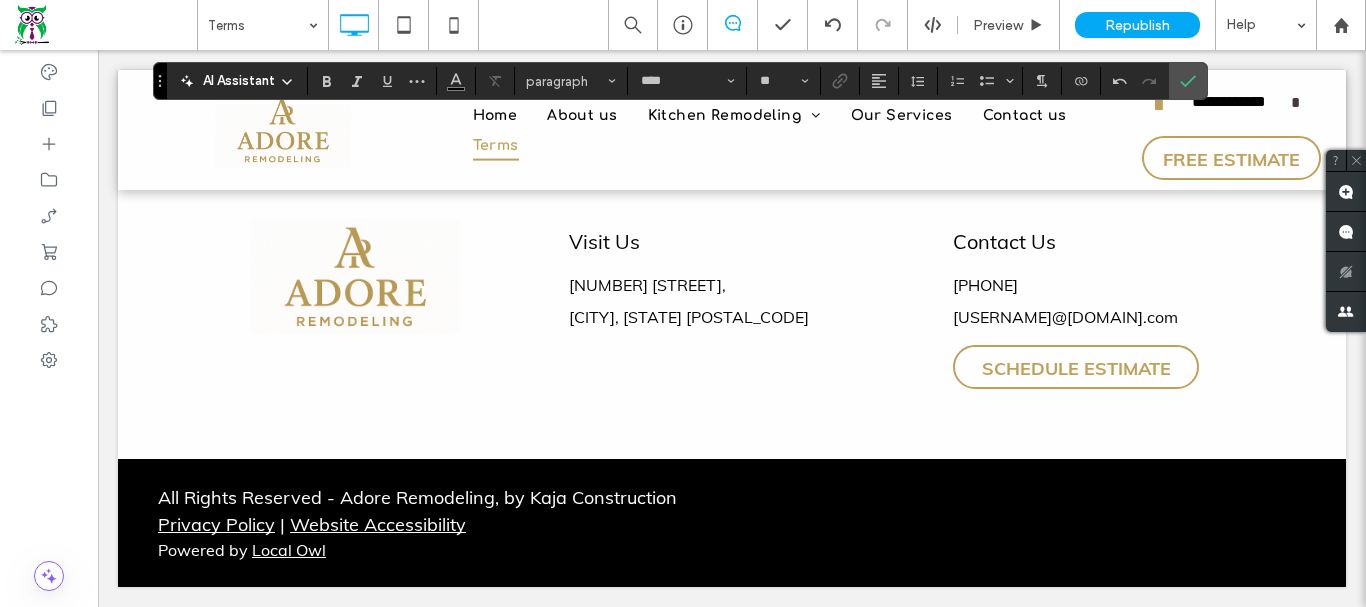 click at bounding box center (732, -921) 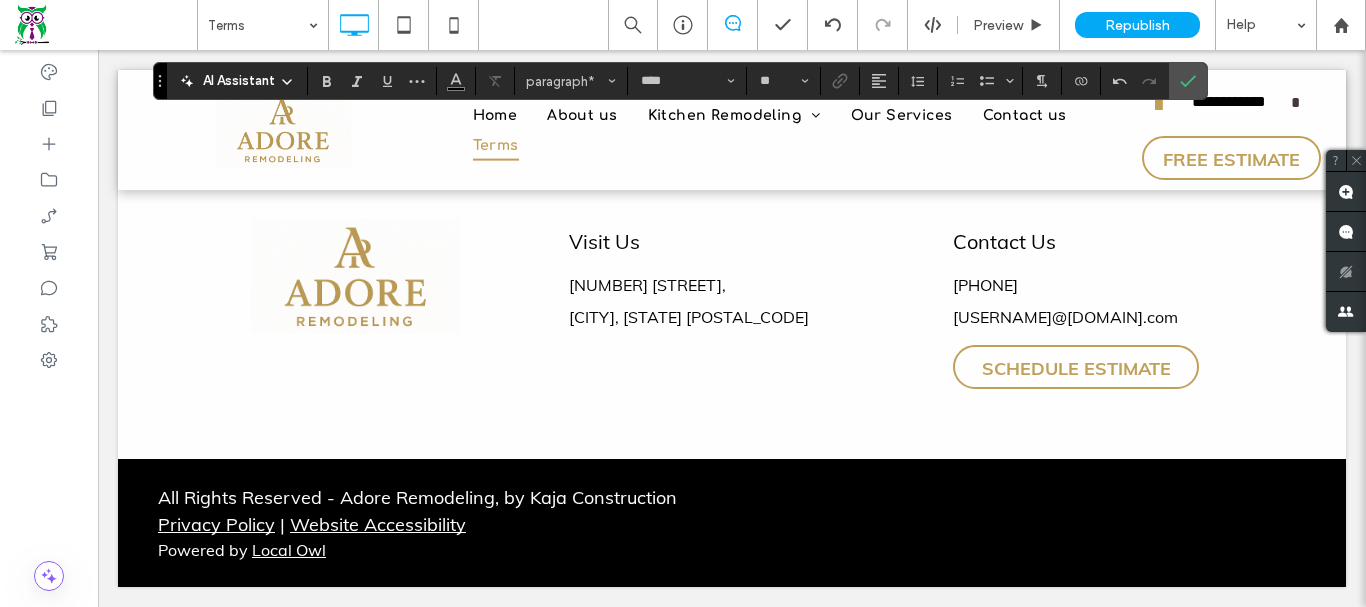 scroll, scrollTop: 13300, scrollLeft: 0, axis: vertical 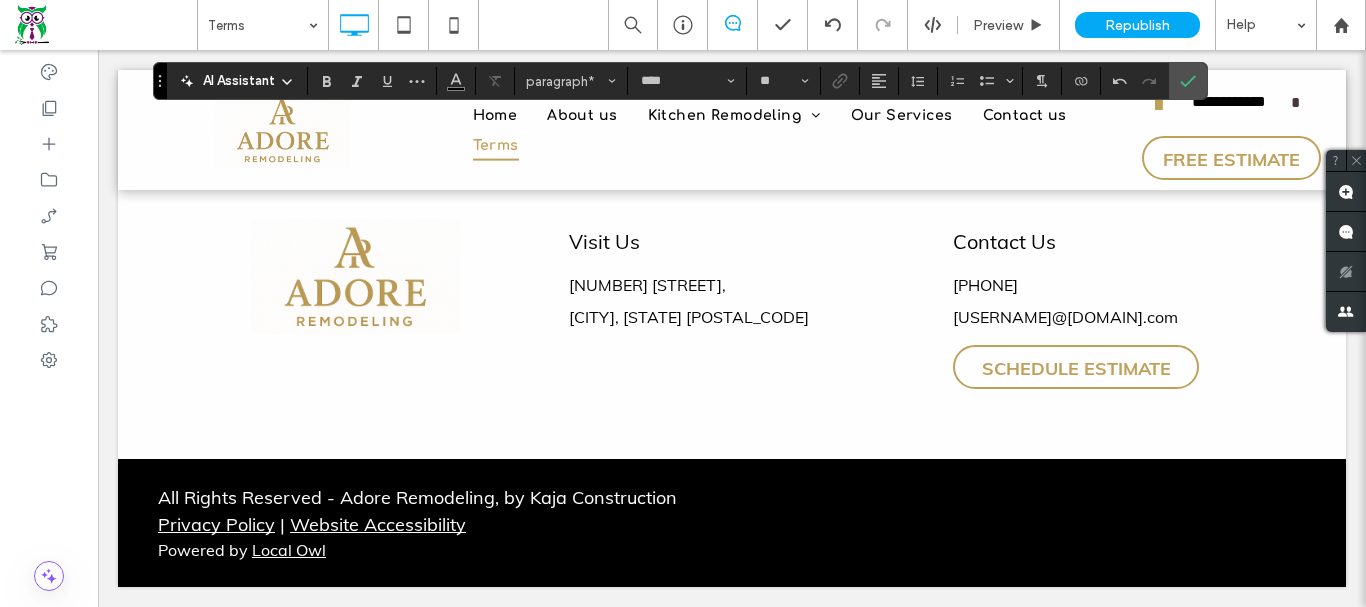 click at bounding box center [732, -729] 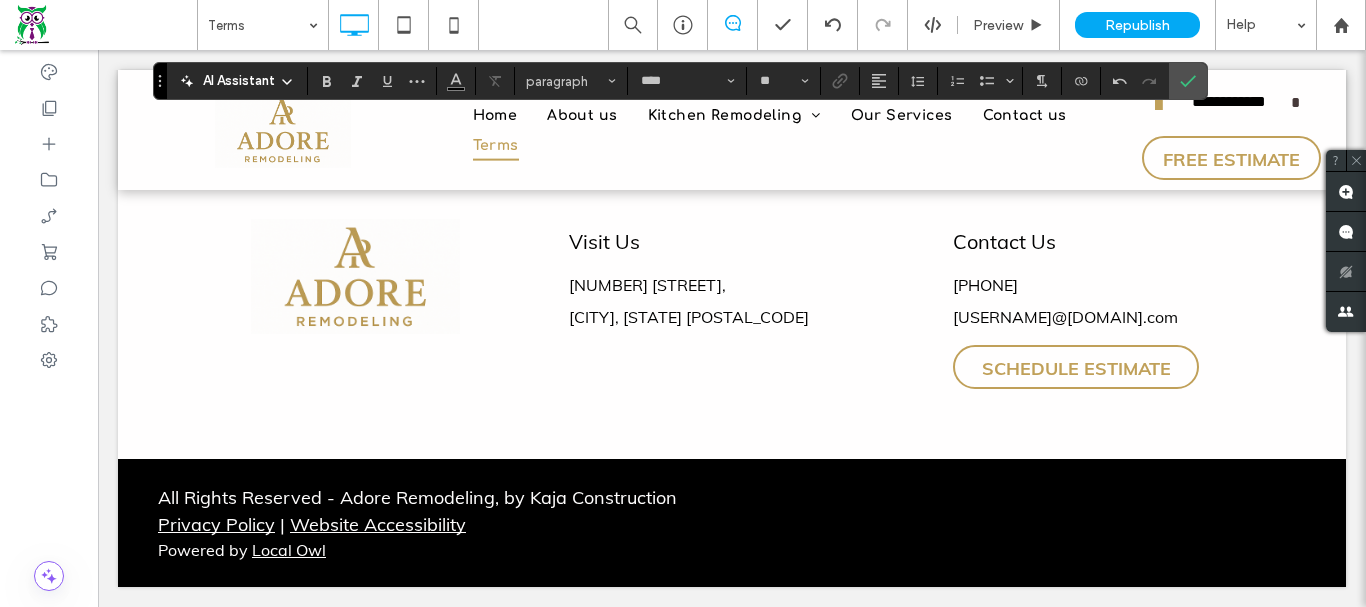 click at bounding box center [732, -609] 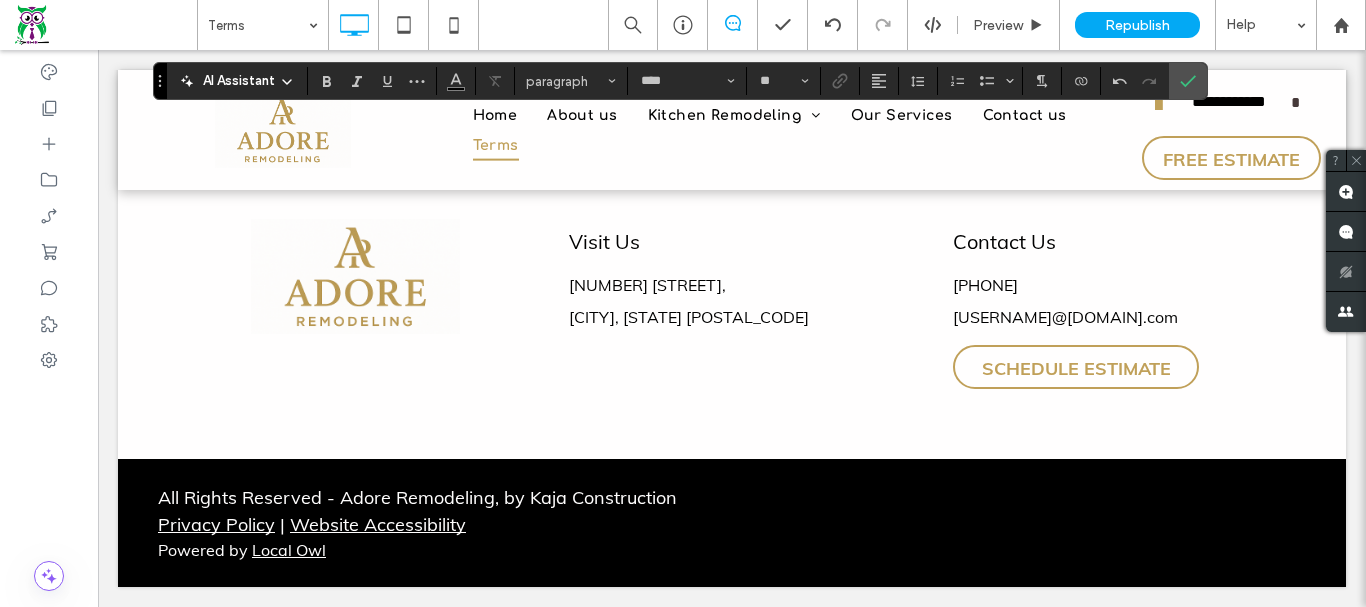 scroll, scrollTop: 13500, scrollLeft: 0, axis: vertical 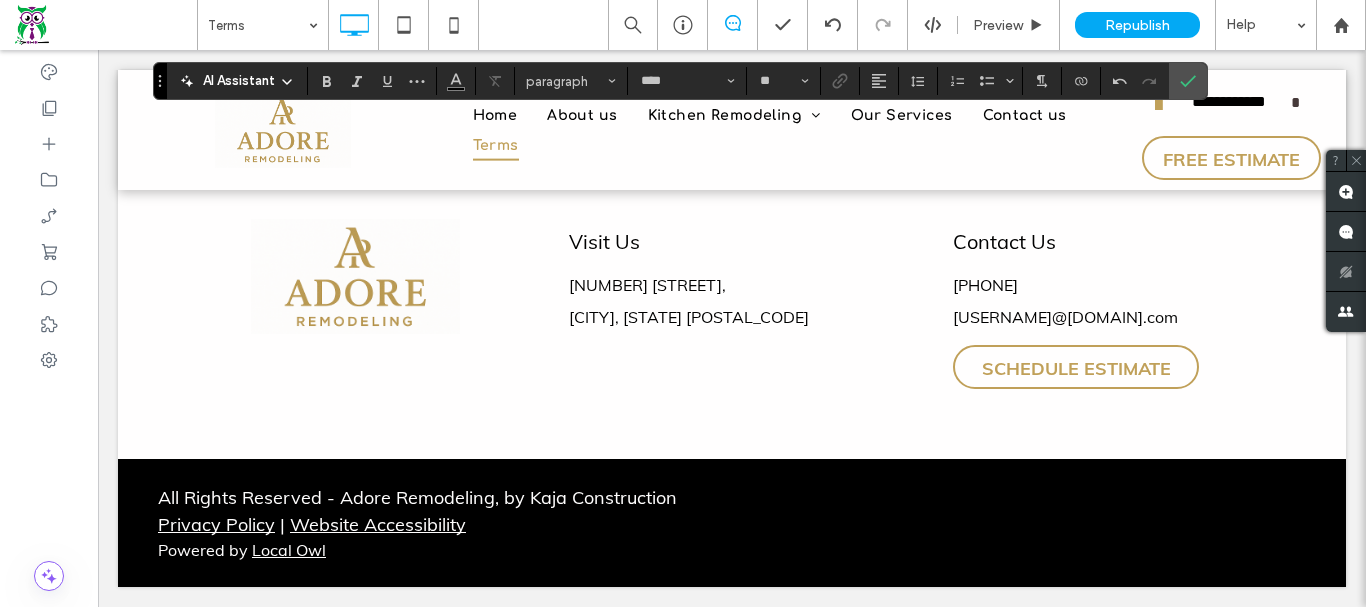 click at bounding box center (732, -417) 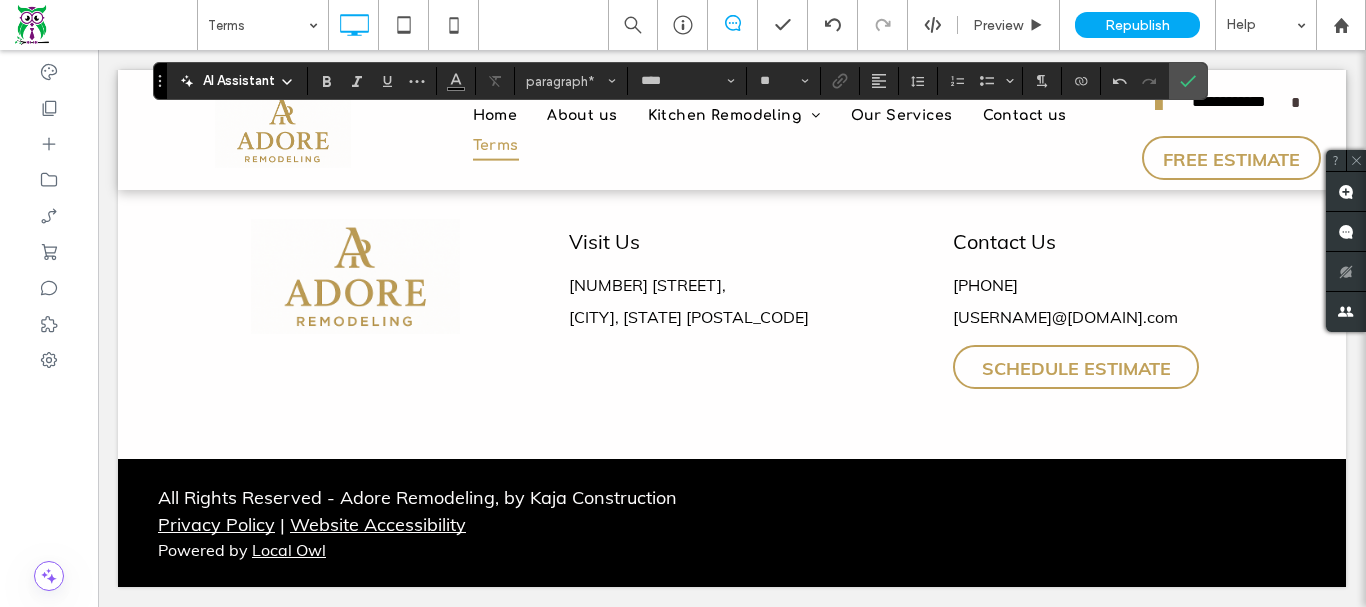 click at bounding box center [732, -249] 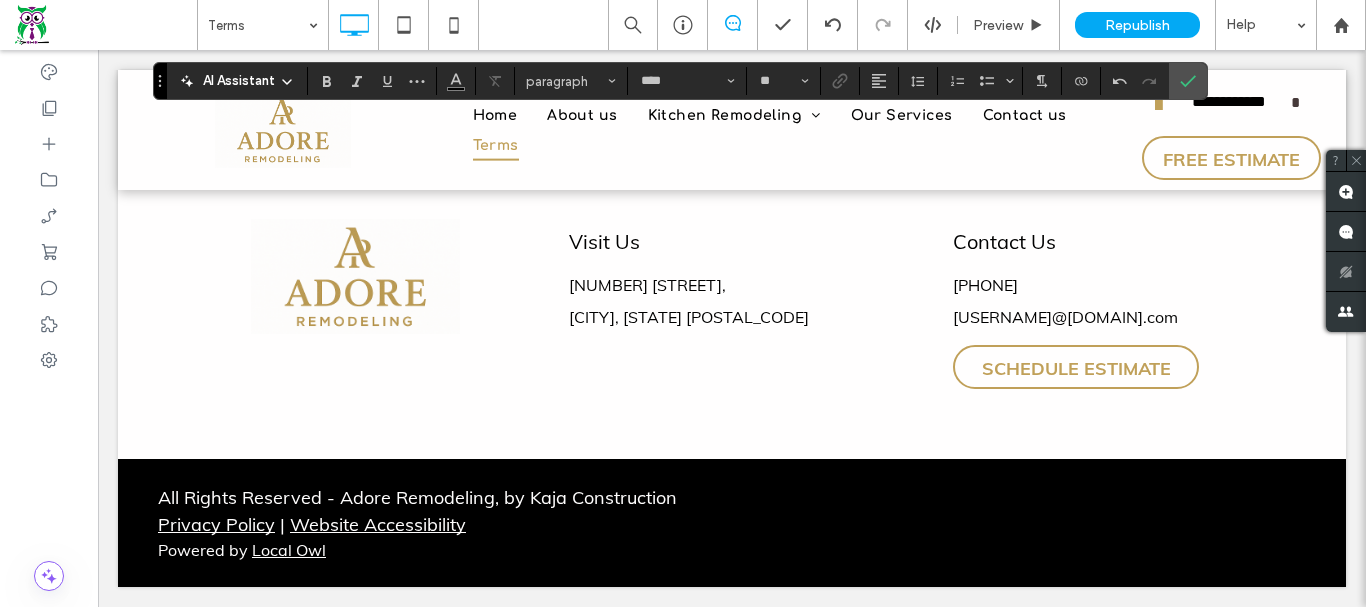 scroll, scrollTop: 13600, scrollLeft: 0, axis: vertical 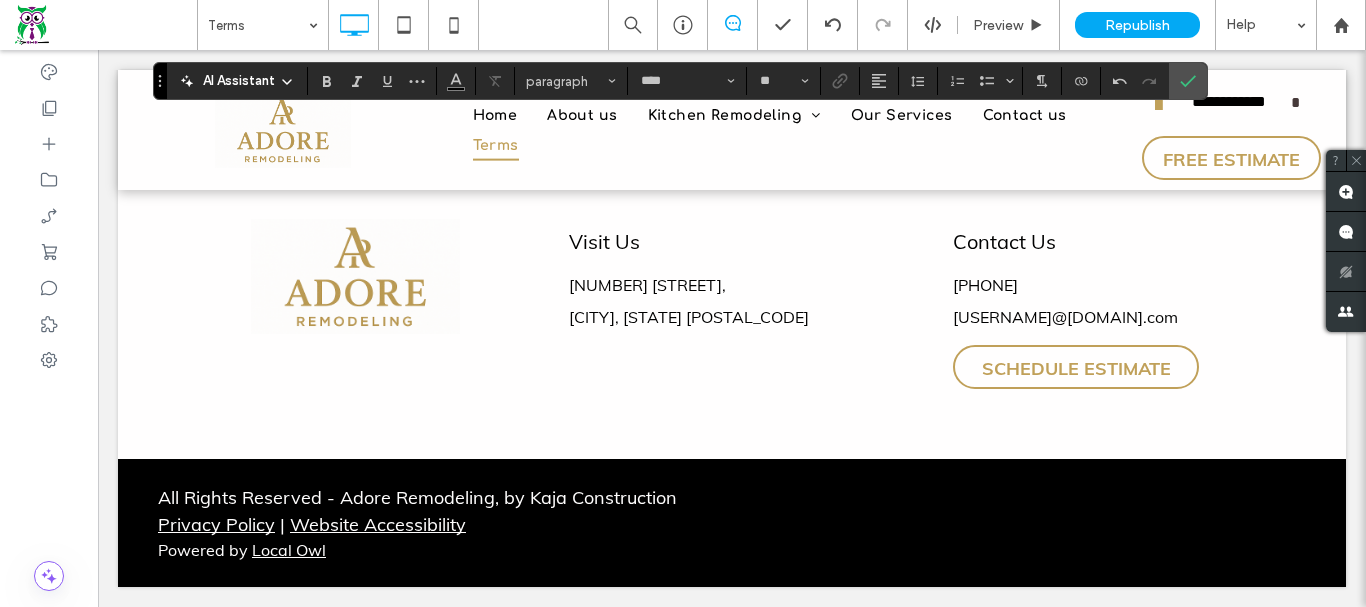 click at bounding box center (732, -129) 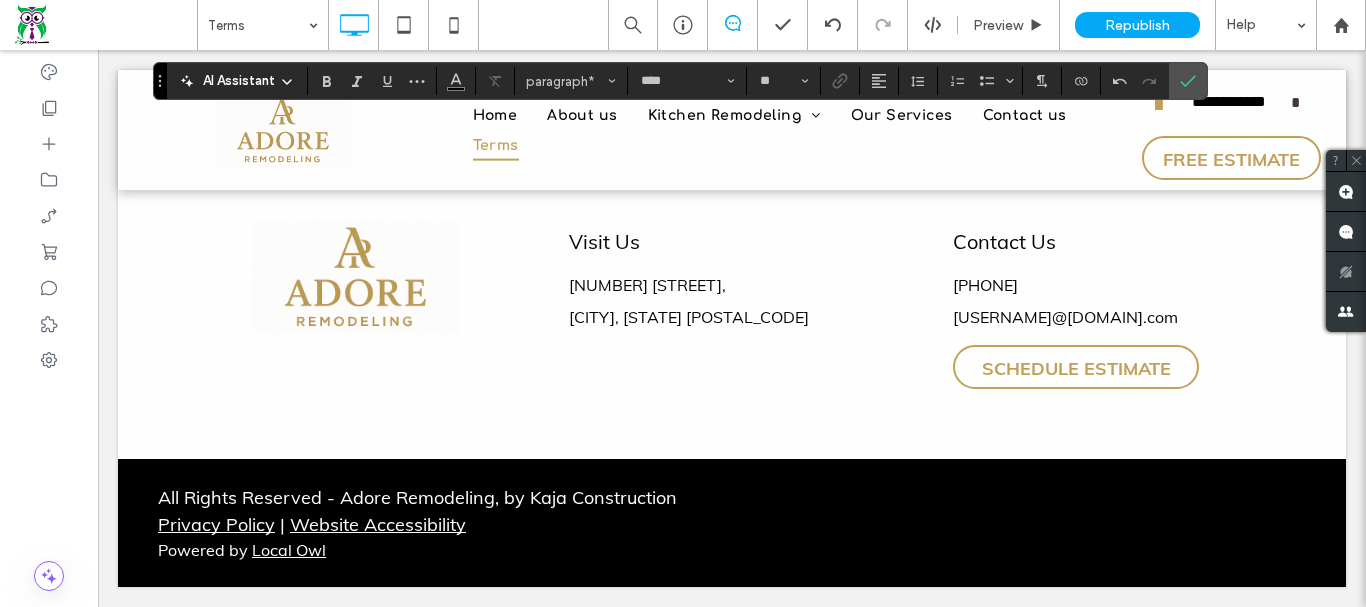 scroll, scrollTop: 13700, scrollLeft: 0, axis: vertical 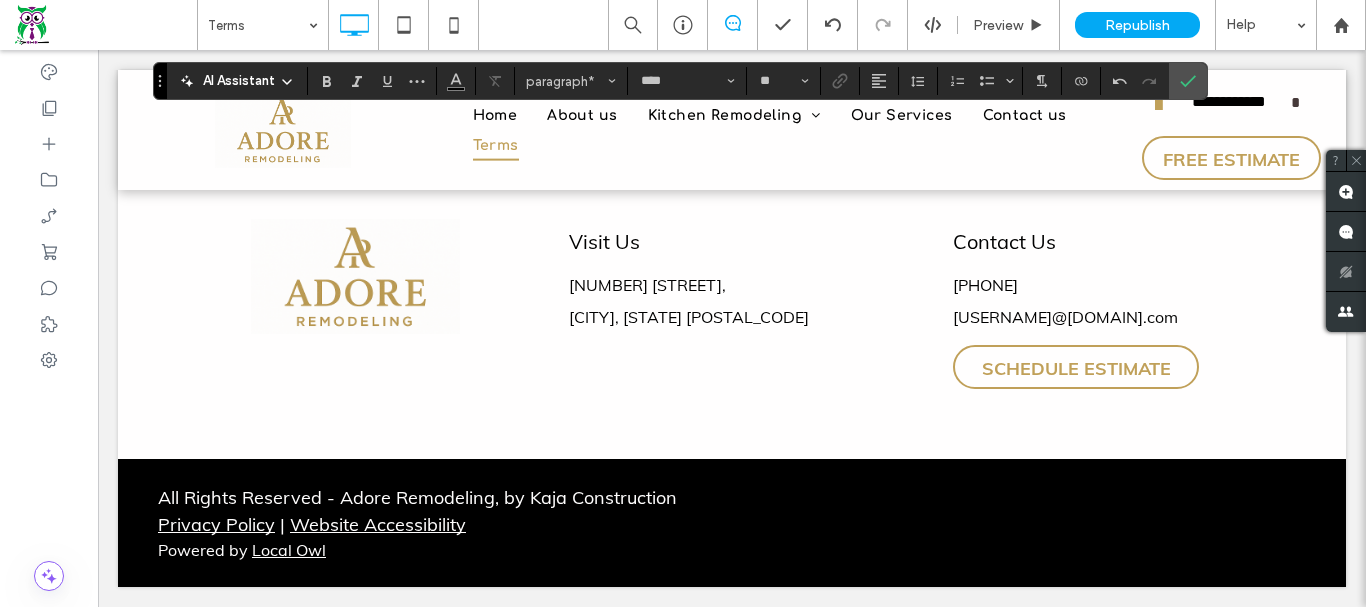 click at bounding box center [732, 39] 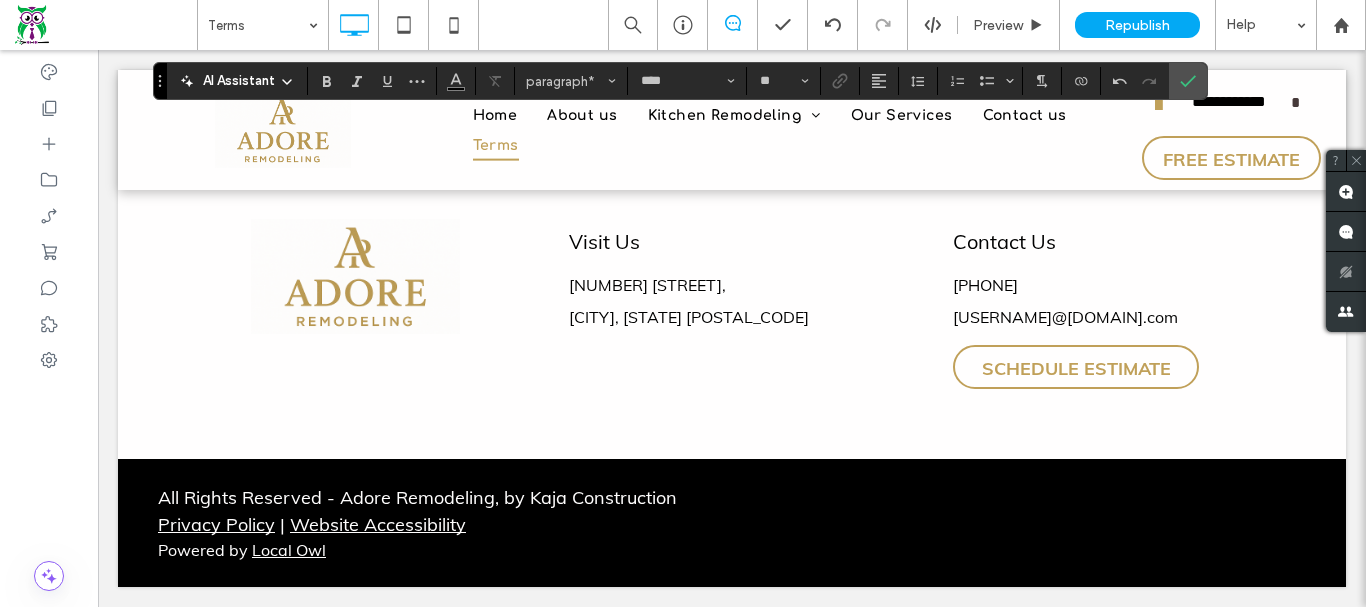 scroll, scrollTop: 13800, scrollLeft: 0, axis: vertical 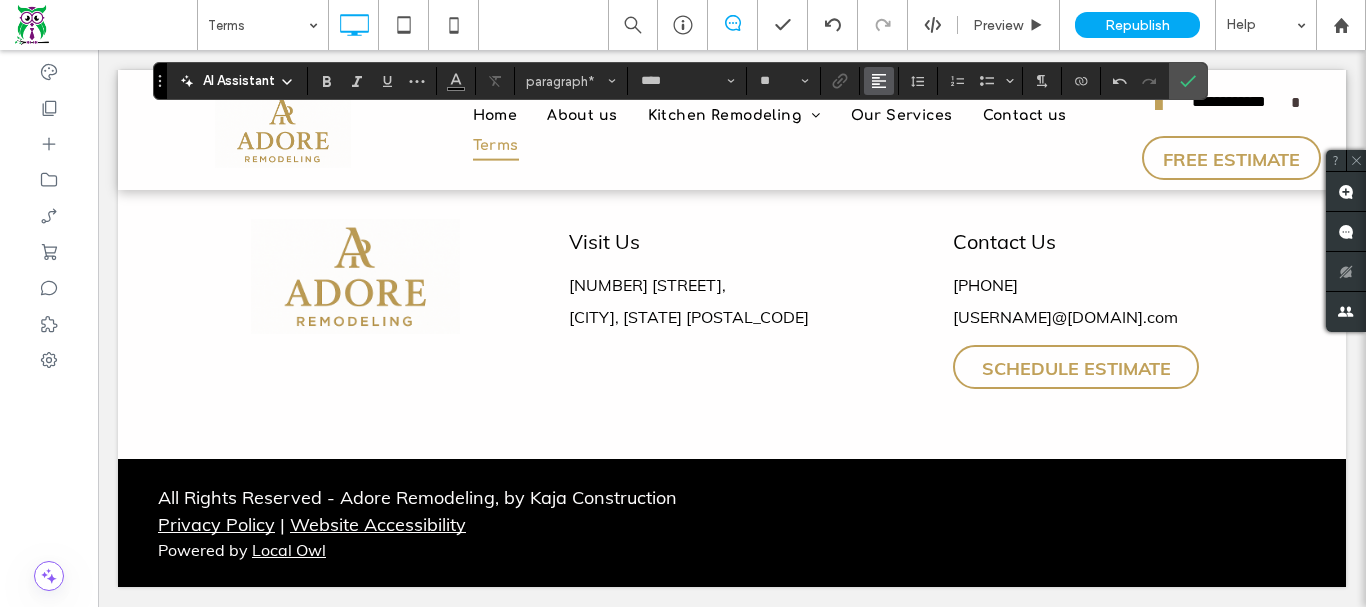 click 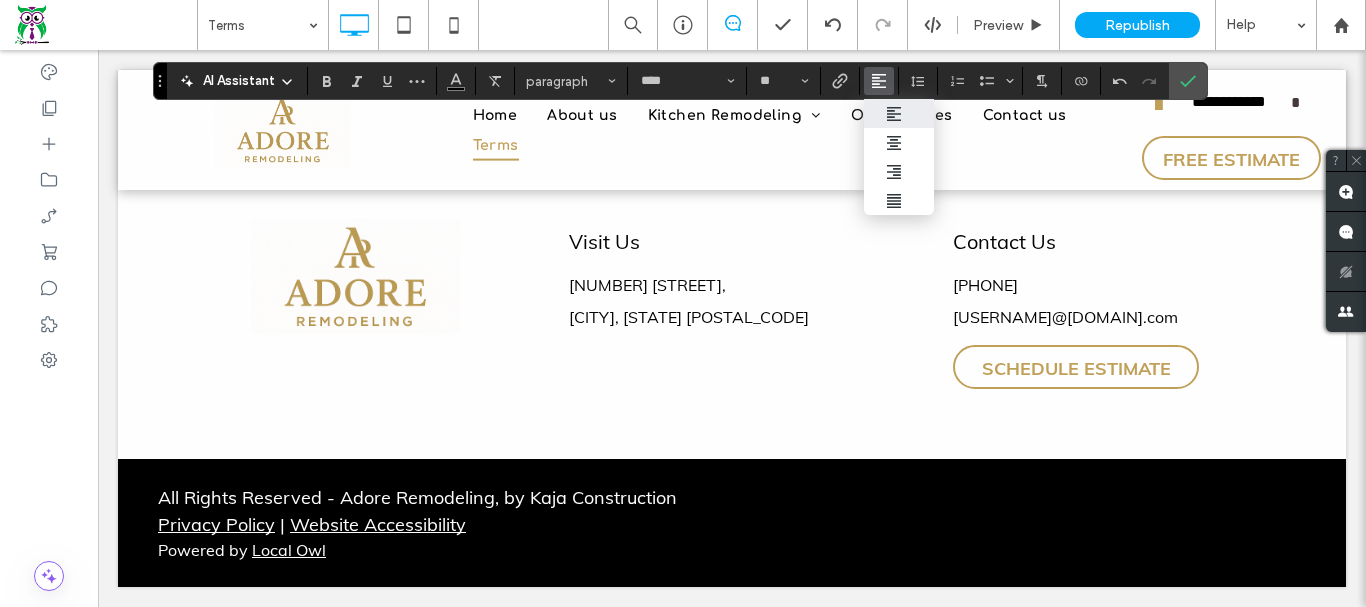 click 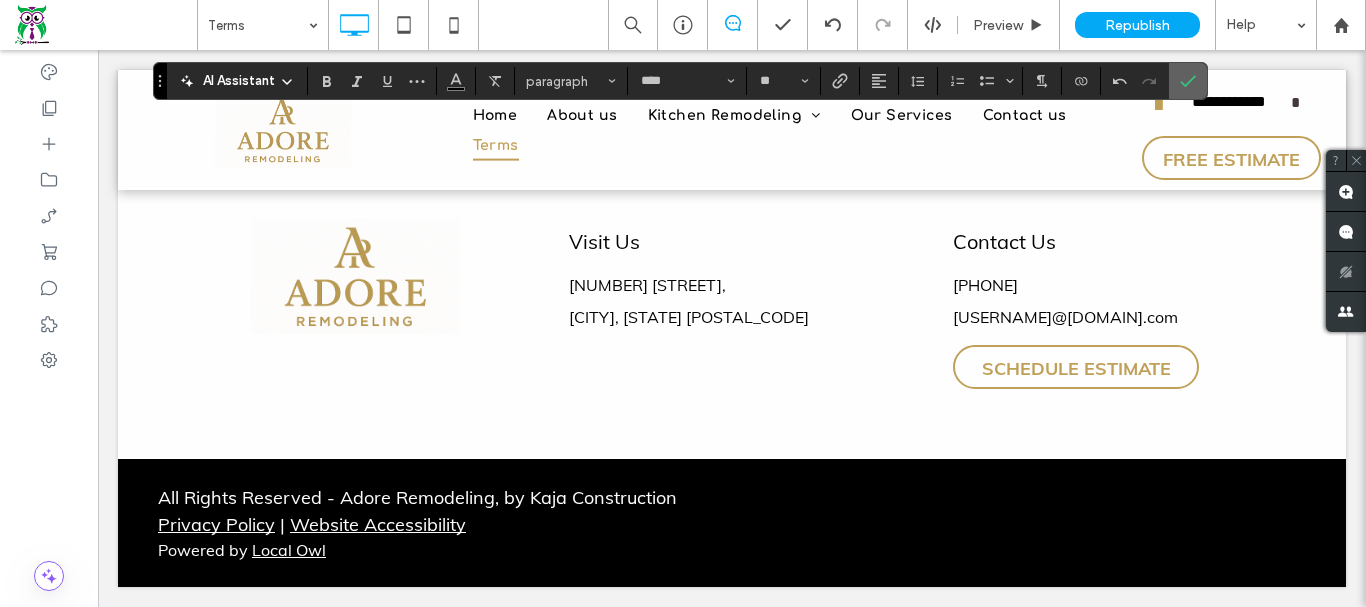 click 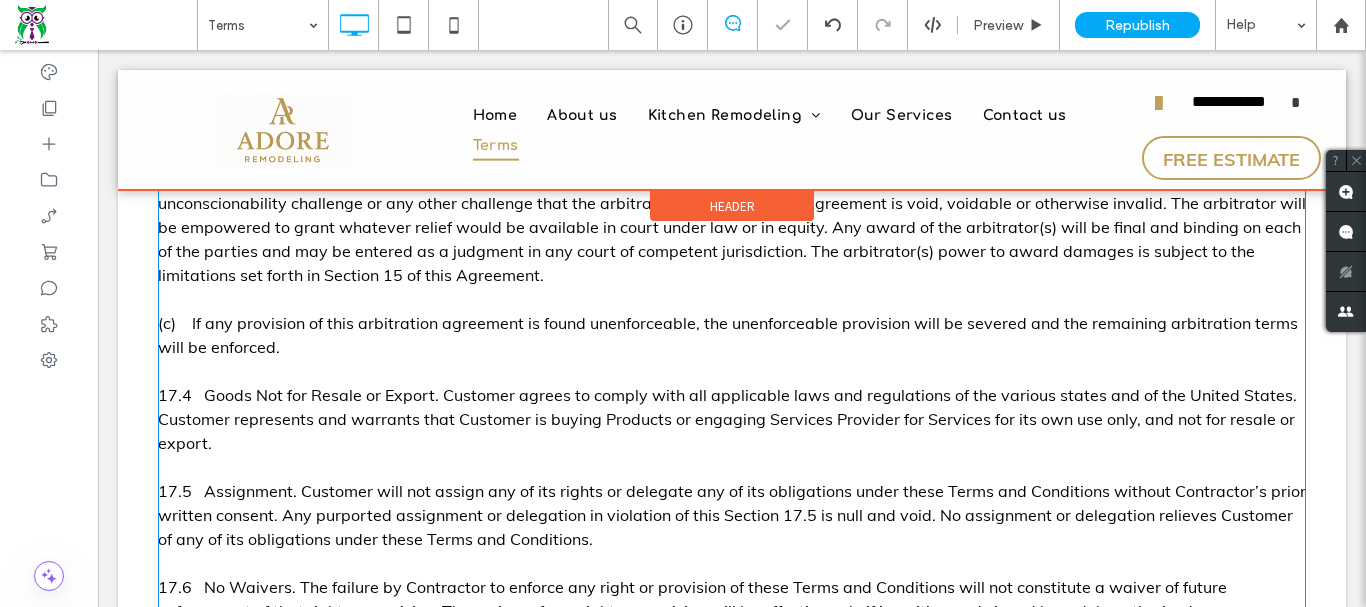 scroll, scrollTop: 12600, scrollLeft: 0, axis: vertical 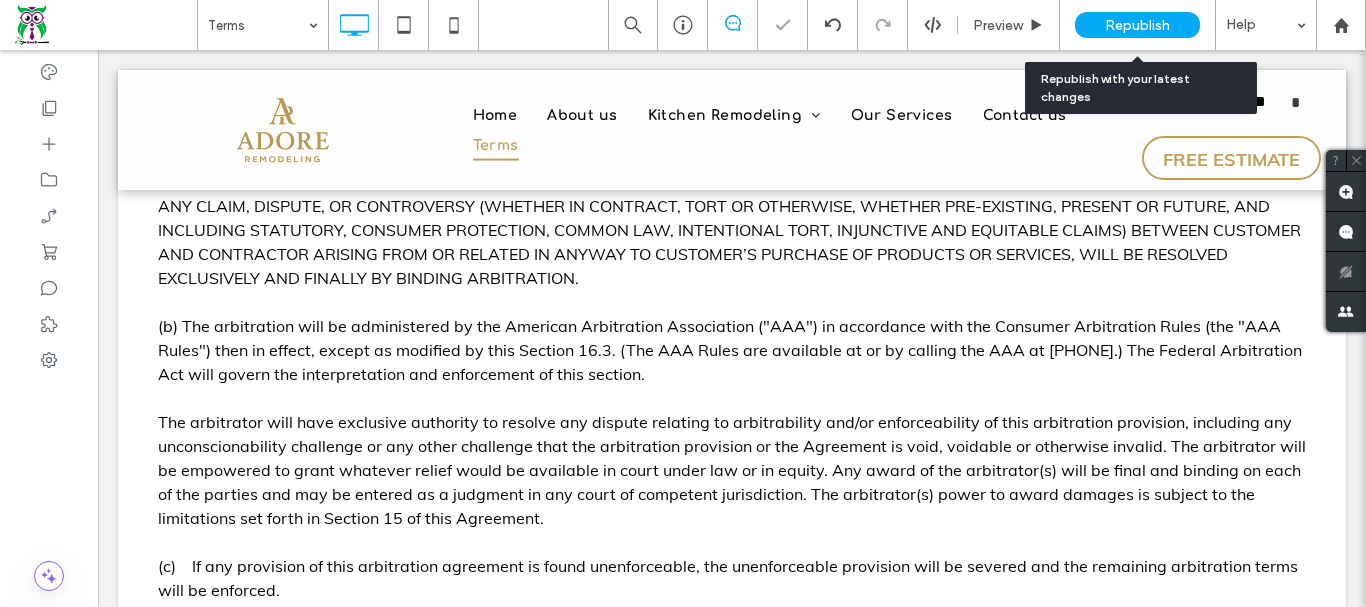 click on "Republish" at bounding box center (1137, 25) 